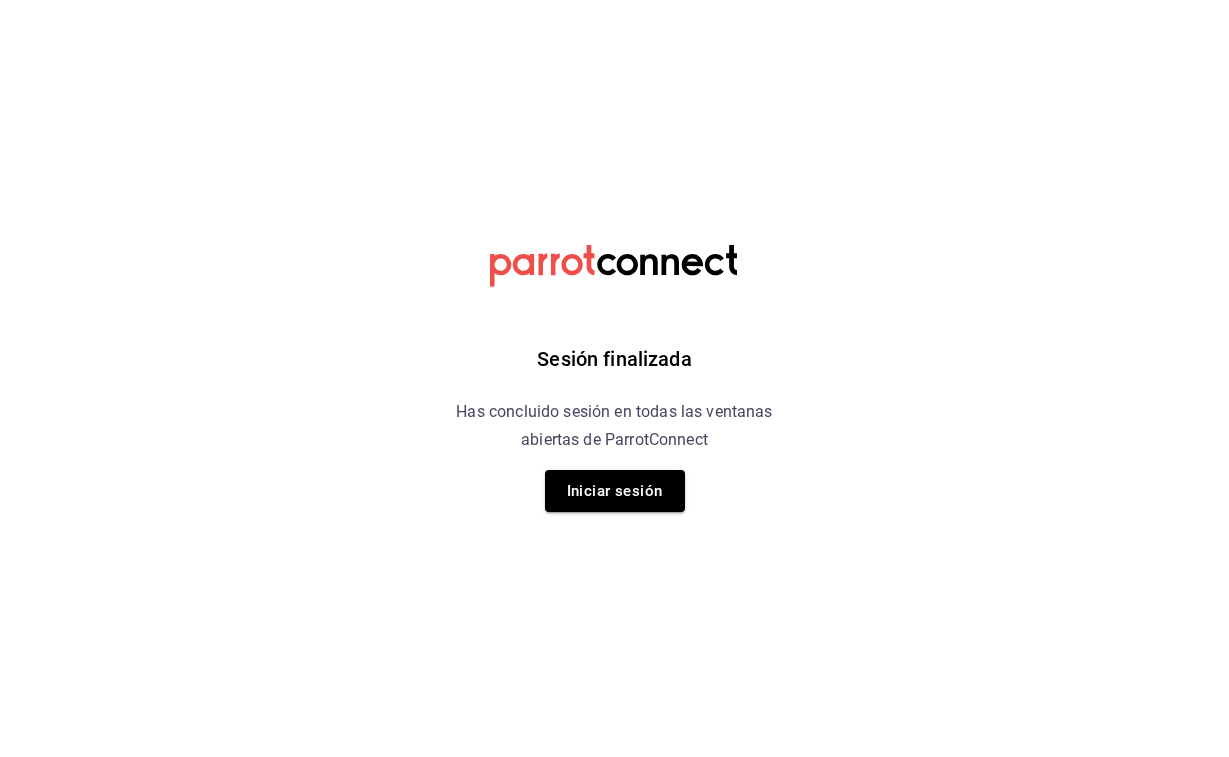 scroll, scrollTop: 0, scrollLeft: 0, axis: both 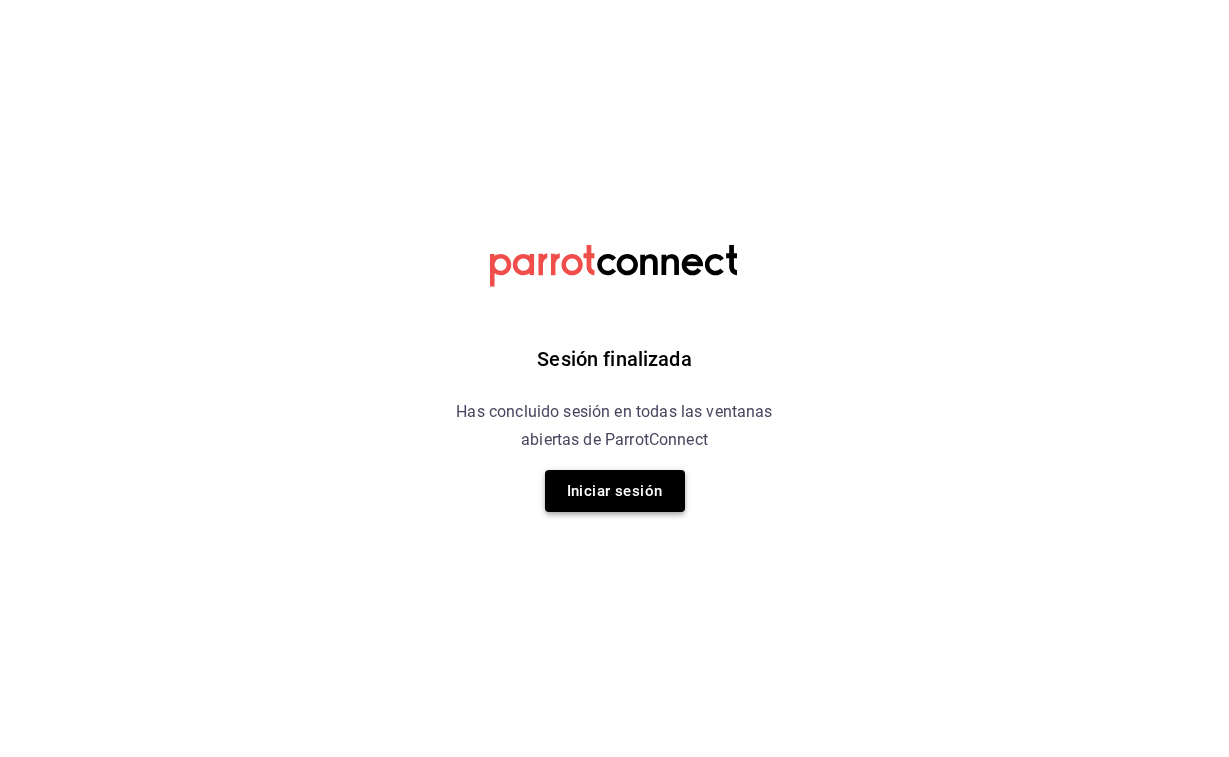 click on "Iniciar sesión" at bounding box center [615, 491] 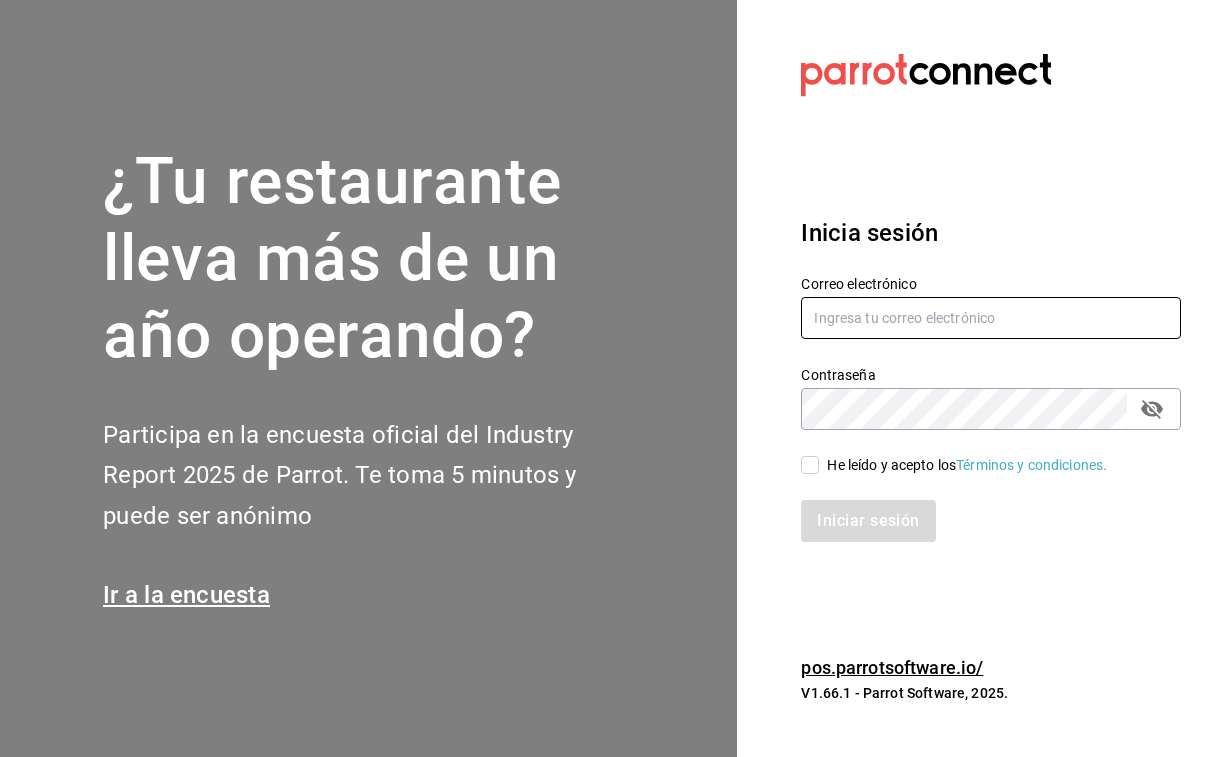 type on "[USERNAME]@example.com" 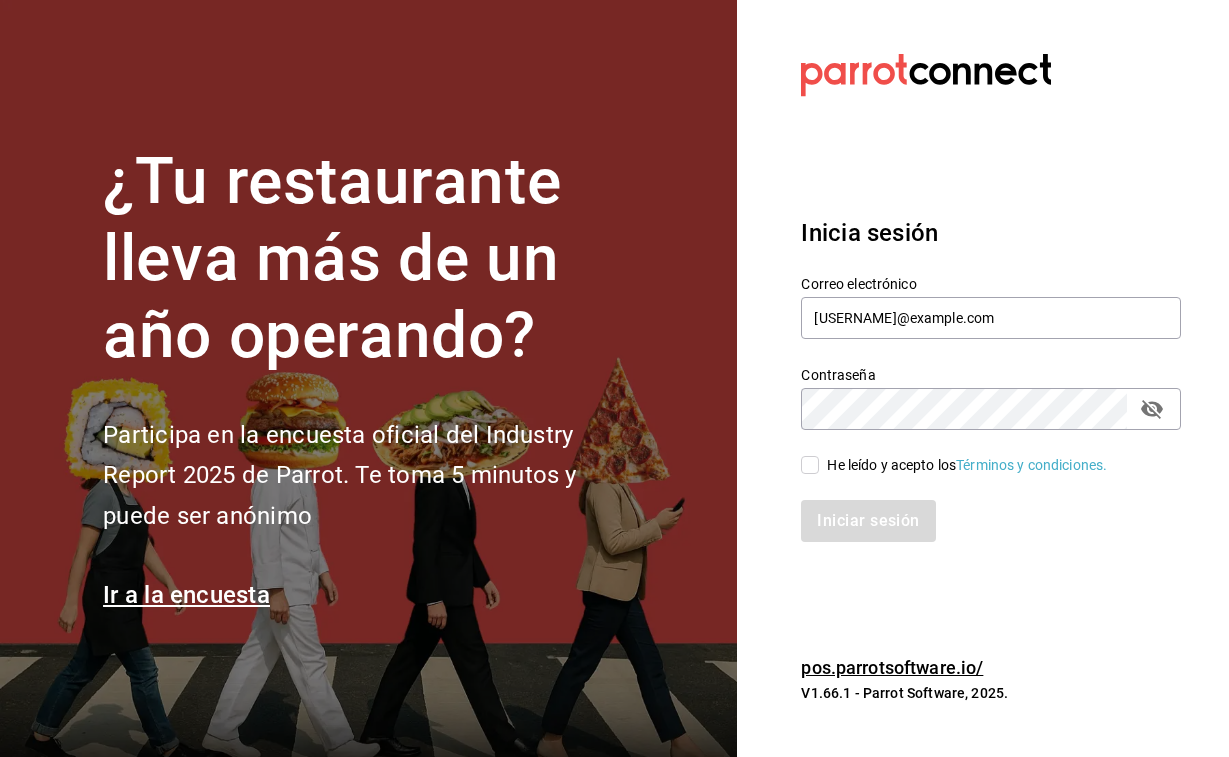 click on "He leído y acepto los  Términos y condiciones." at bounding box center [810, 465] 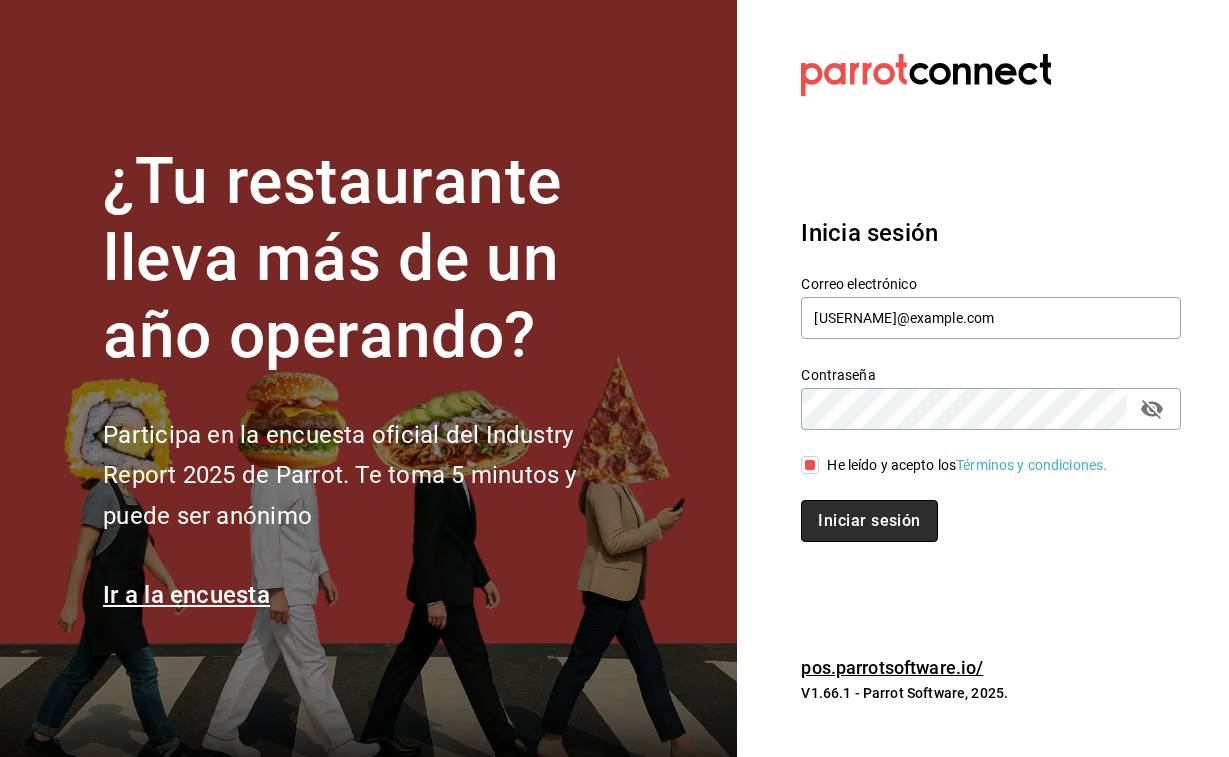 click on "Iniciar sesión" at bounding box center [869, 521] 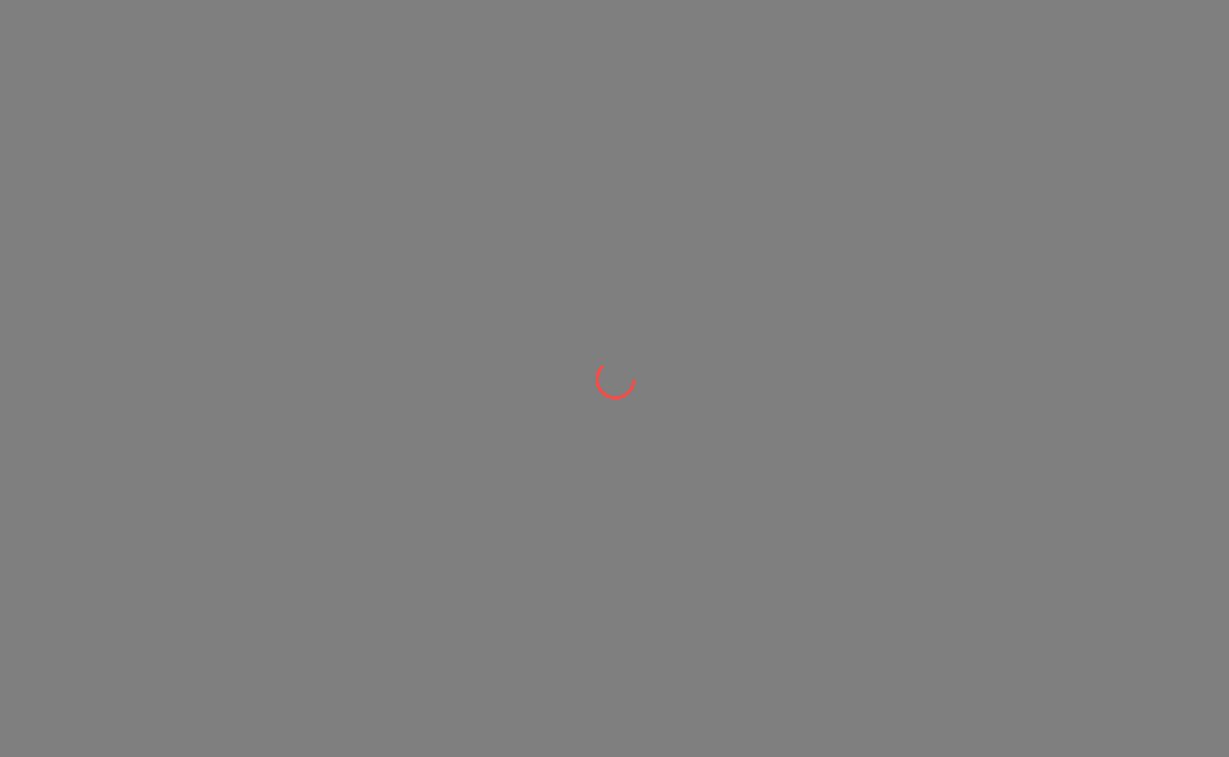 scroll, scrollTop: 0, scrollLeft: 0, axis: both 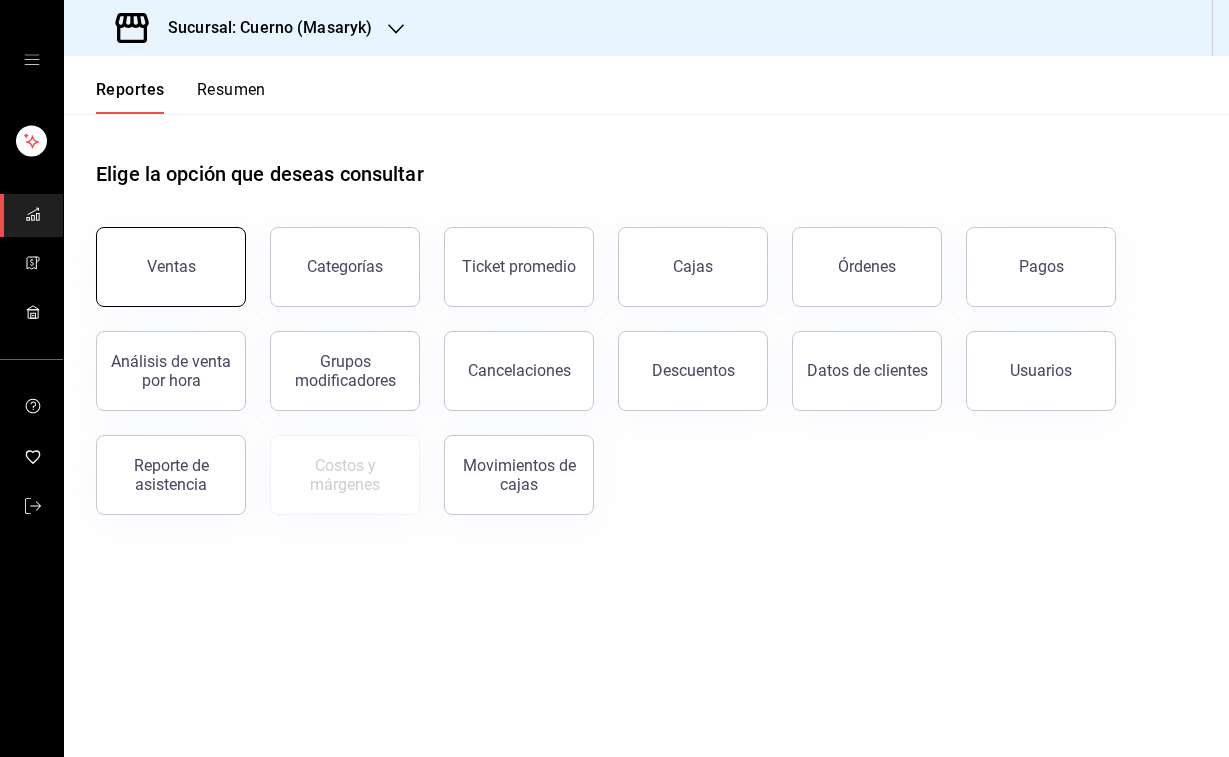 click on "Ventas" at bounding box center (171, 267) 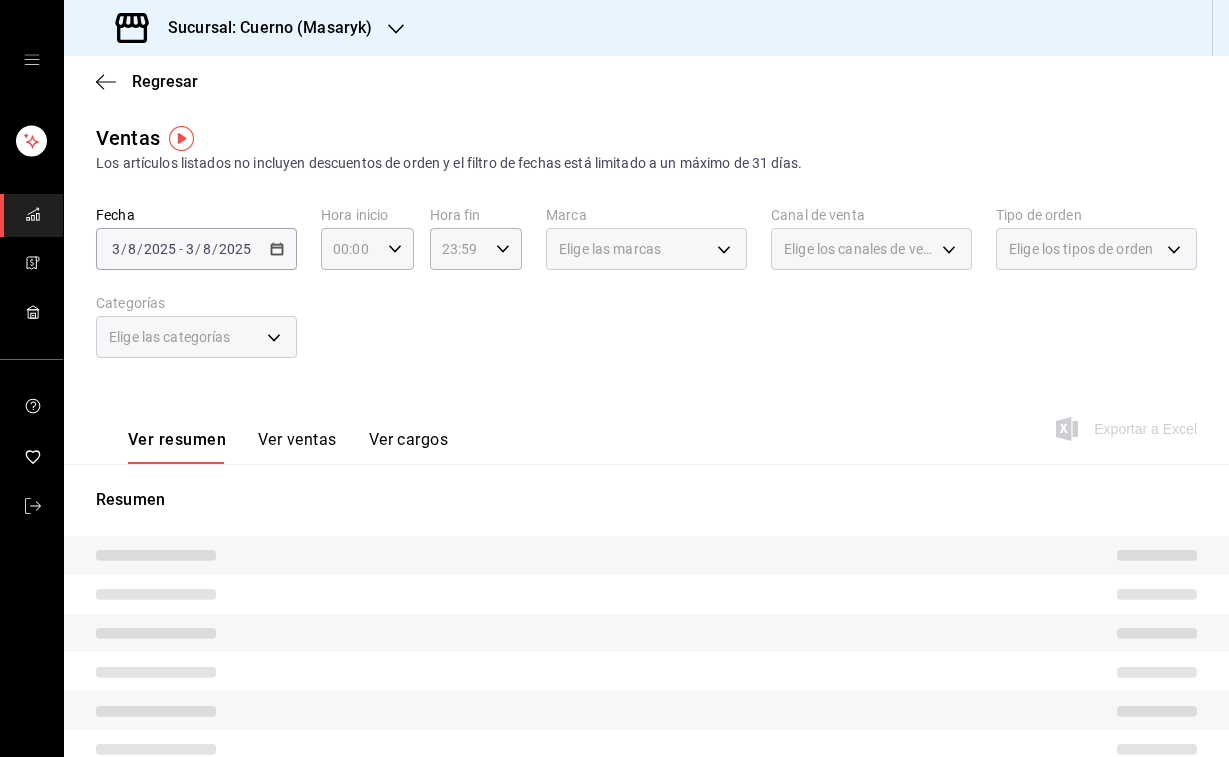 click on "2025-08-03 3 / 8 / 2025 - 2025-08-03 3 / 8 / 2025" at bounding box center [196, 249] 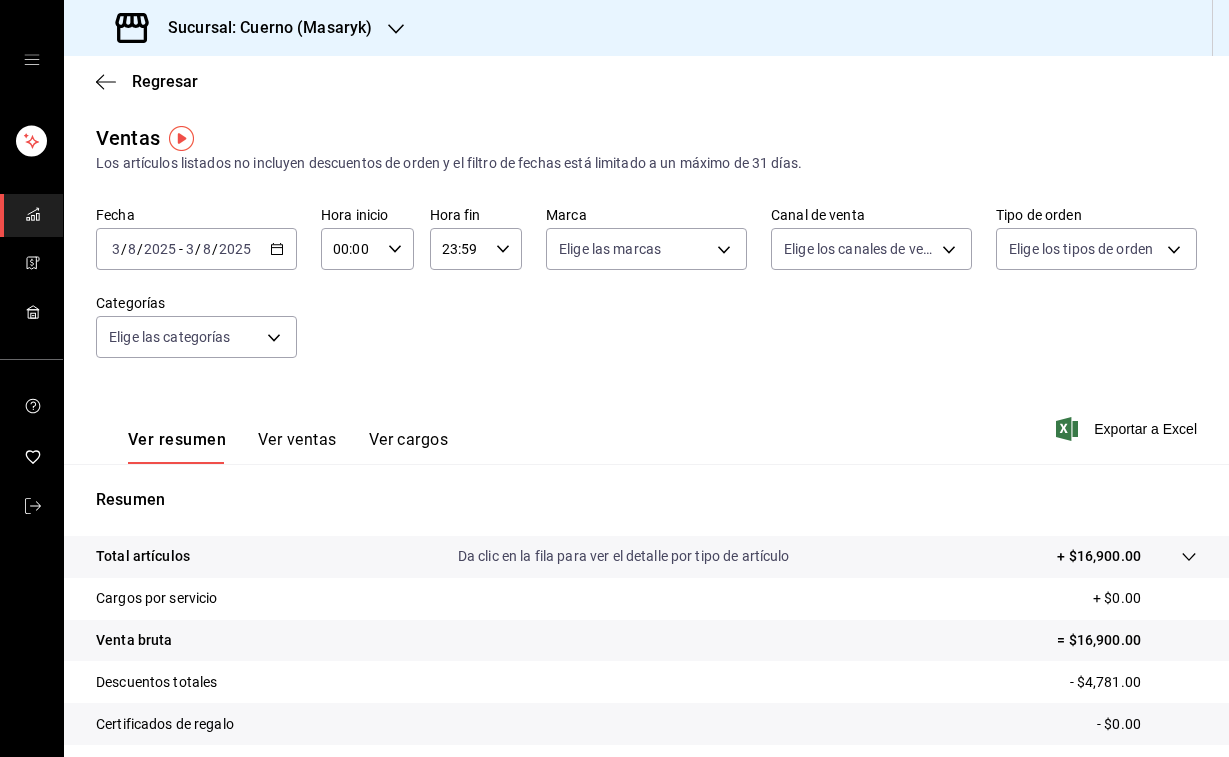 click on "2025-08-03 3 / 8 / 2025 - 2025-08-03 3 / 8 / 2025" at bounding box center [196, 249] 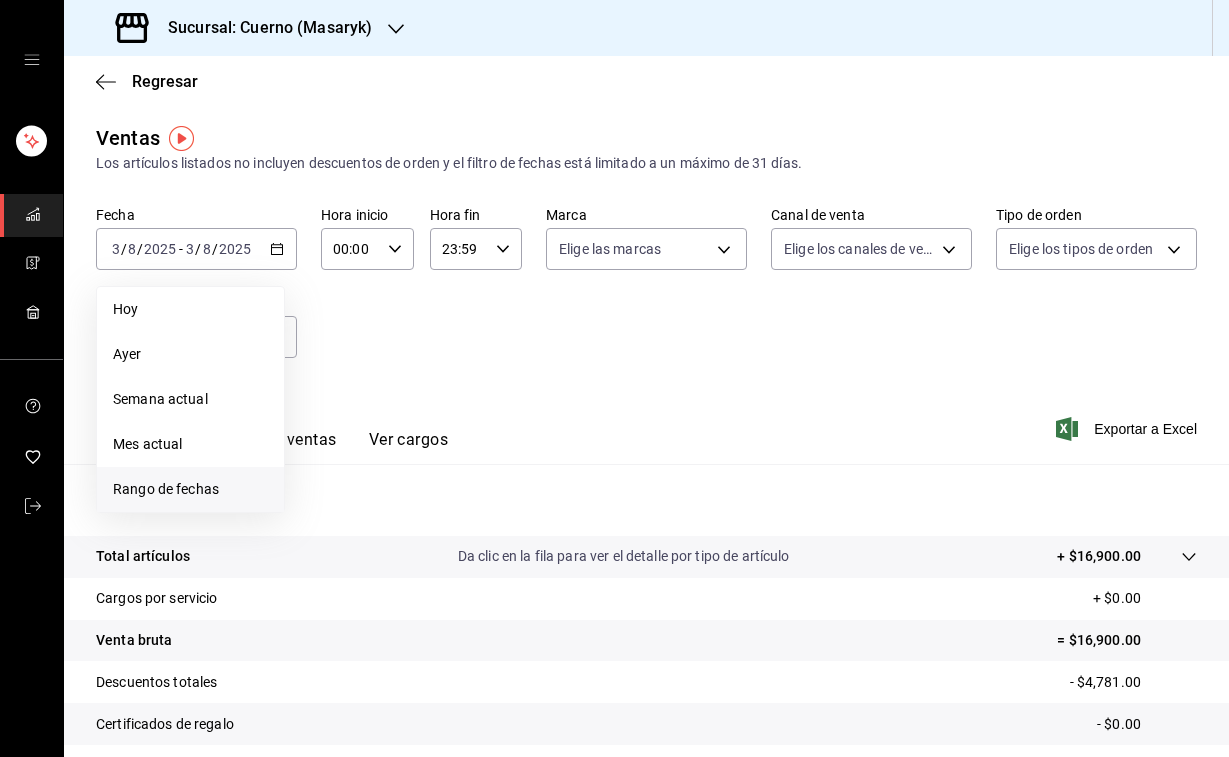 click on "Rango de fechas" at bounding box center [190, 489] 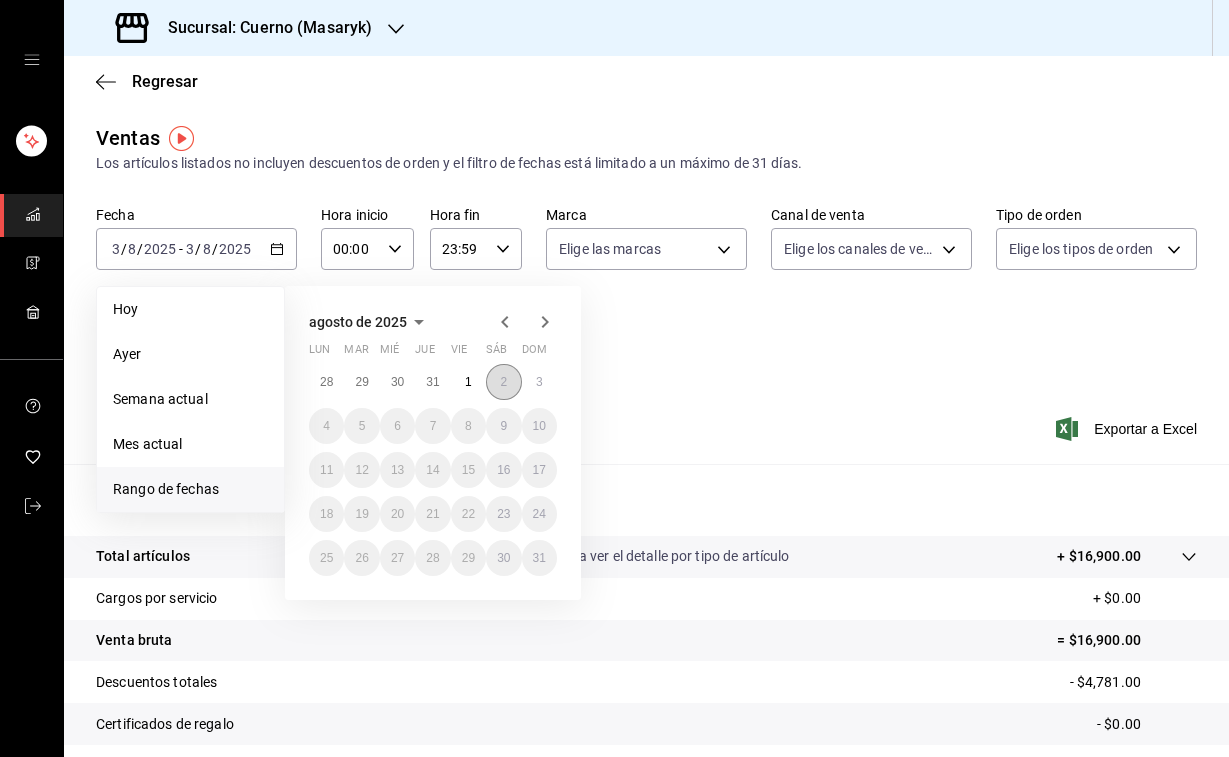 click on "2" at bounding box center (503, 382) 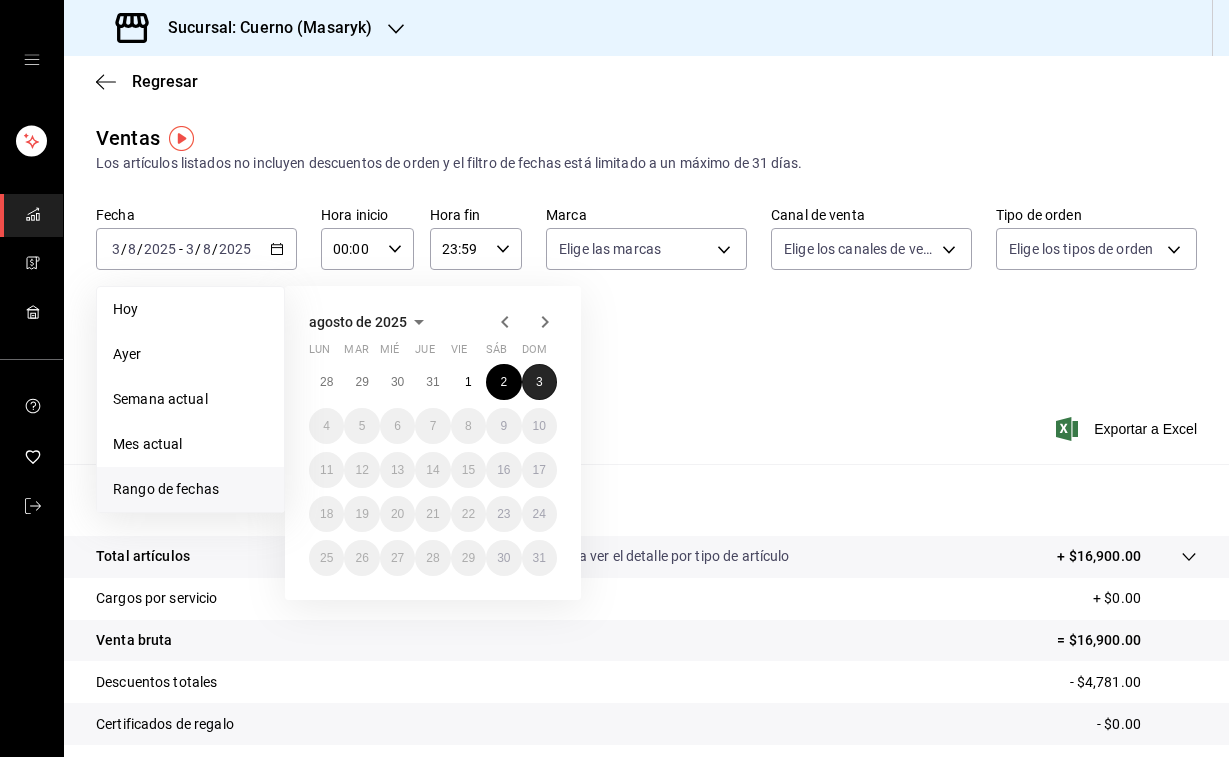 click on "3" at bounding box center (539, 382) 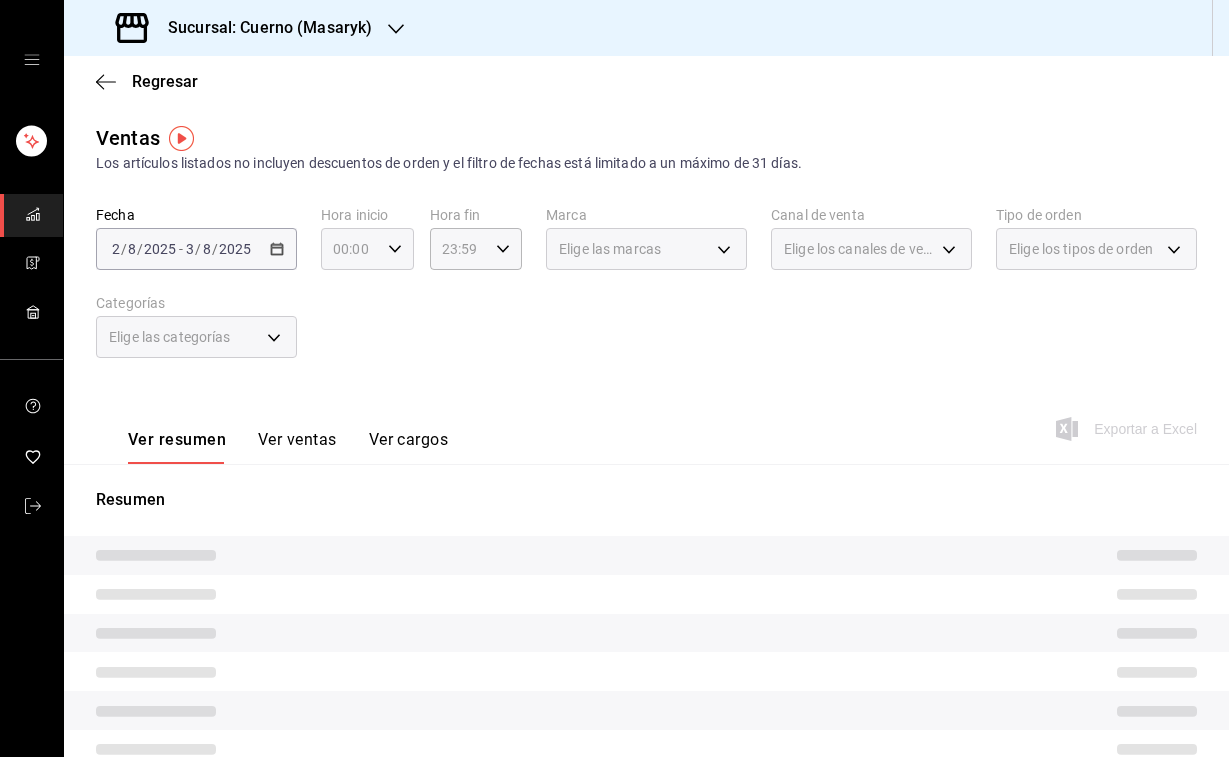 click 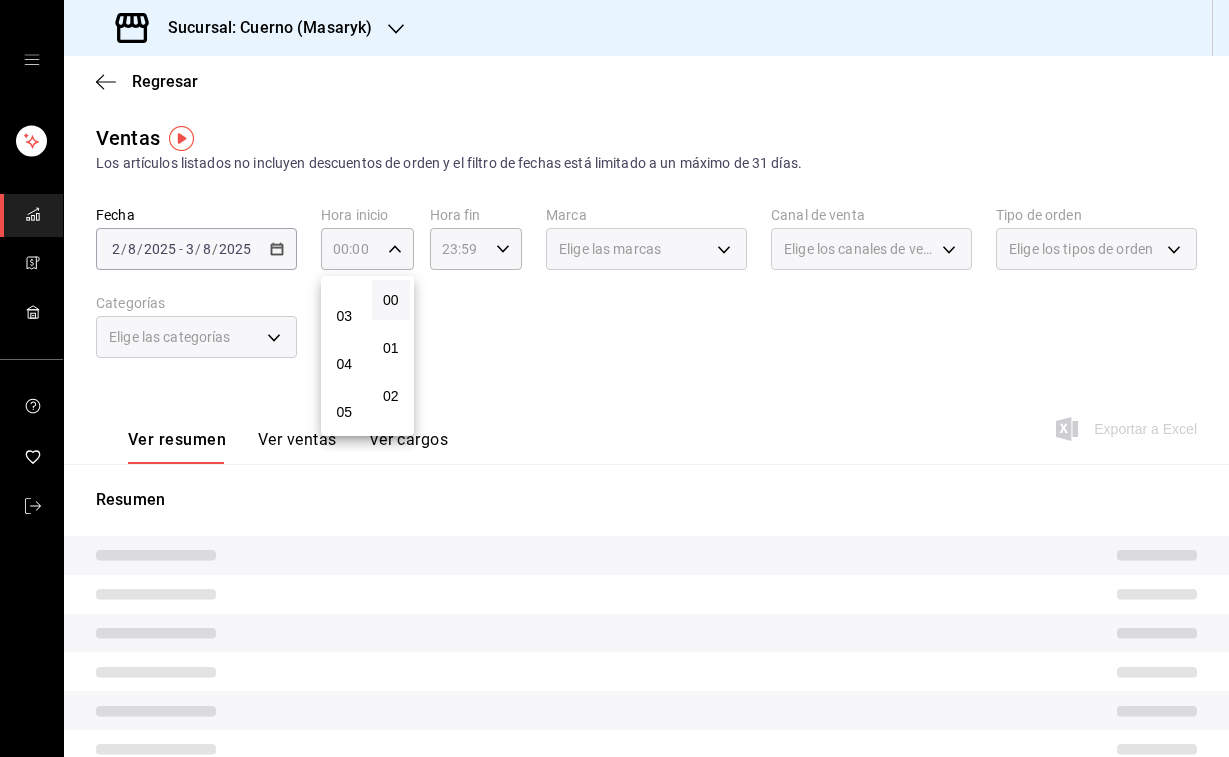 scroll, scrollTop: 130, scrollLeft: 0, axis: vertical 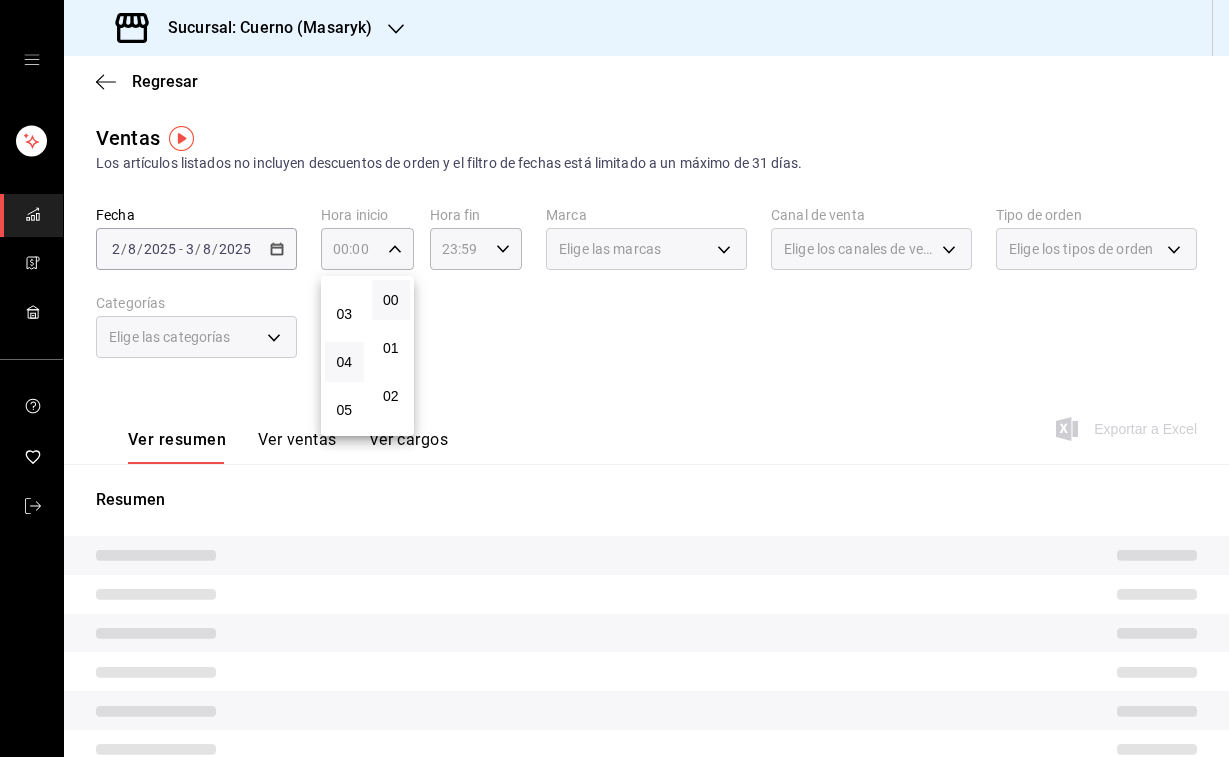click on "04" at bounding box center [344, 362] 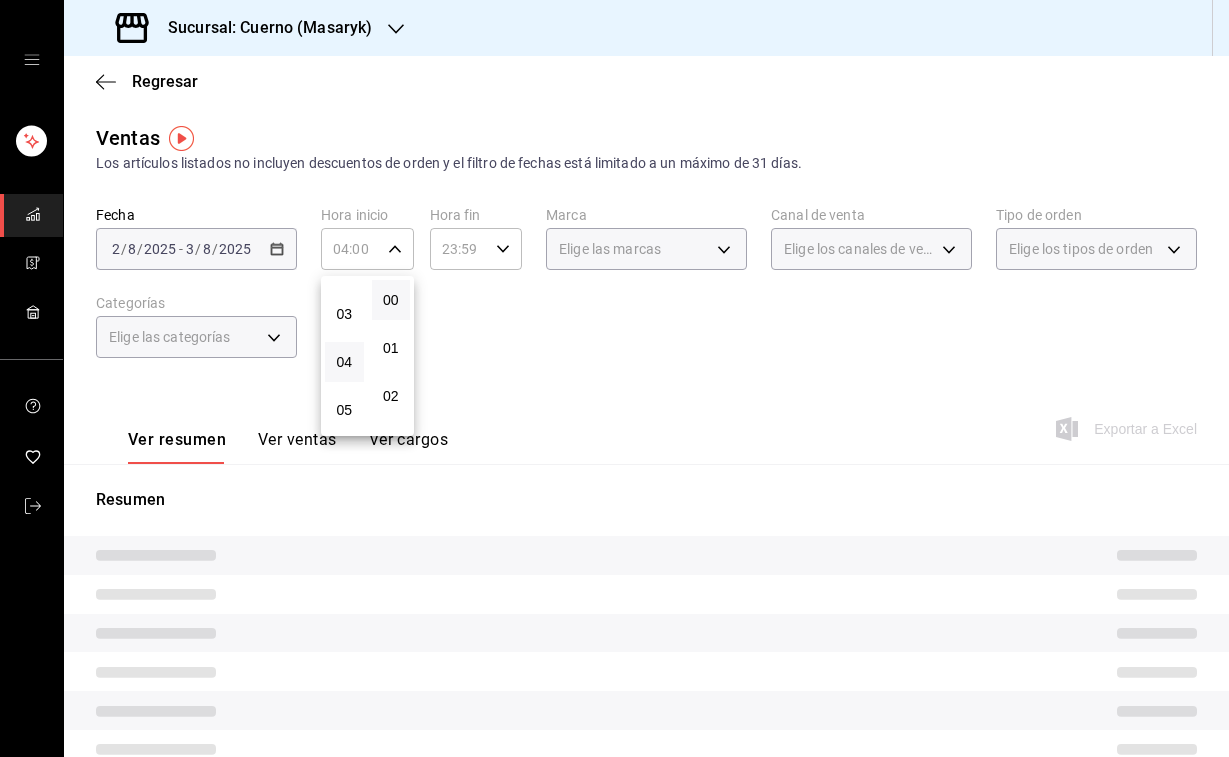 click at bounding box center [614, 378] 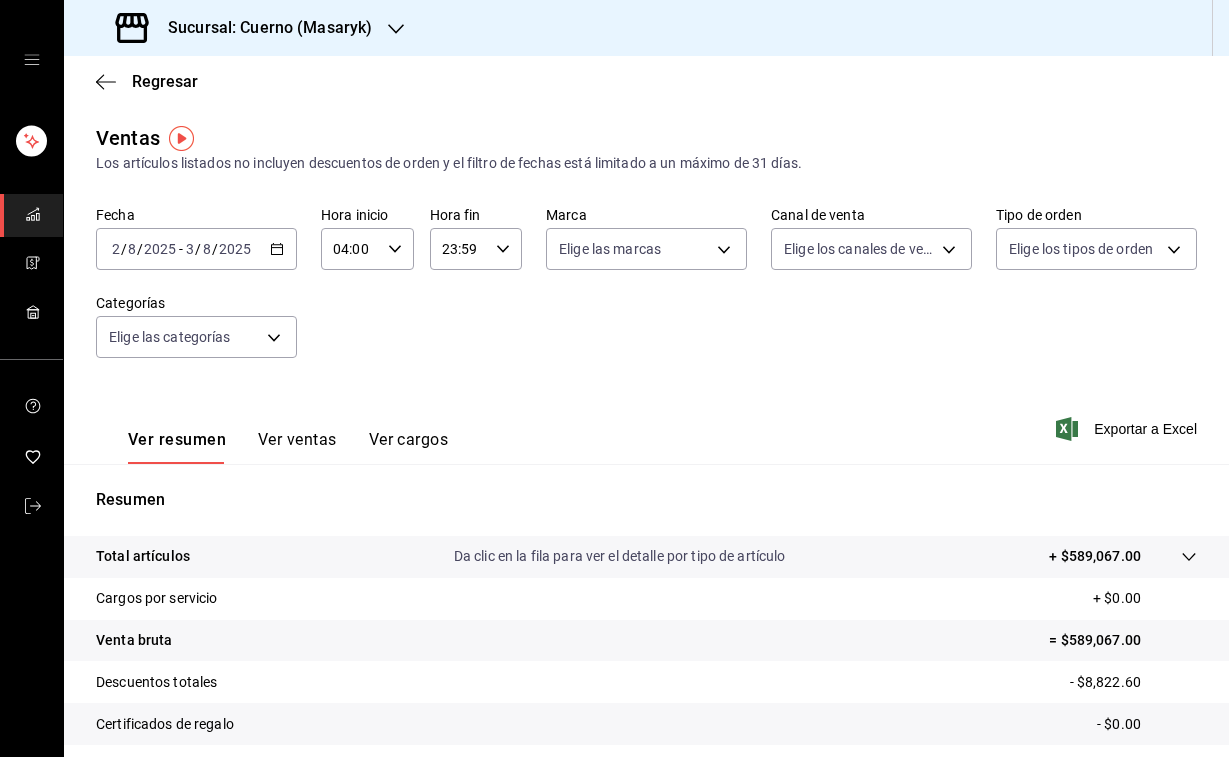 click 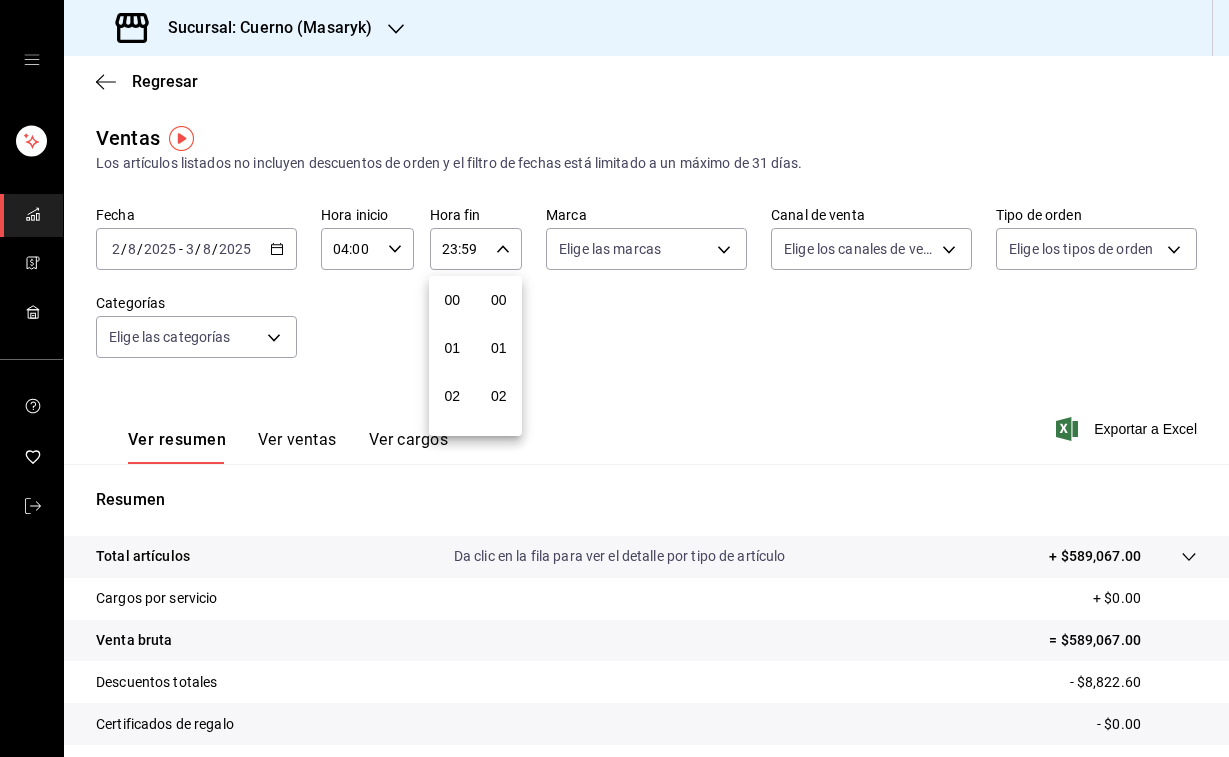 scroll, scrollTop: 1016, scrollLeft: 0, axis: vertical 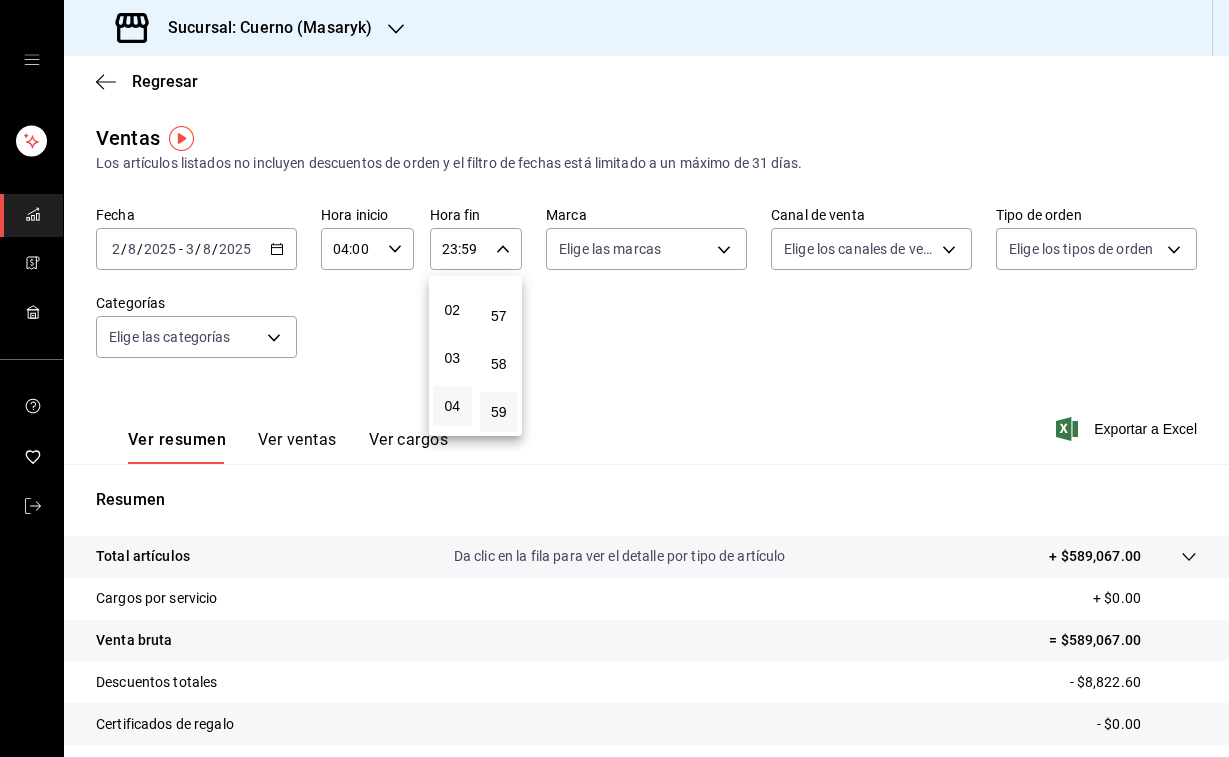 click on "04" at bounding box center [452, 406] 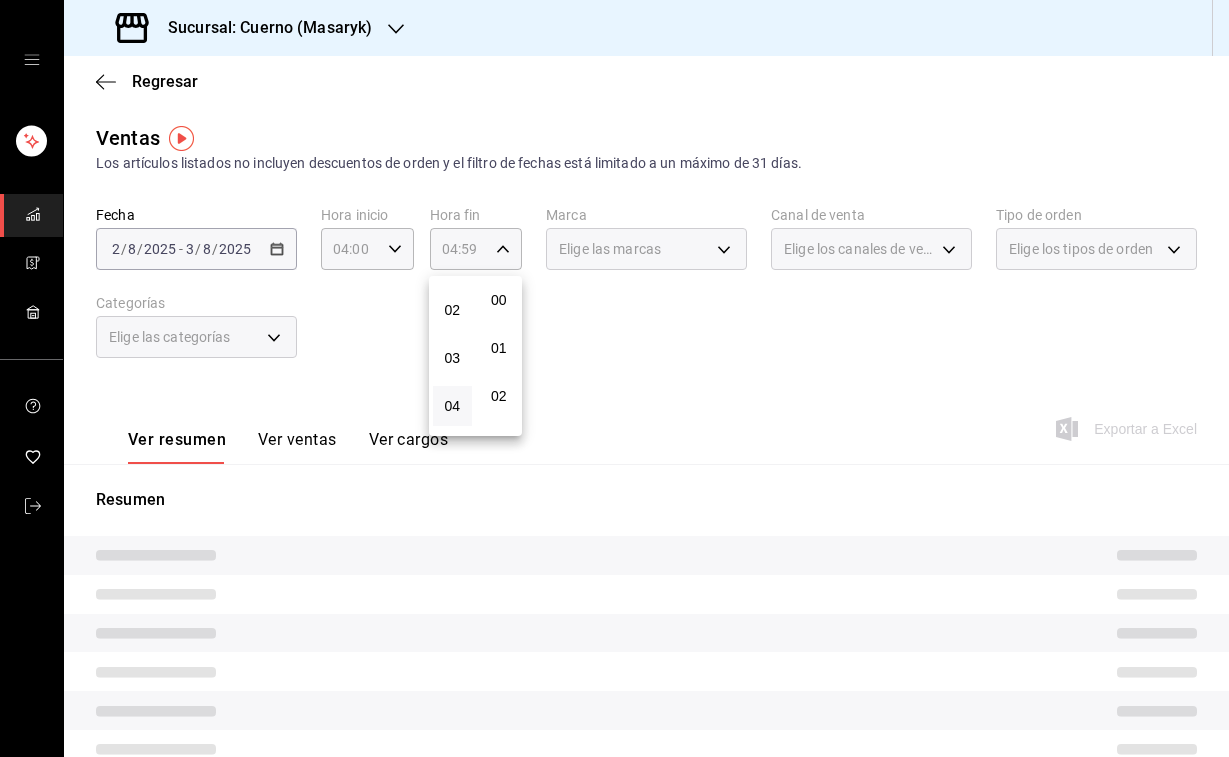 scroll, scrollTop: 0, scrollLeft: 0, axis: both 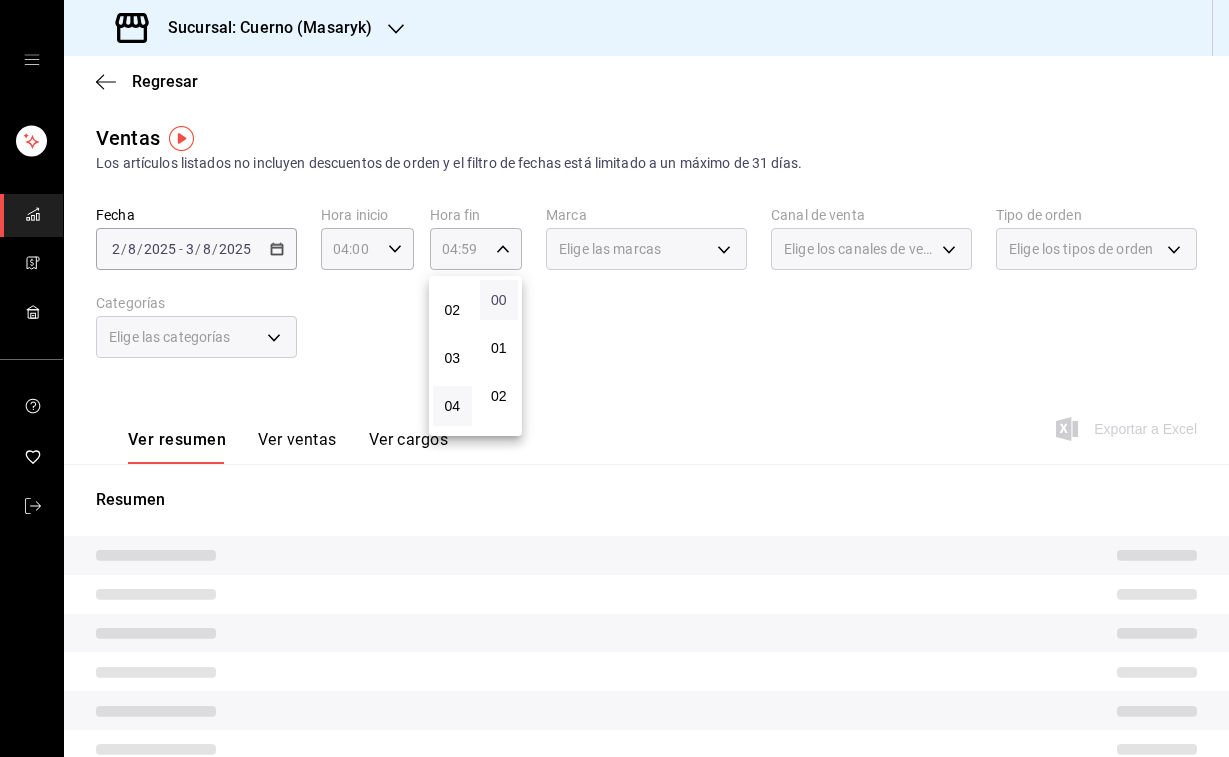 click on "00" at bounding box center [499, 300] 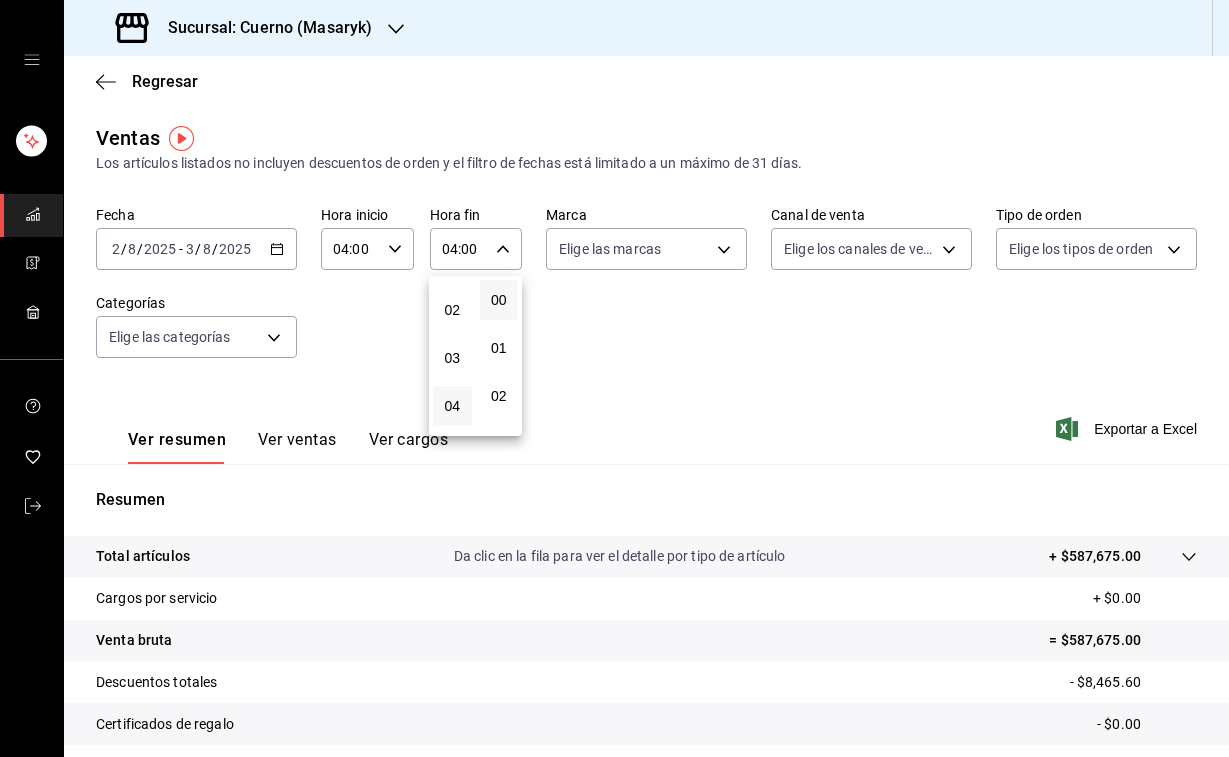 click at bounding box center [614, 378] 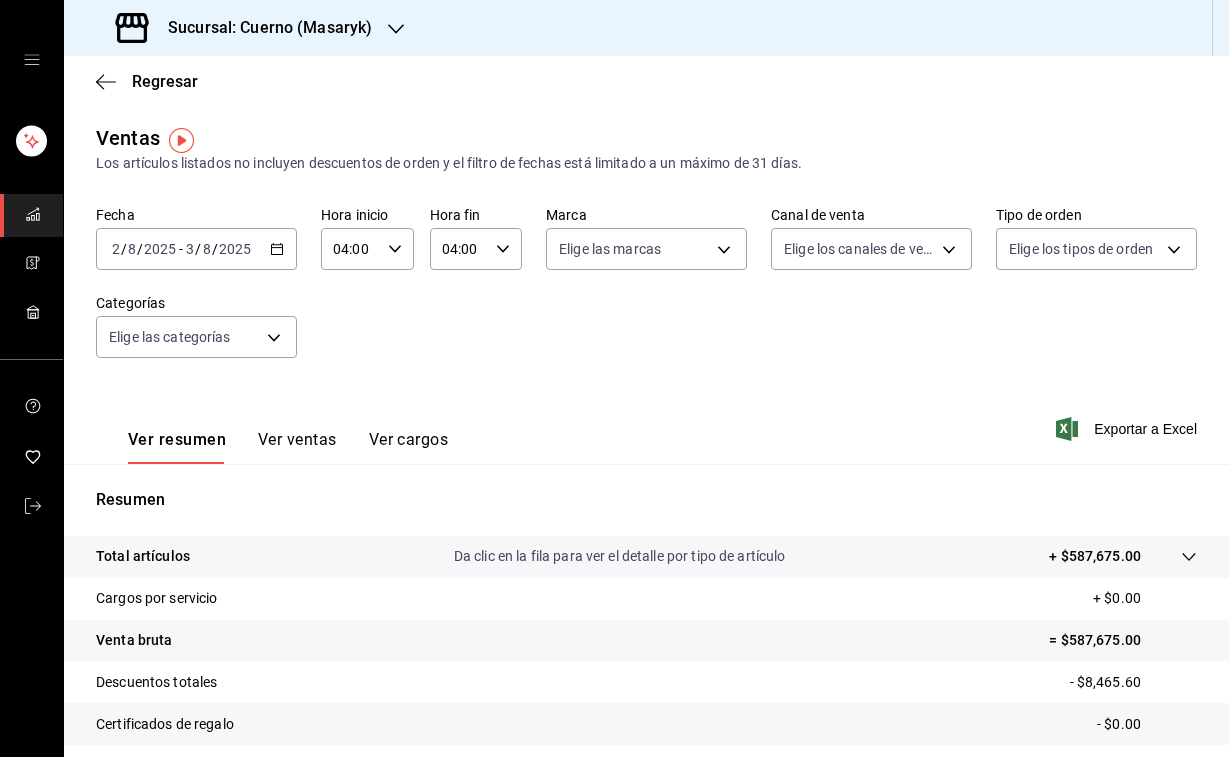 scroll, scrollTop: 0, scrollLeft: 0, axis: both 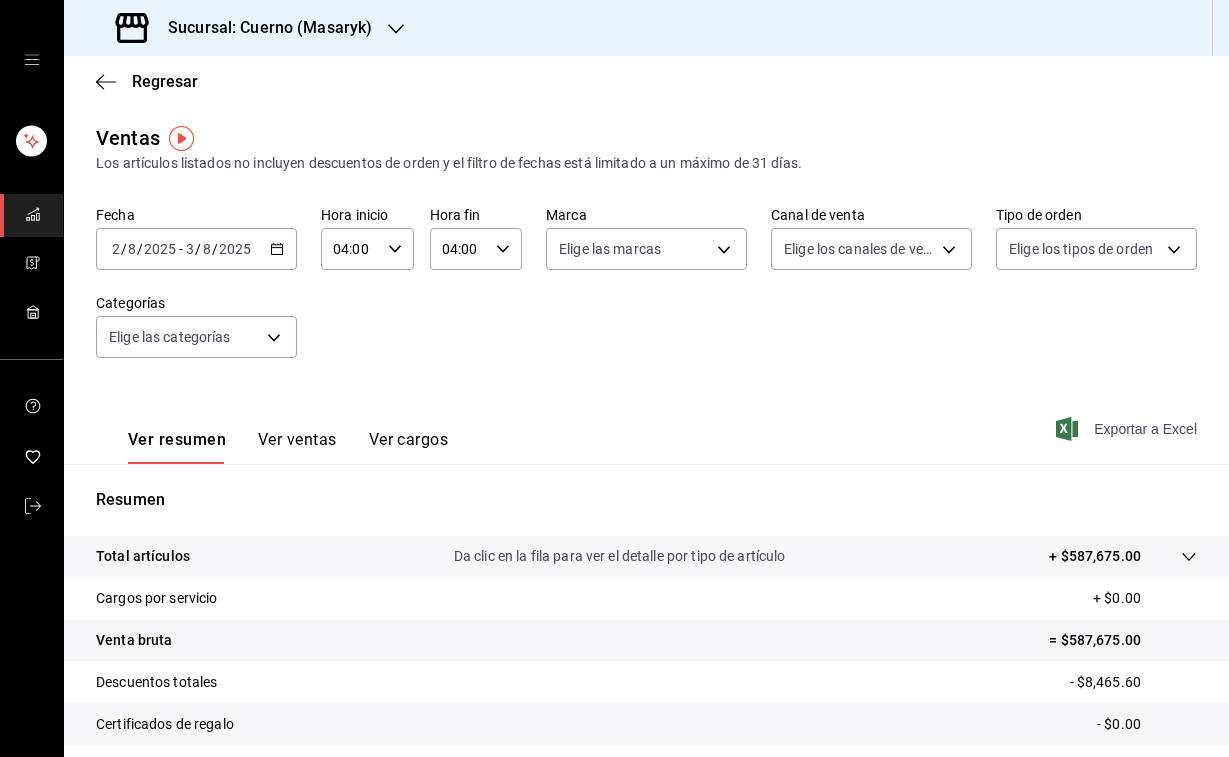 click 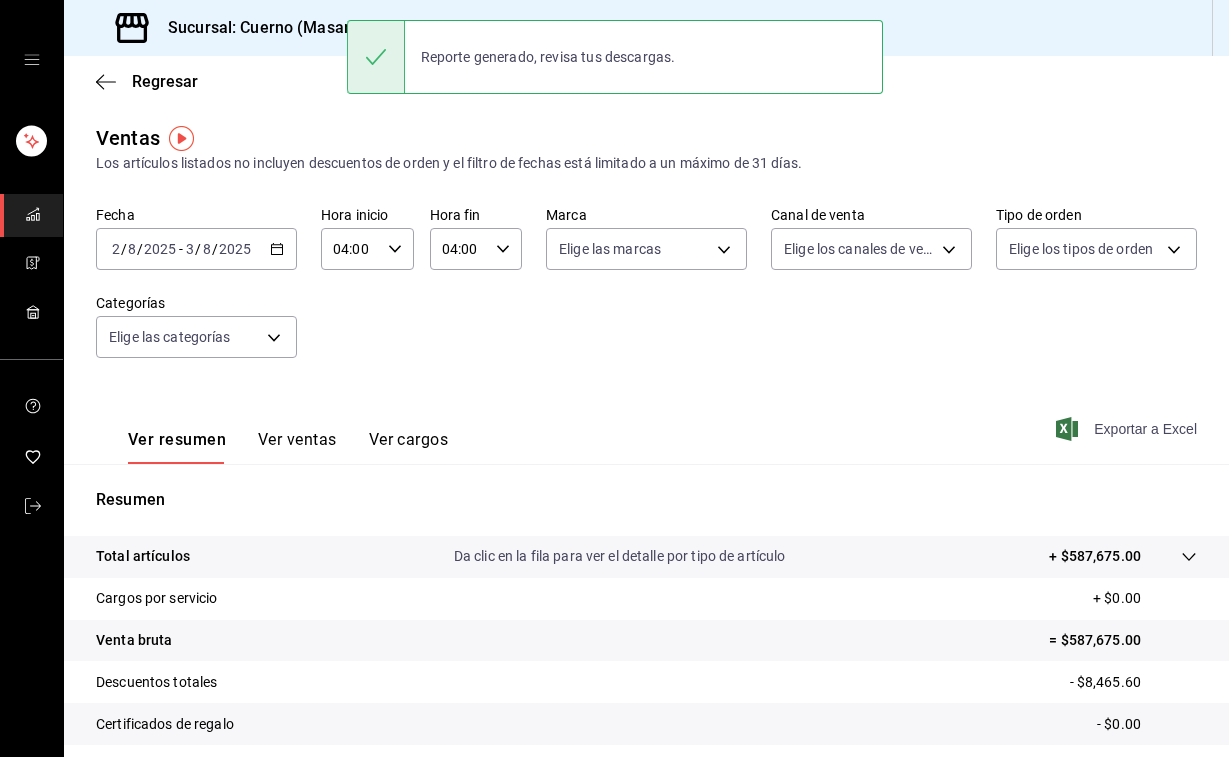 click on "Sucursal: Cuerno (Masaryk)" at bounding box center [262, 28] 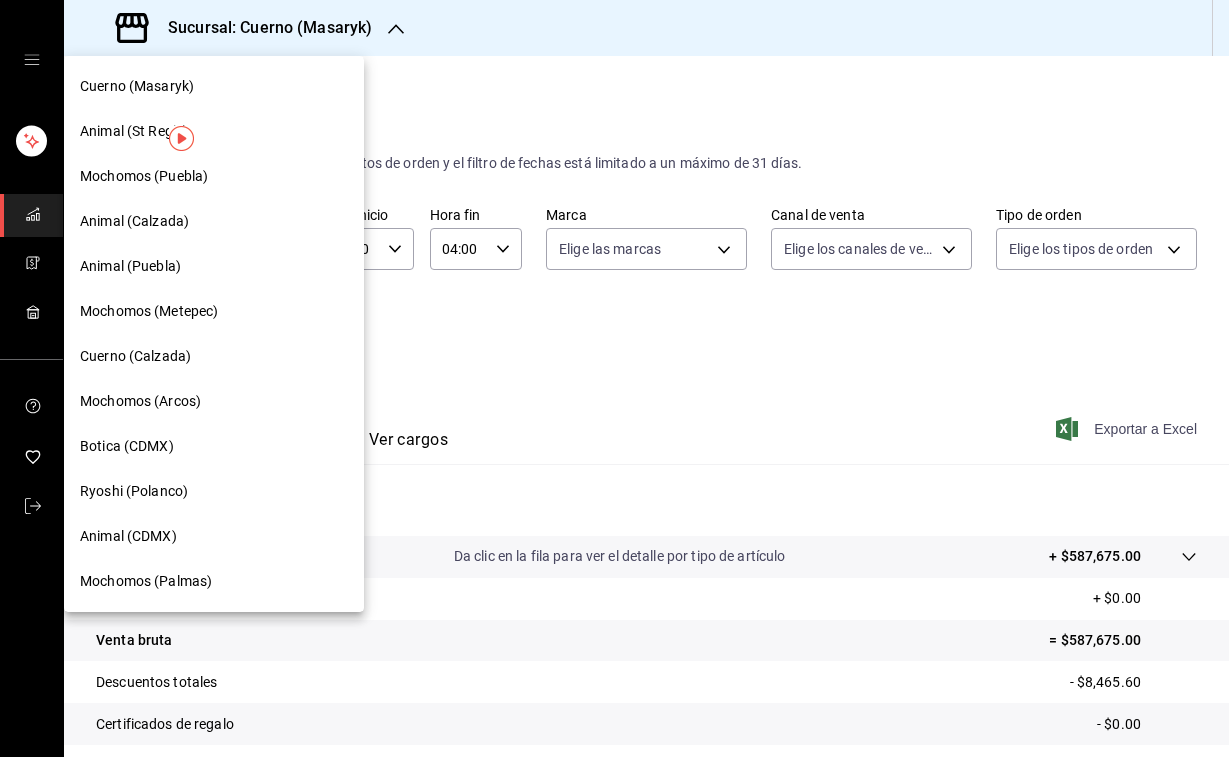 click at bounding box center [614, 378] 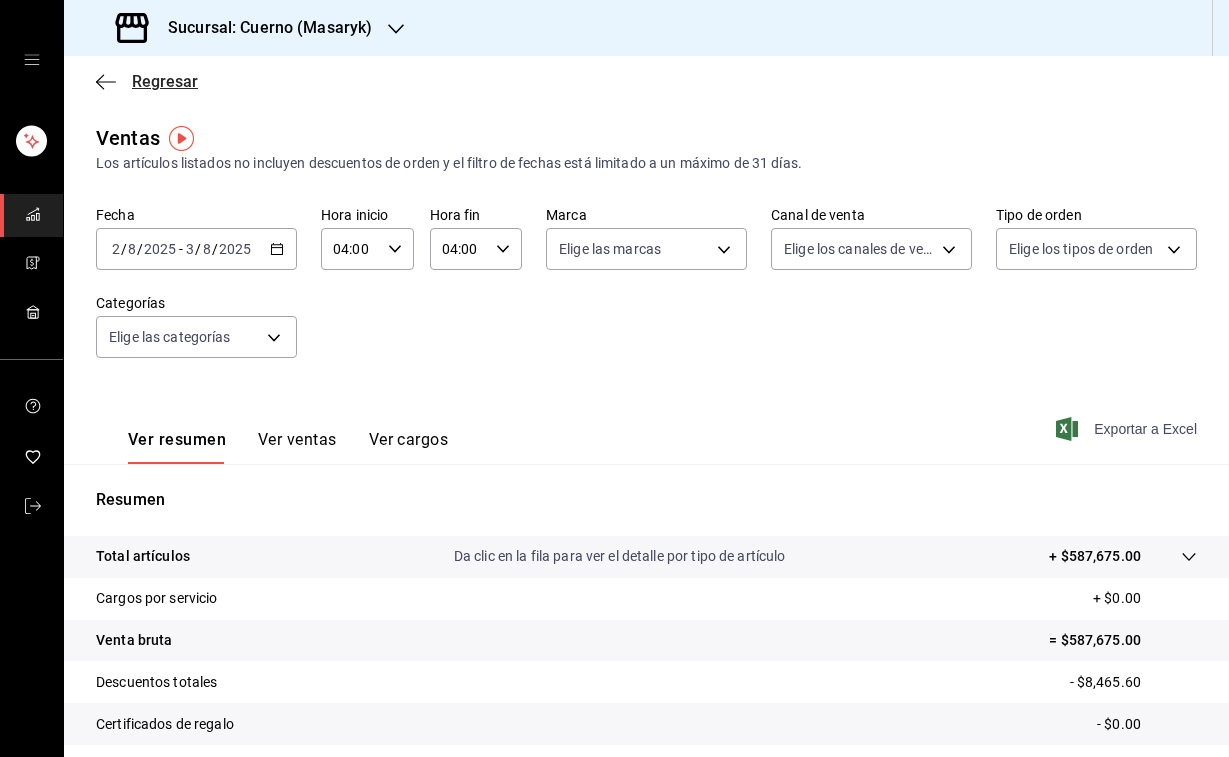 click on "Regresar" at bounding box center (165, 81) 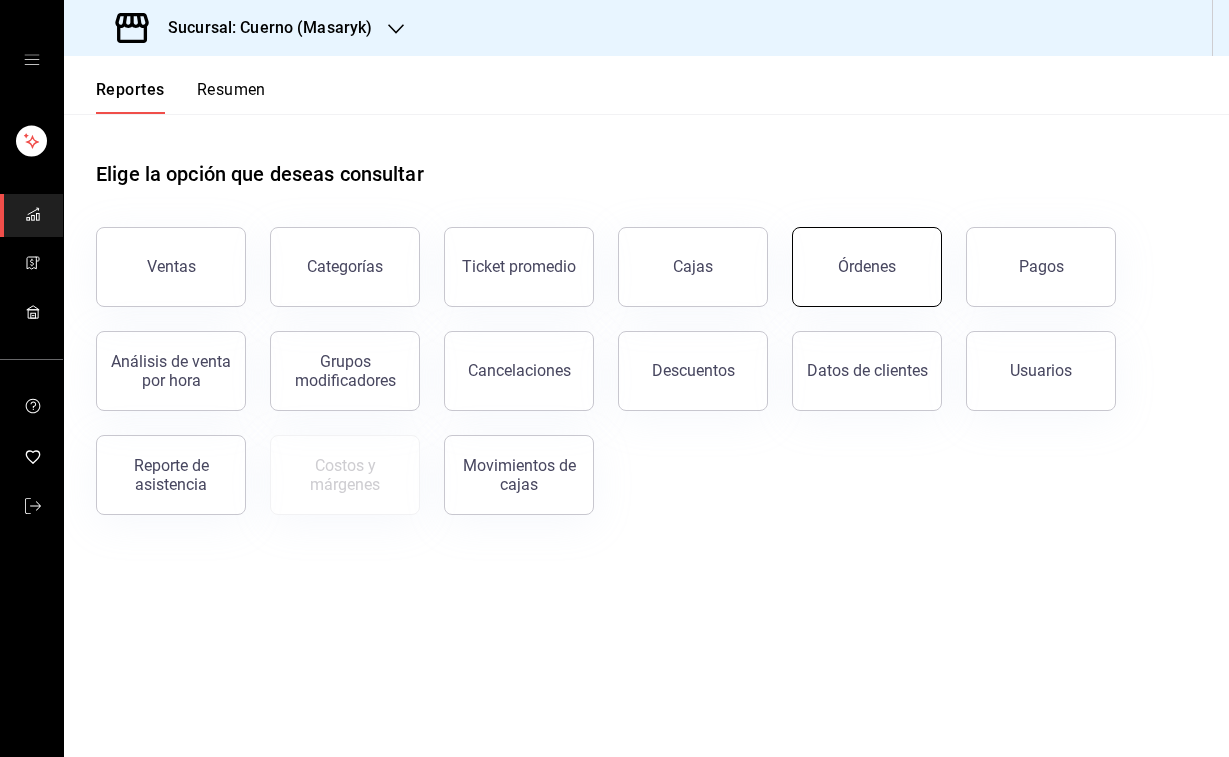 click on "Órdenes" at bounding box center (867, 266) 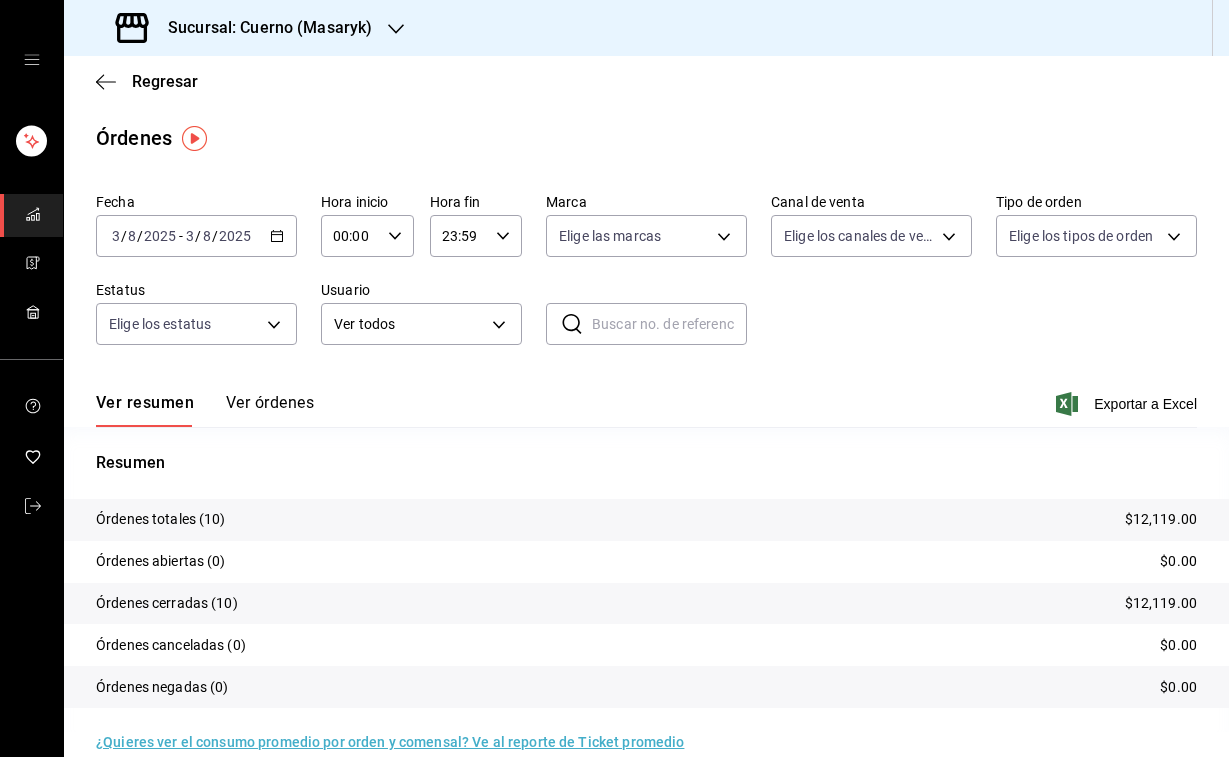 click on "2025-08-03 3 / 8 / 2025 - 2025-08-03 3 / 8 / 2025" at bounding box center (196, 236) 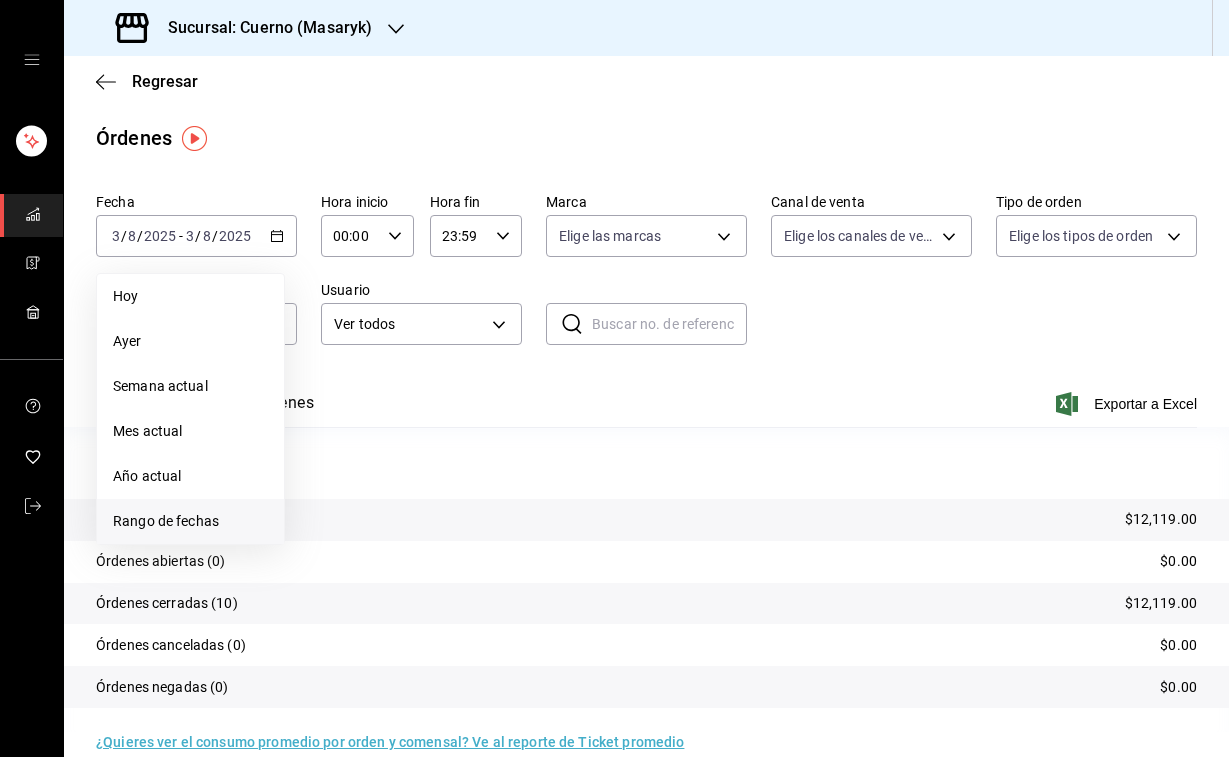 click on "Rango de fechas" at bounding box center [190, 521] 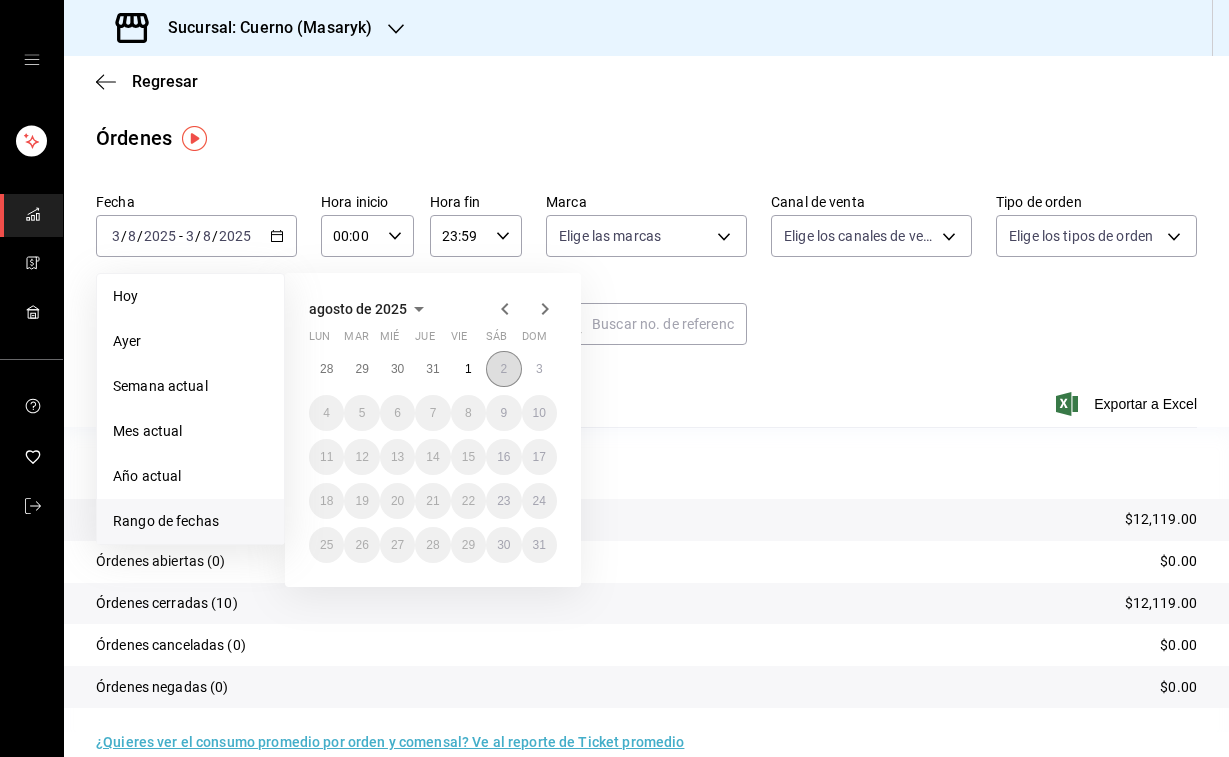 click on "2" at bounding box center (503, 369) 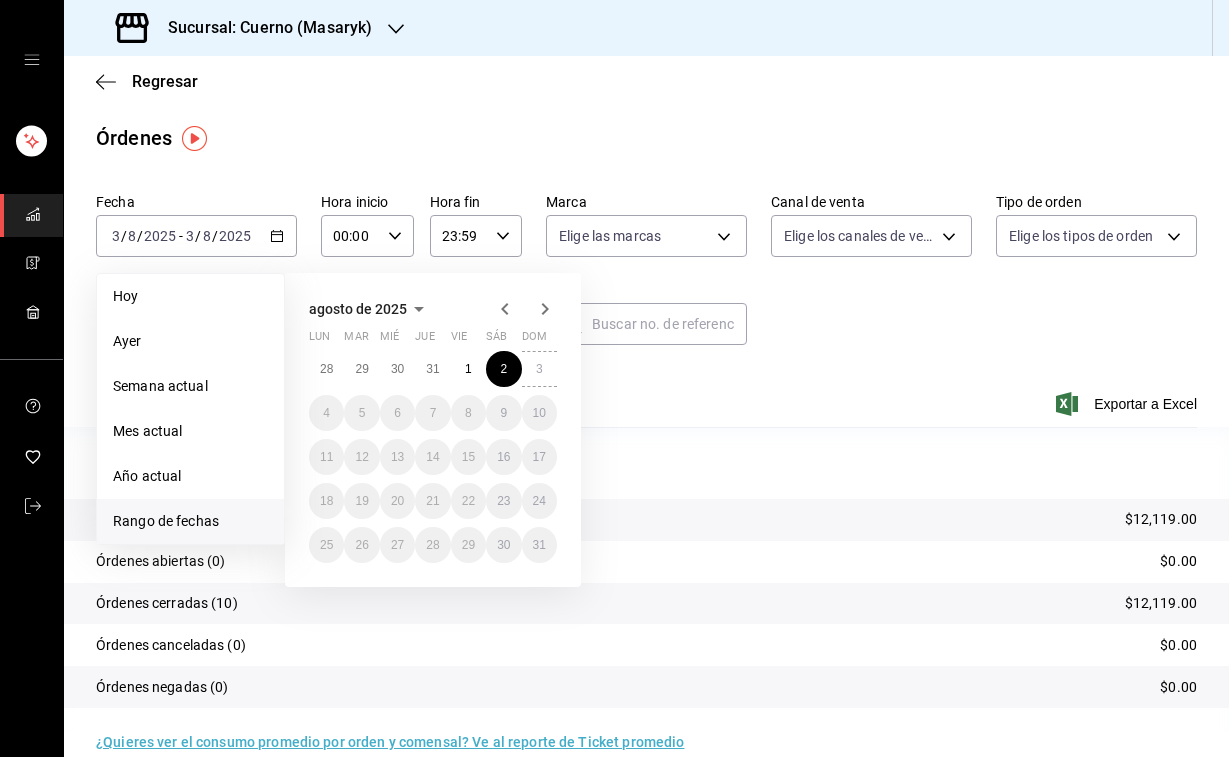 click on "agosto de 2025 lun mar mié jue vie sáb dom 28 29 30 31 1 2 3 4 5 6 7 8 9 10 11 12 13 14 15 16 17 18 19 20 21 22 23 24 25 26 27 28 29 30 31" at bounding box center [433, 430] 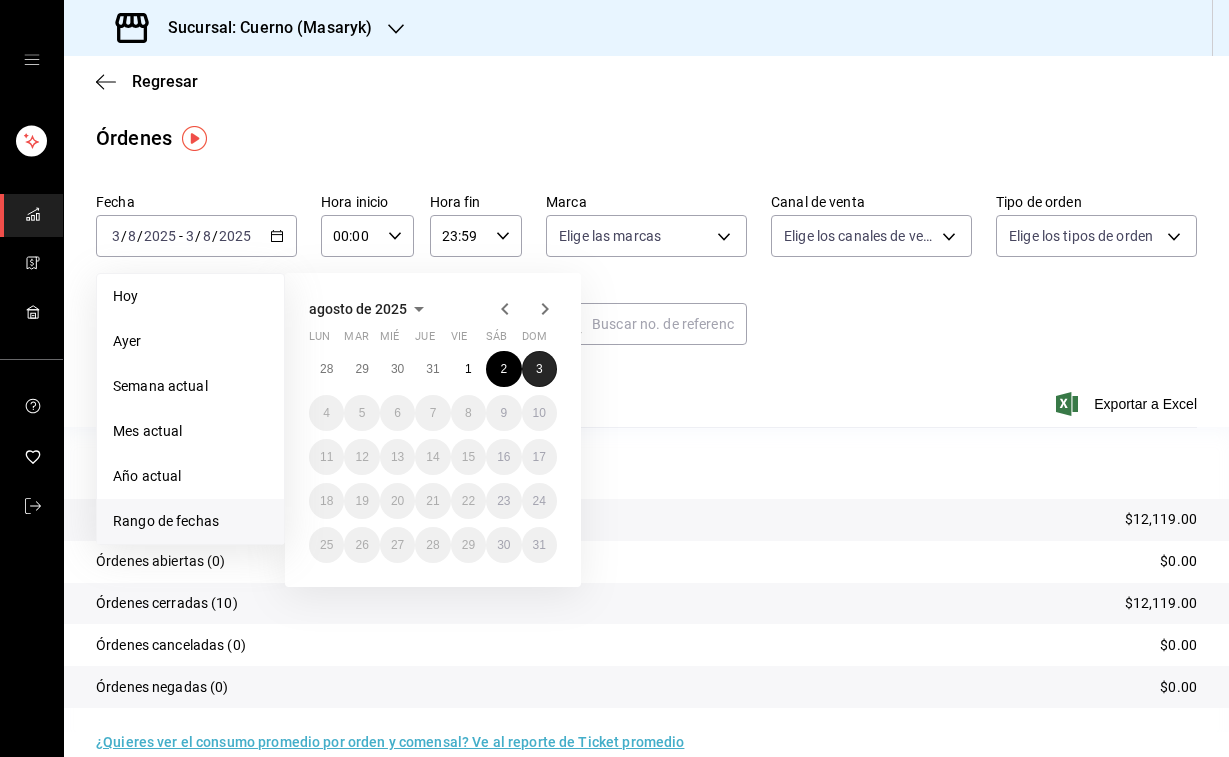 click on "3" at bounding box center (539, 369) 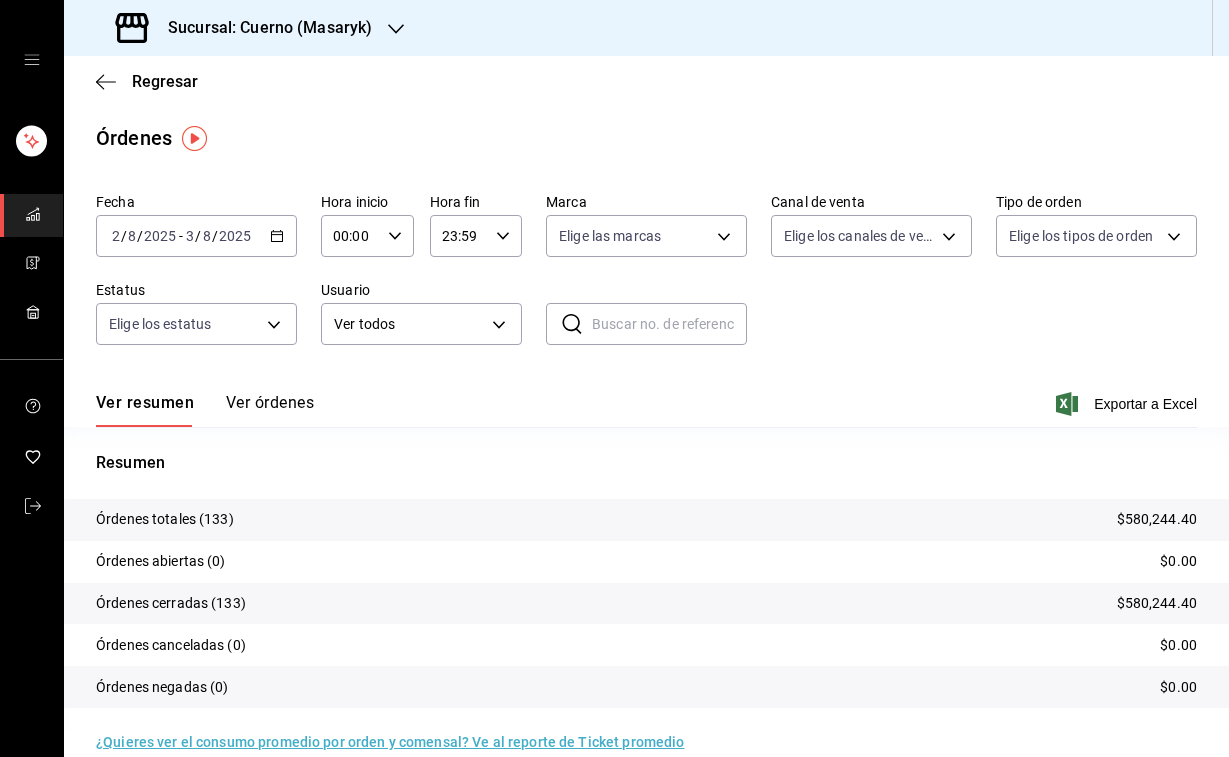 click 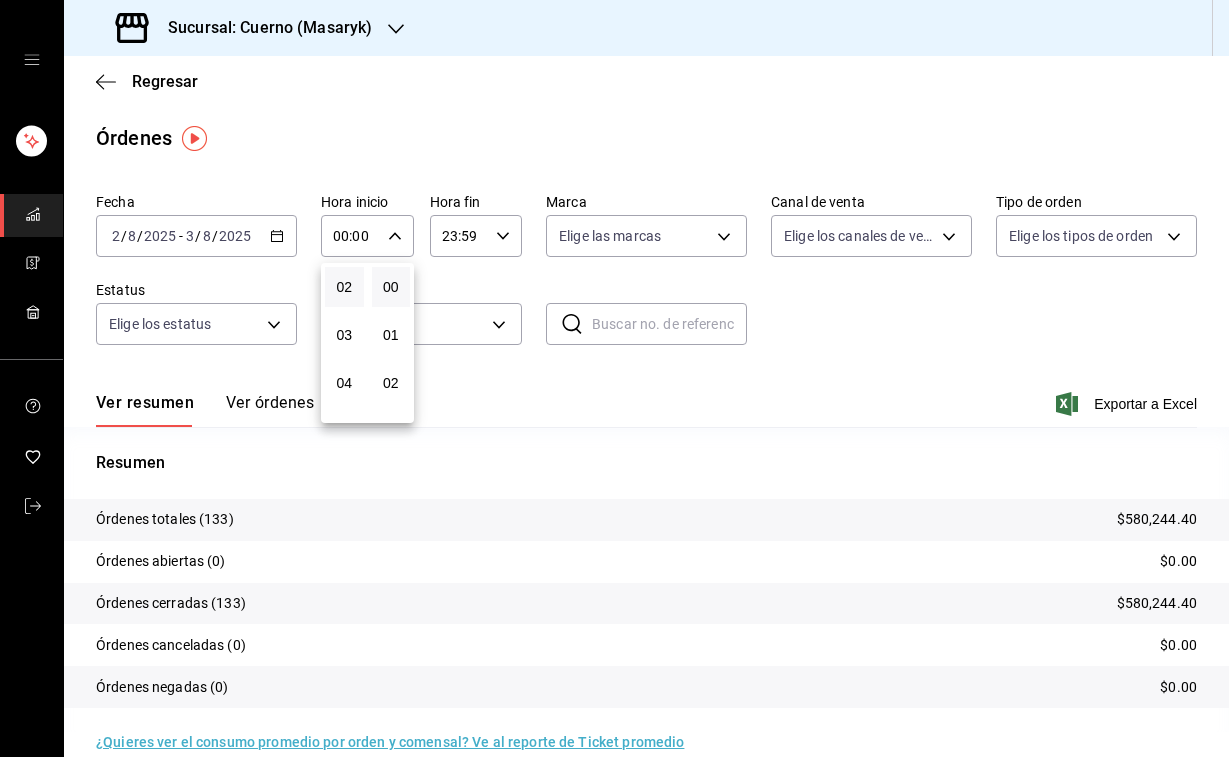 scroll, scrollTop: 98, scrollLeft: 0, axis: vertical 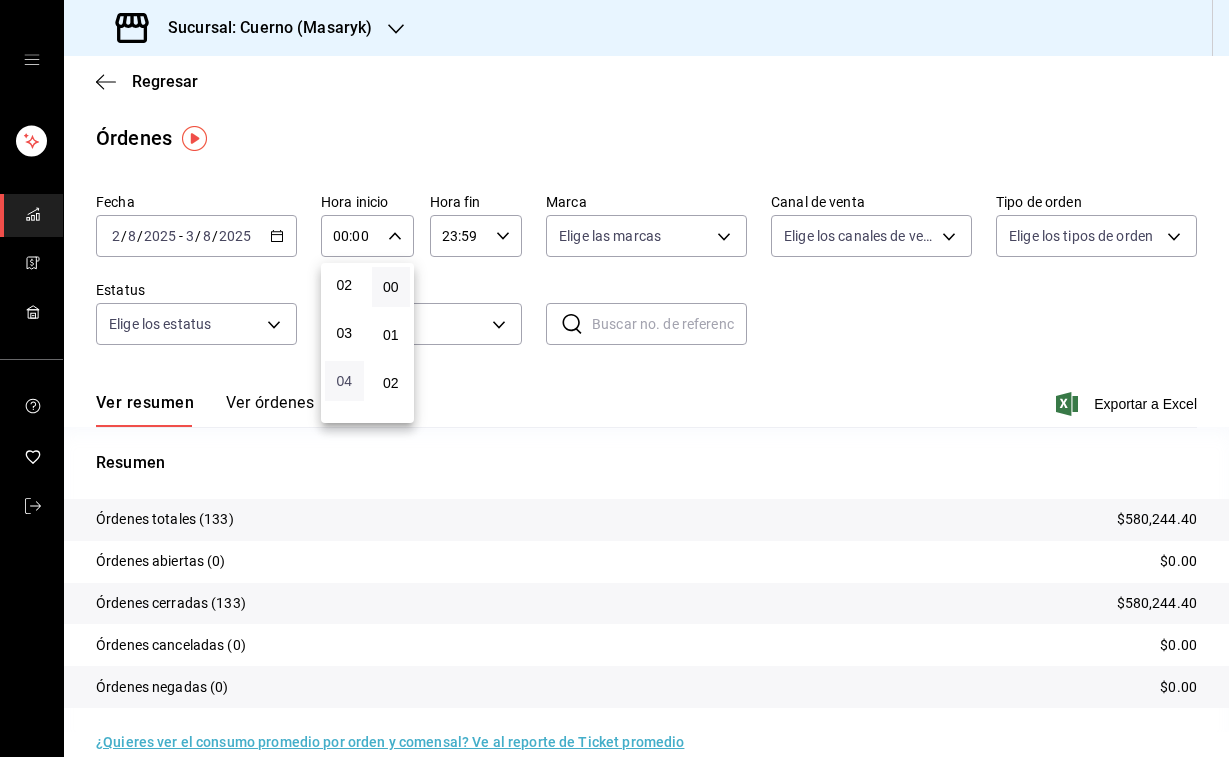 click on "04" at bounding box center (344, 381) 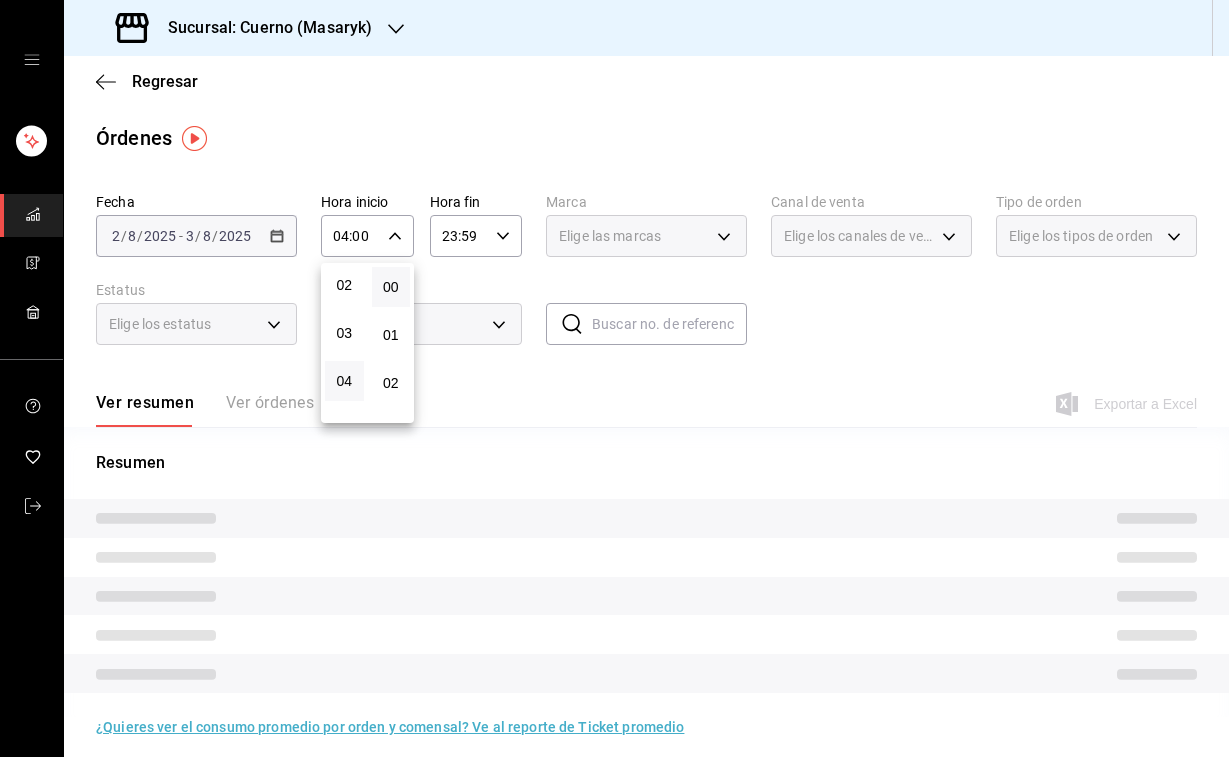 click at bounding box center [614, 378] 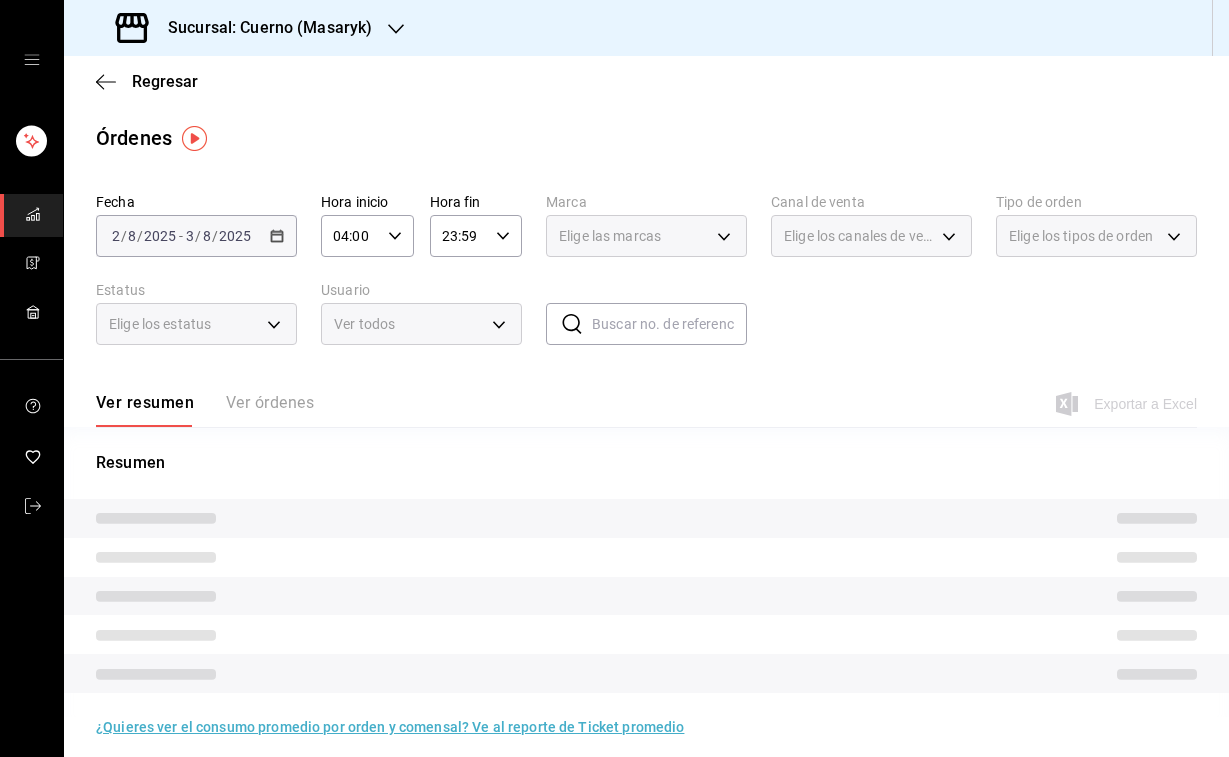click 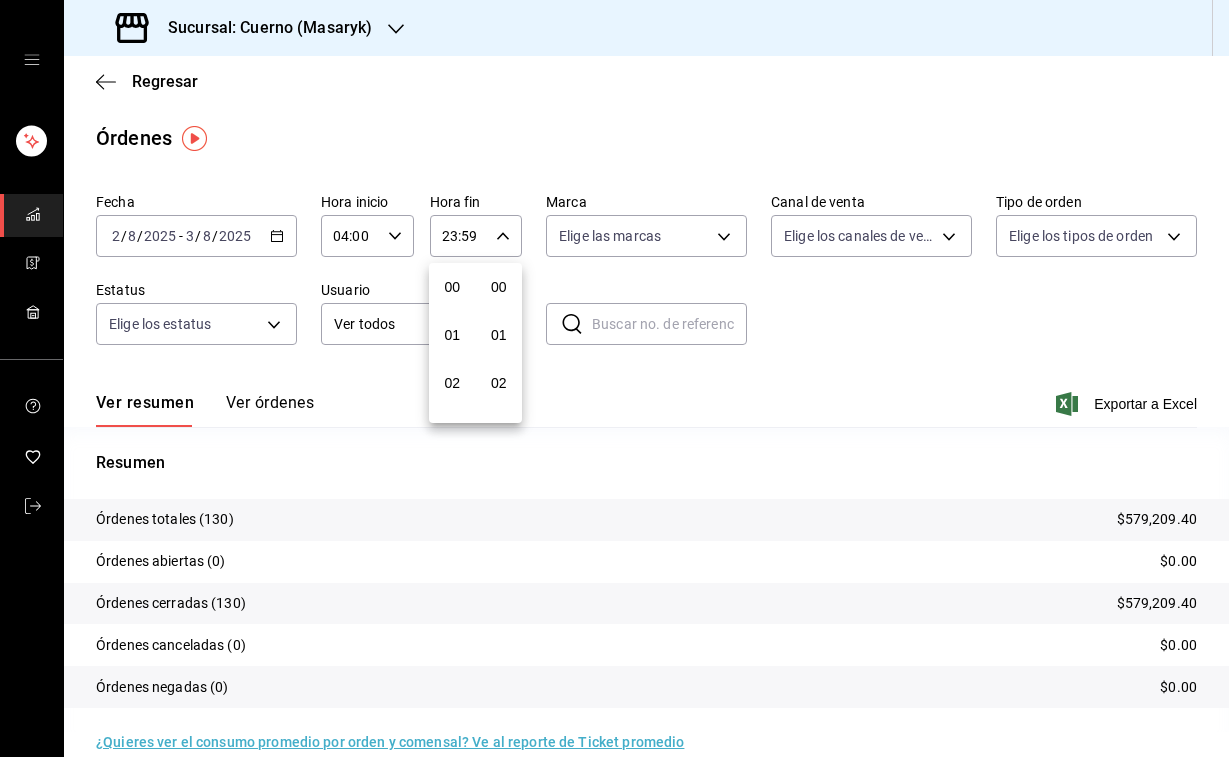 scroll, scrollTop: 1016, scrollLeft: 0, axis: vertical 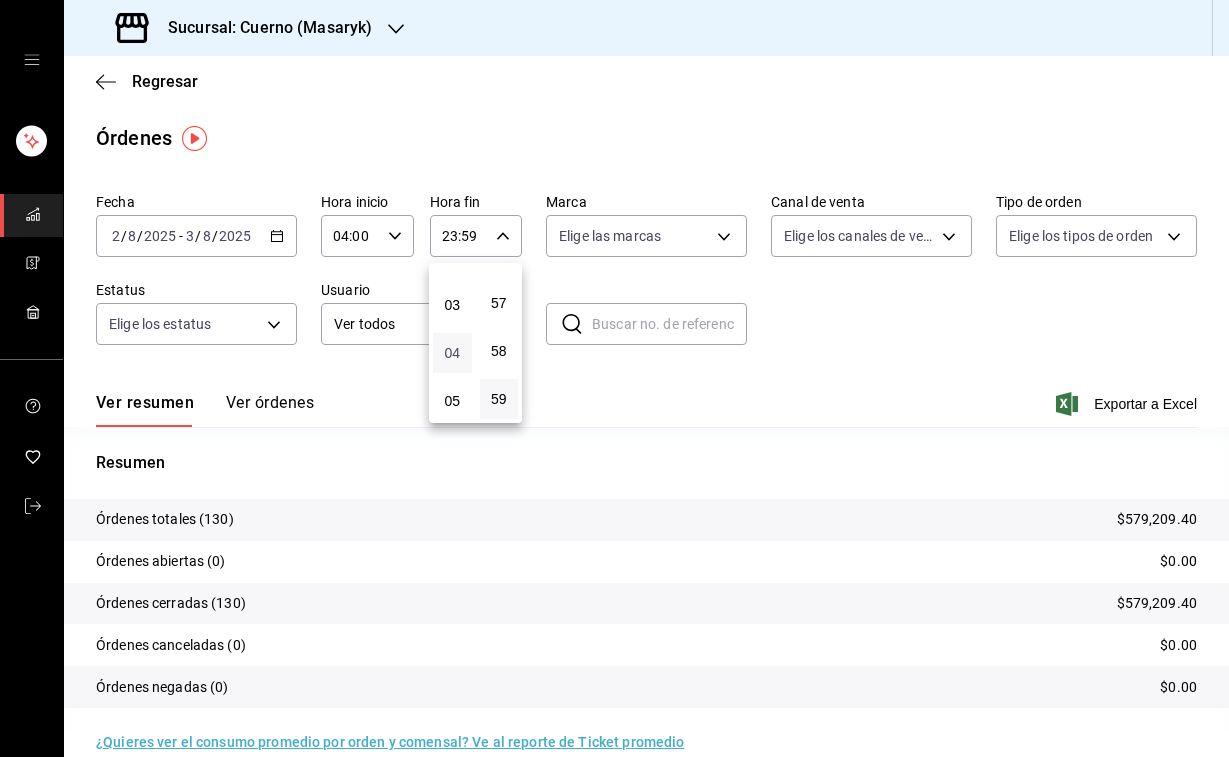 click on "04" at bounding box center (452, 353) 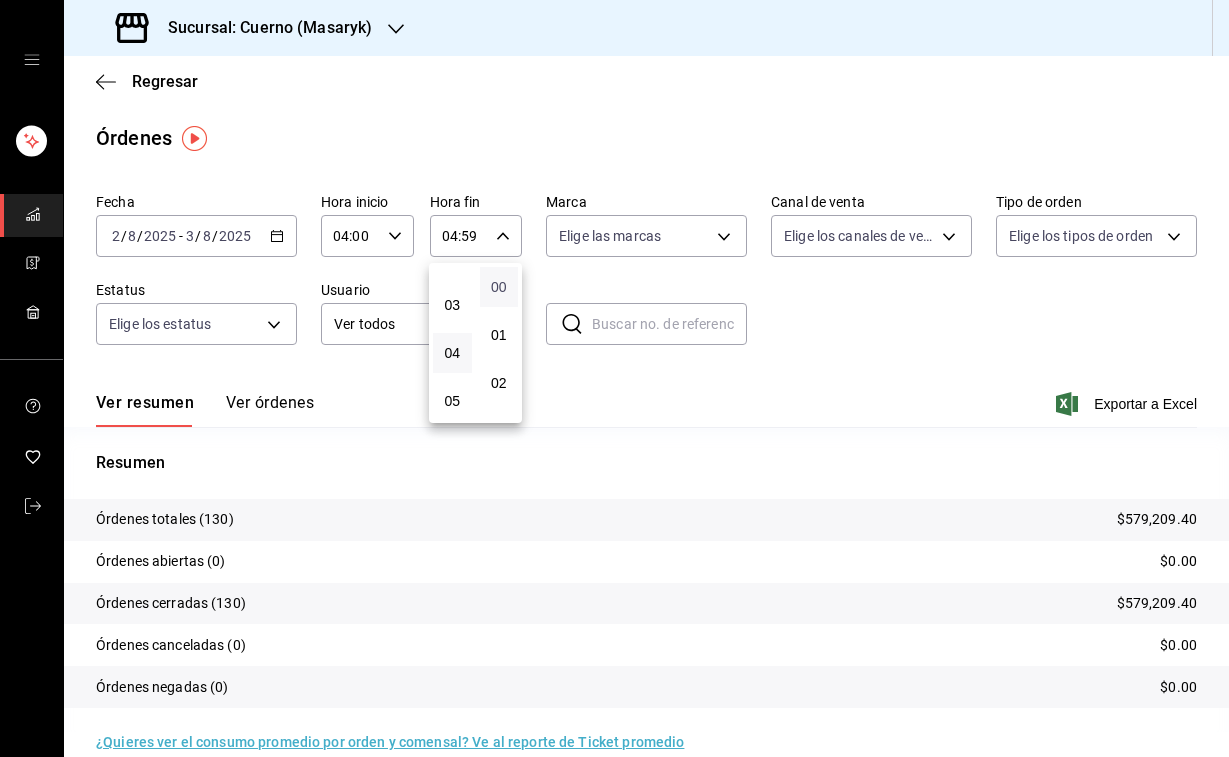 scroll, scrollTop: 0, scrollLeft: 0, axis: both 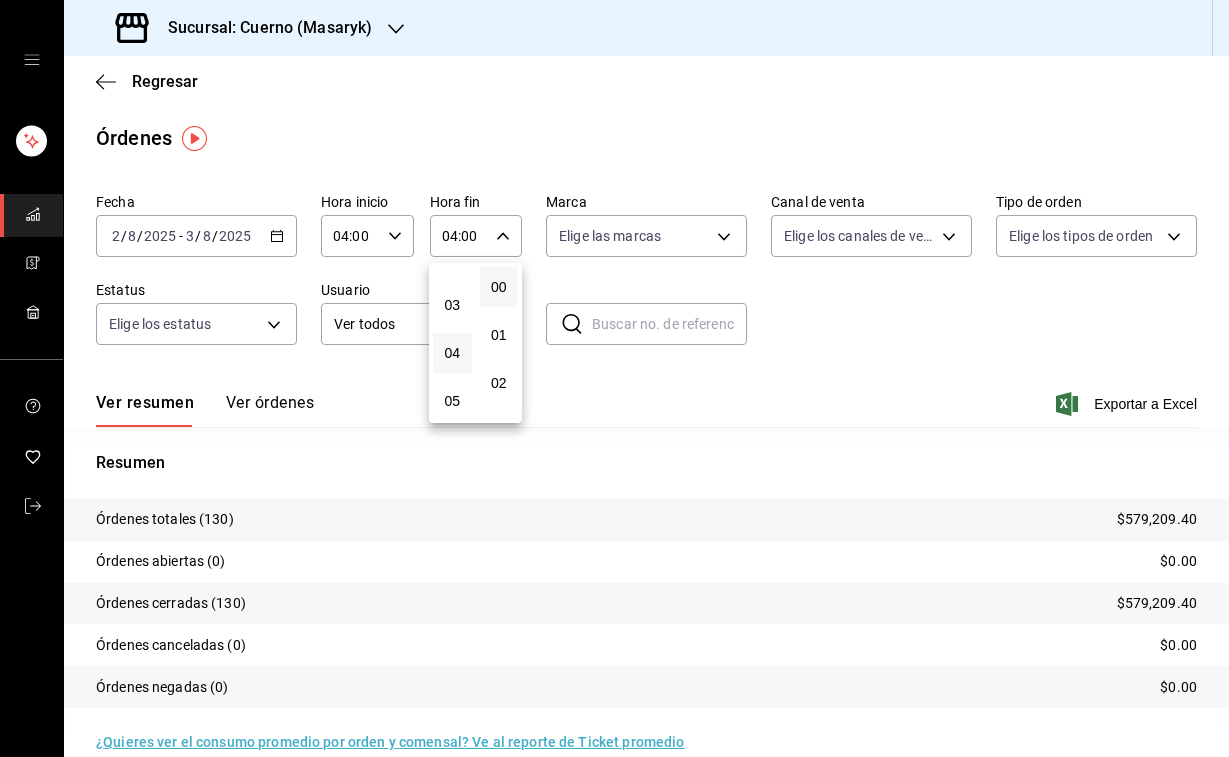 click at bounding box center (614, 378) 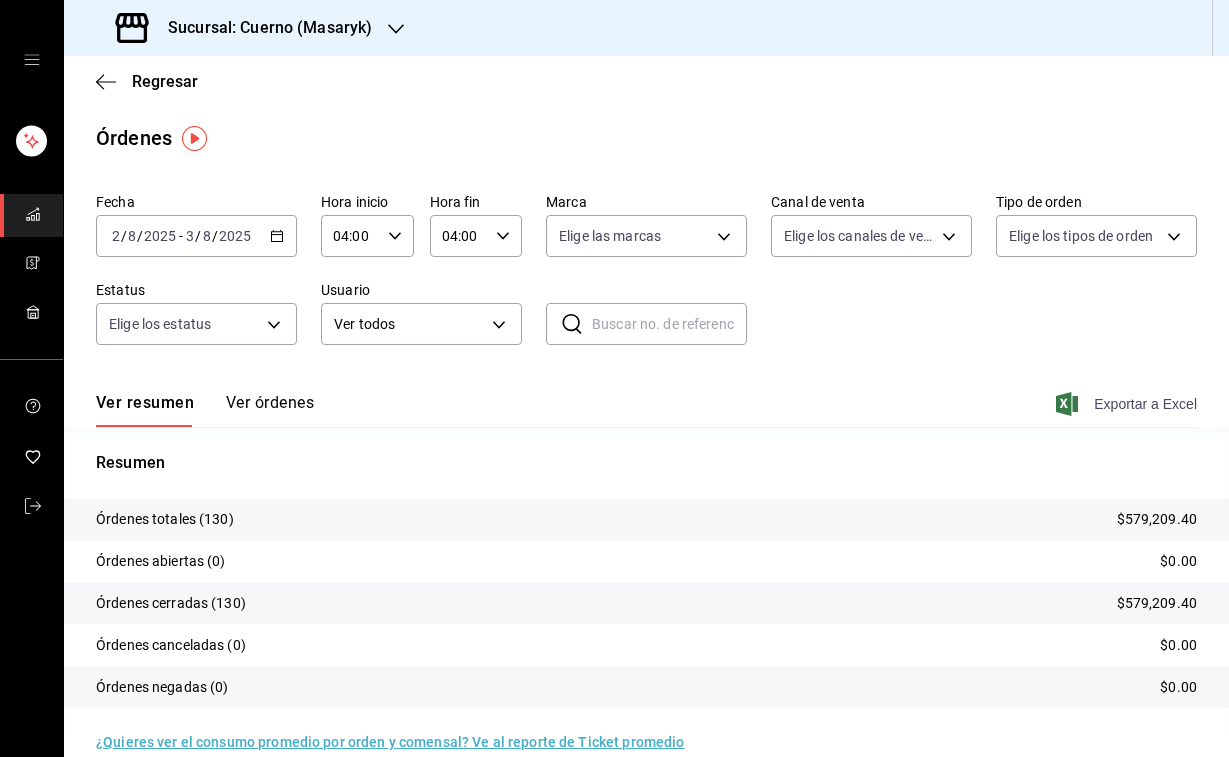 click 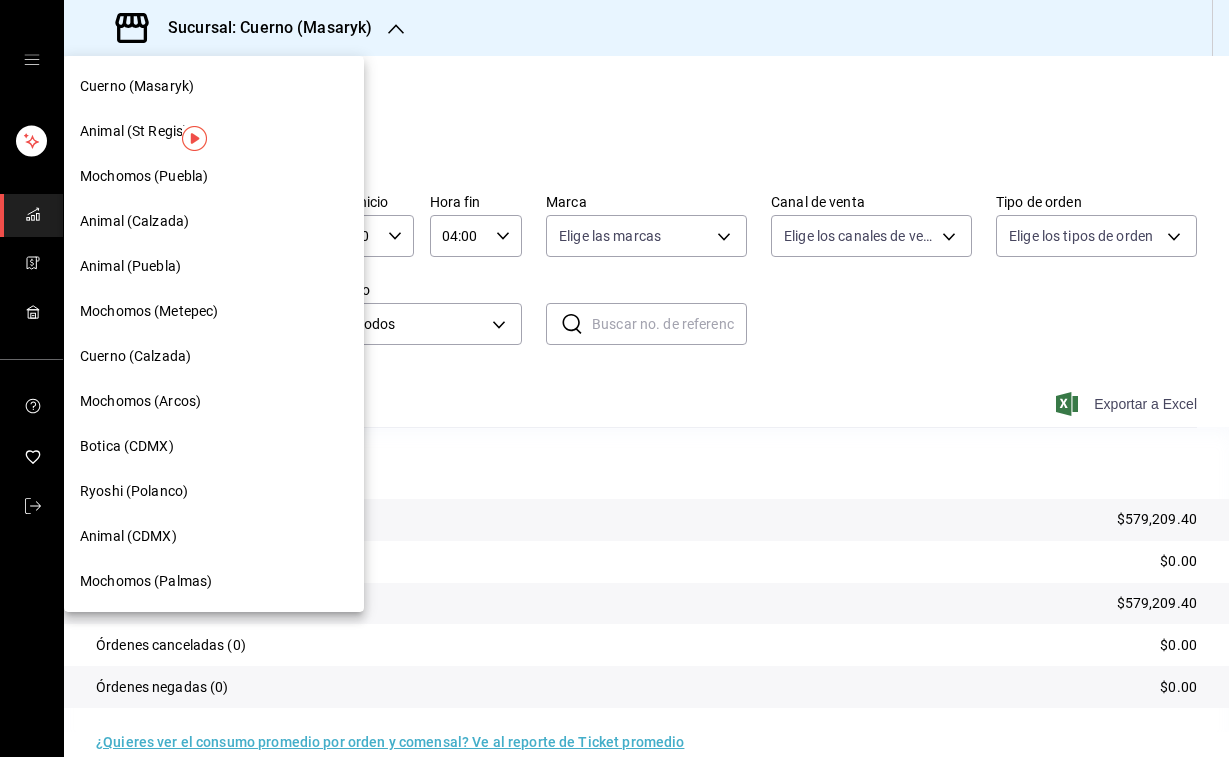 click on "Animal (CDMX)" at bounding box center (214, 536) 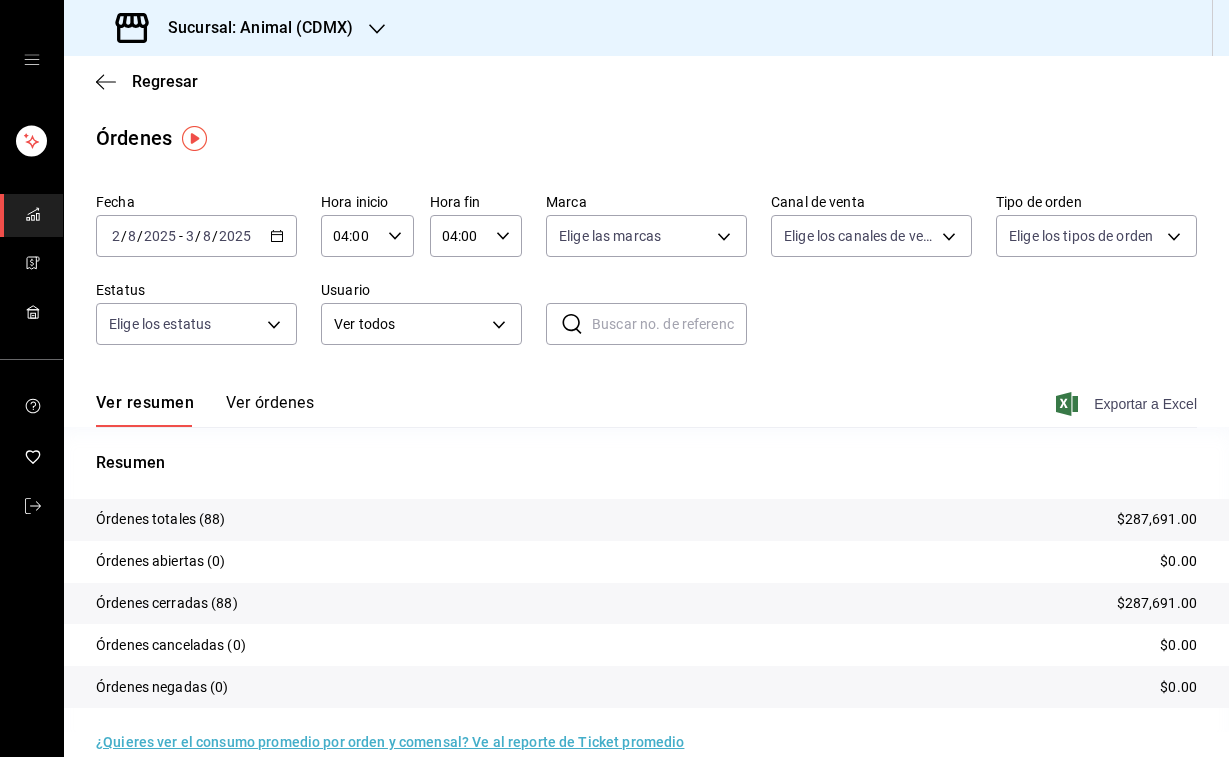 click 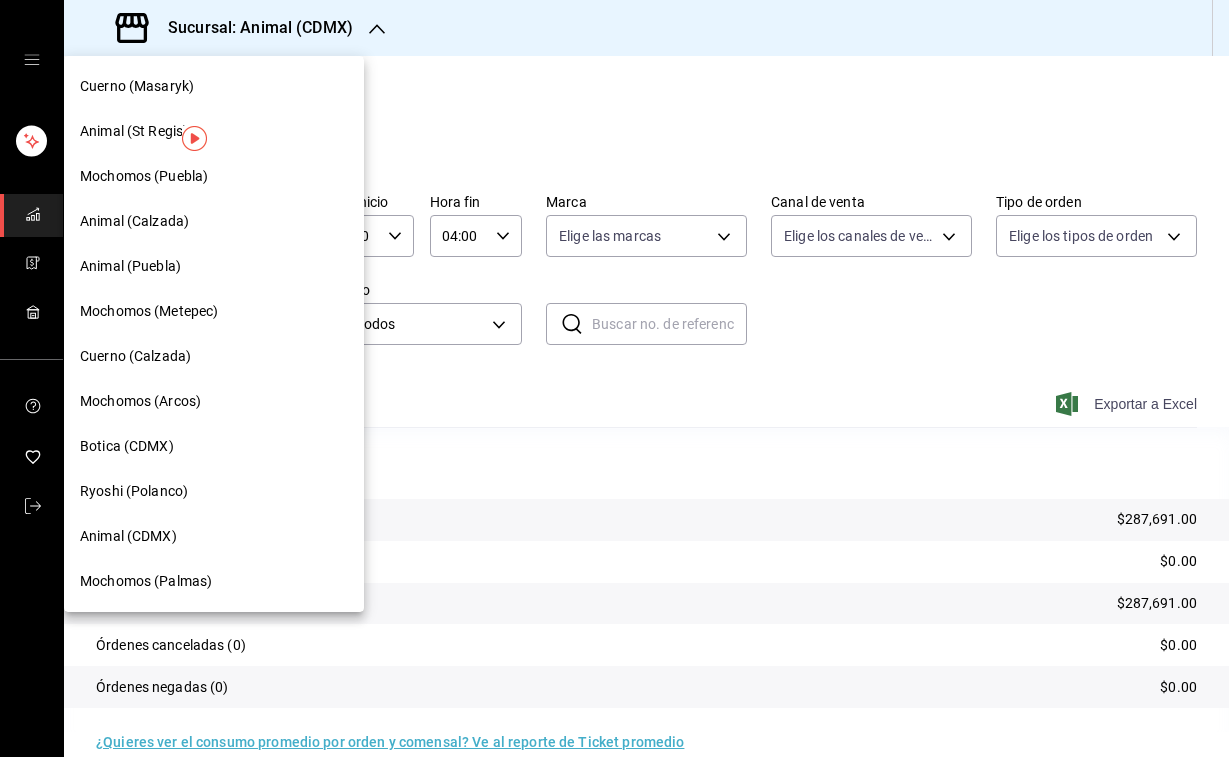 click on "Animal (St Regis)" at bounding box center (134, 131) 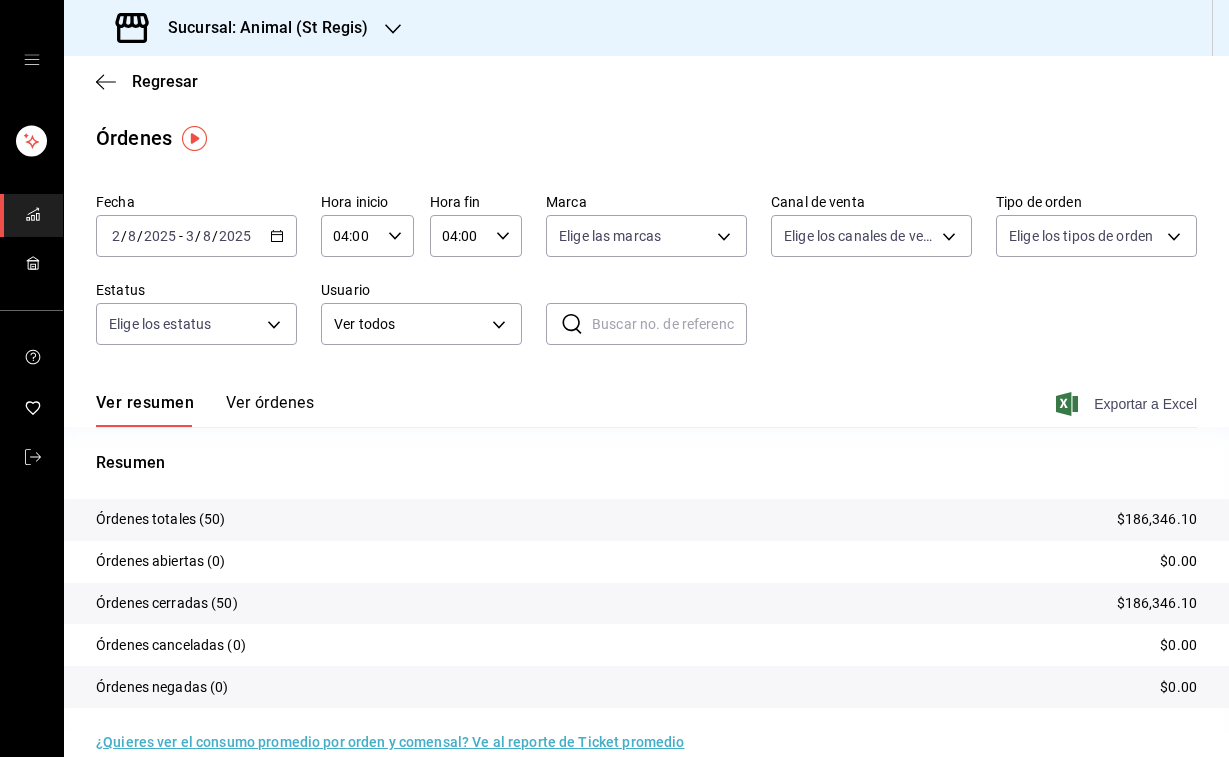 click 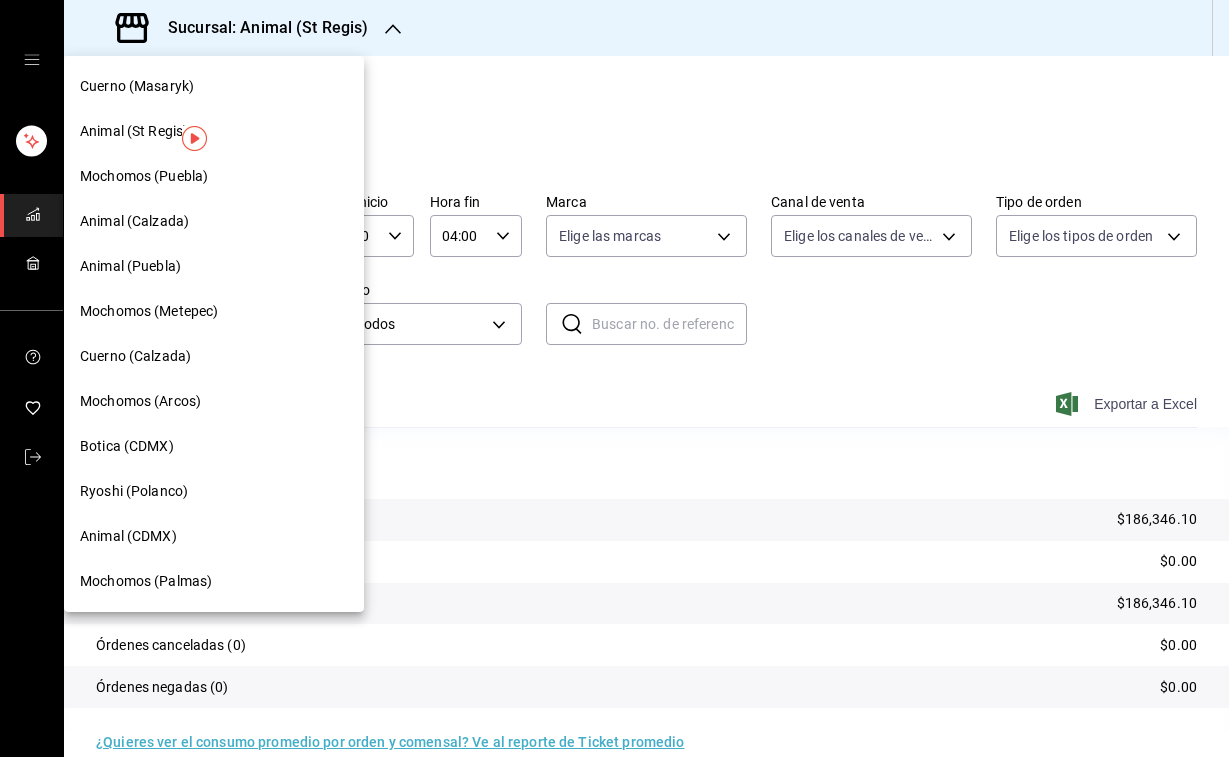 click on "Animal (Puebla)" at bounding box center (130, 266) 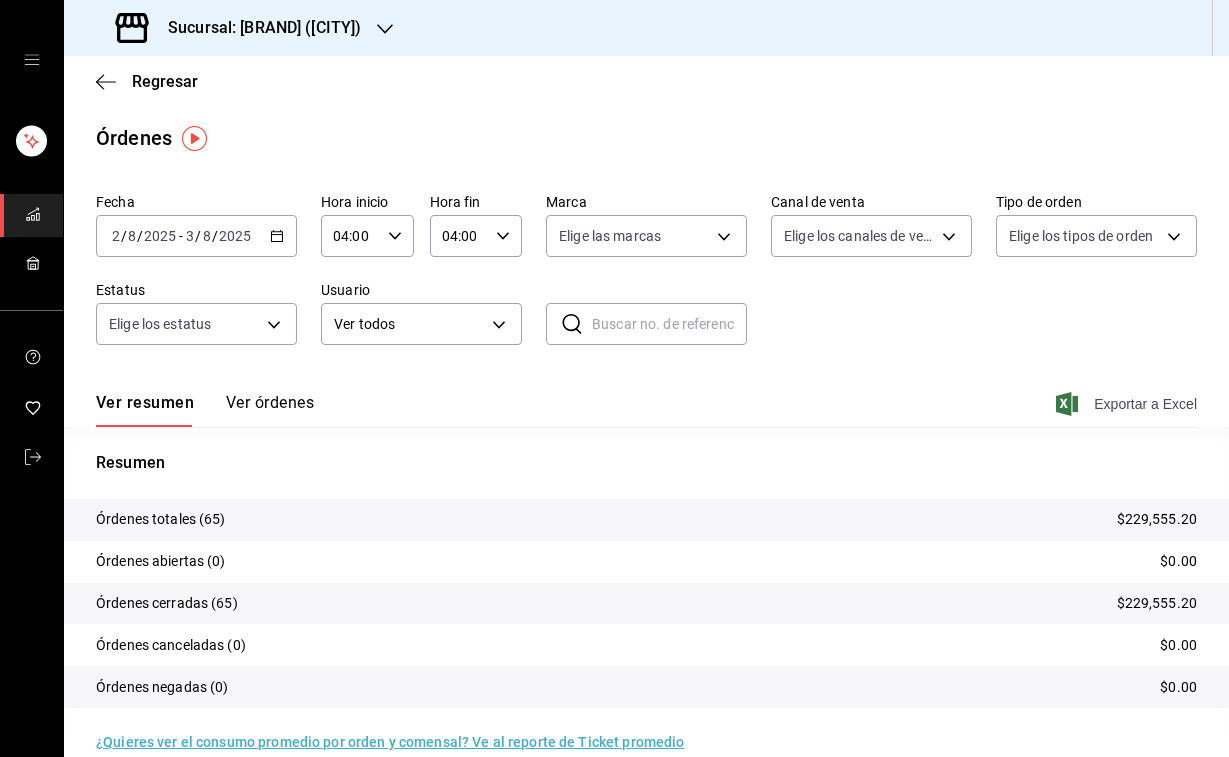 click 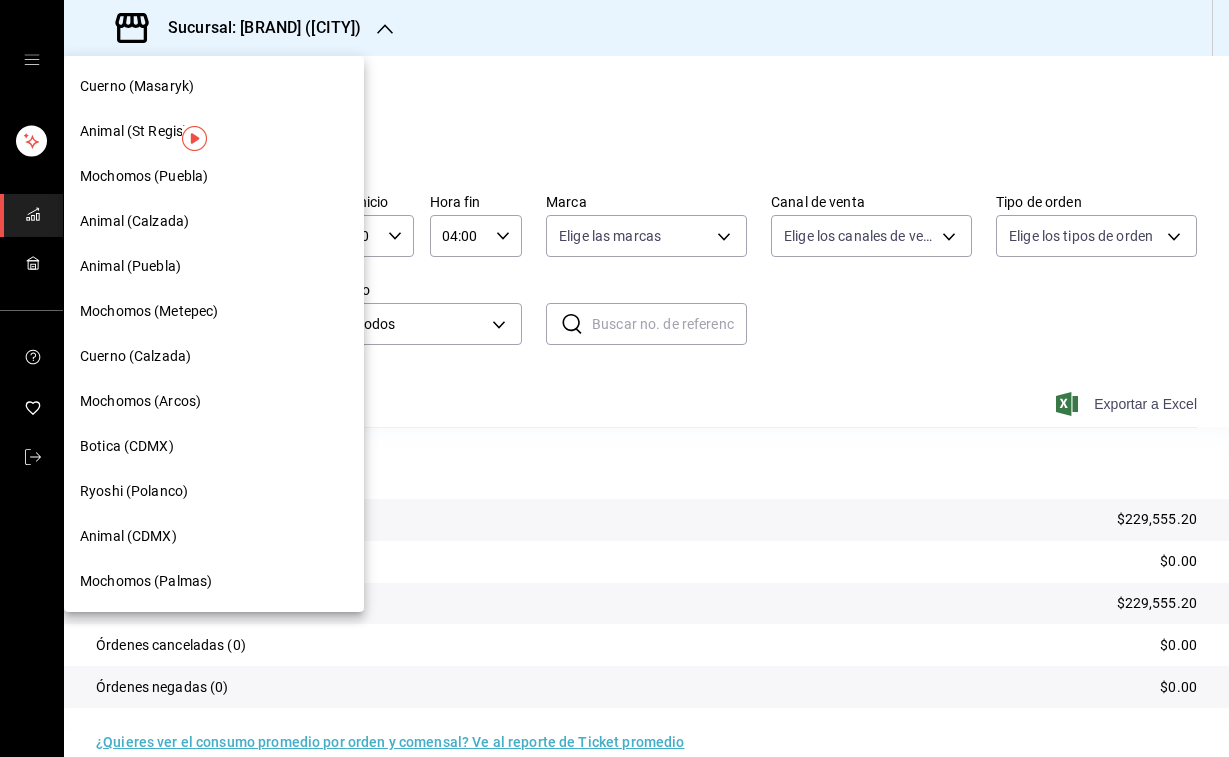 click on "Mochomos (Palmas)" at bounding box center (146, 581) 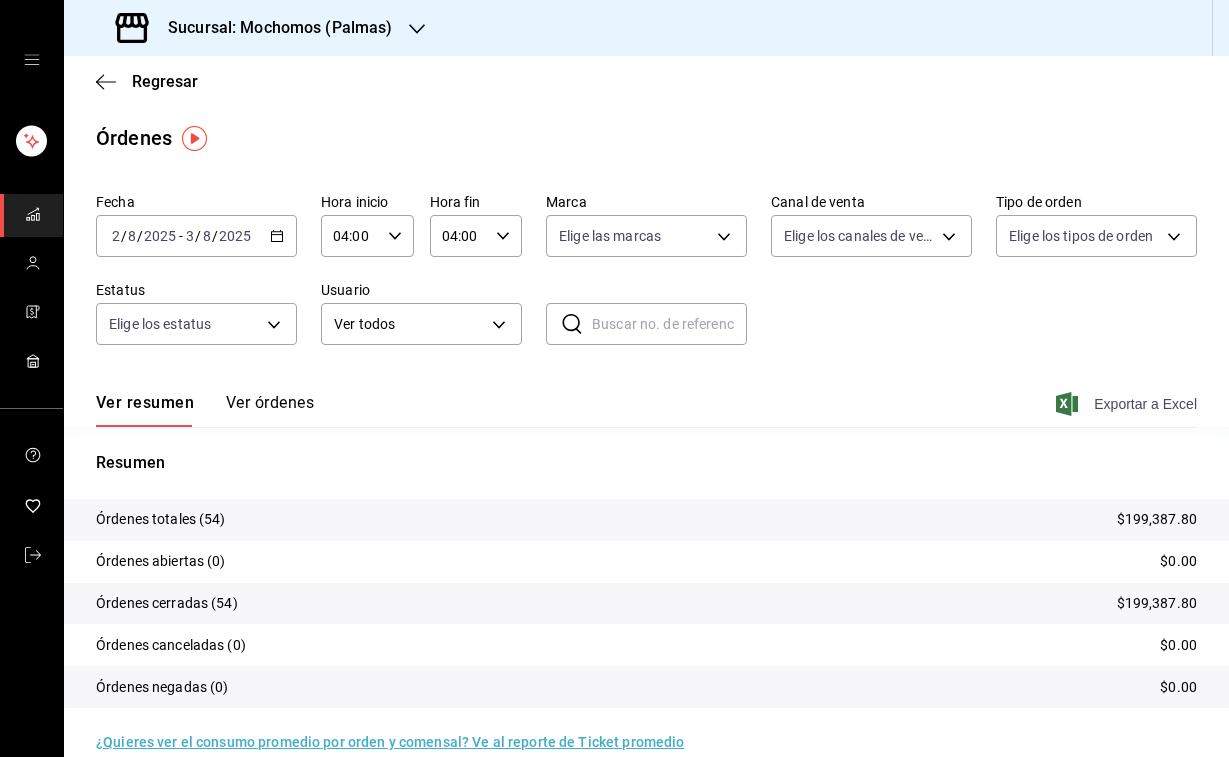 click 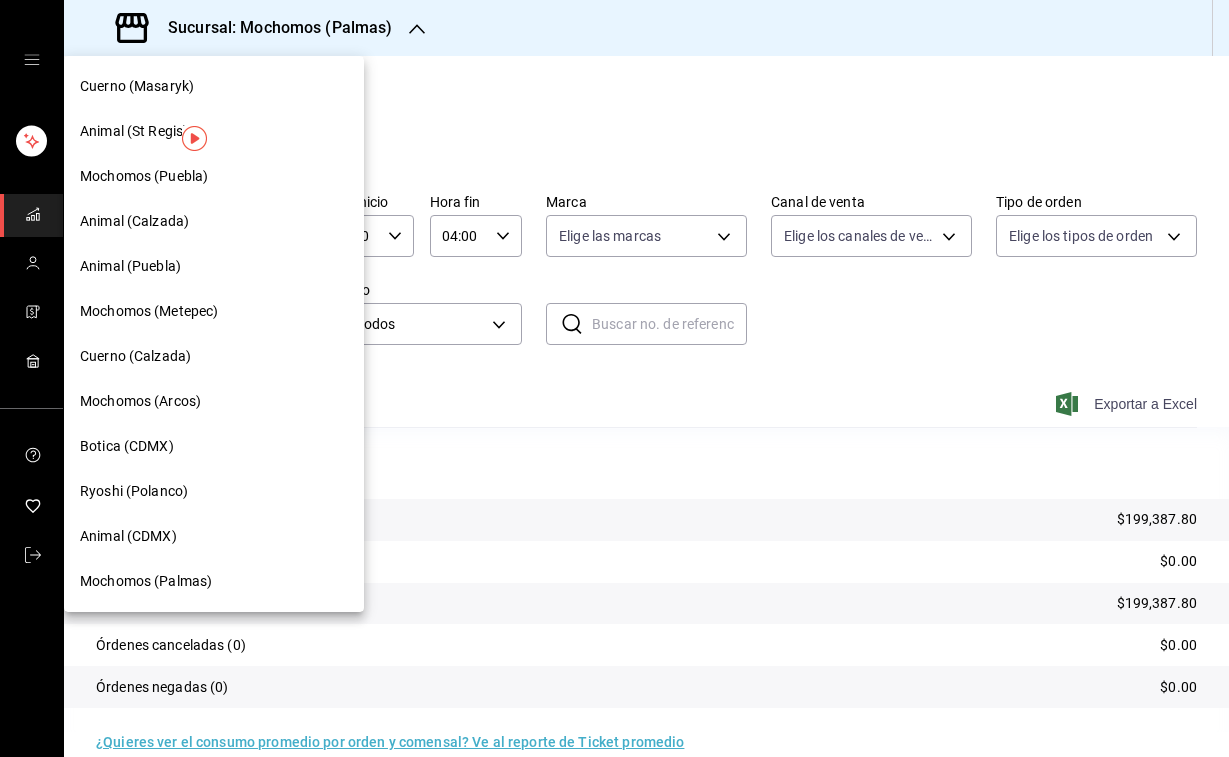 click on "Mochomos (Metepec)" at bounding box center (149, 311) 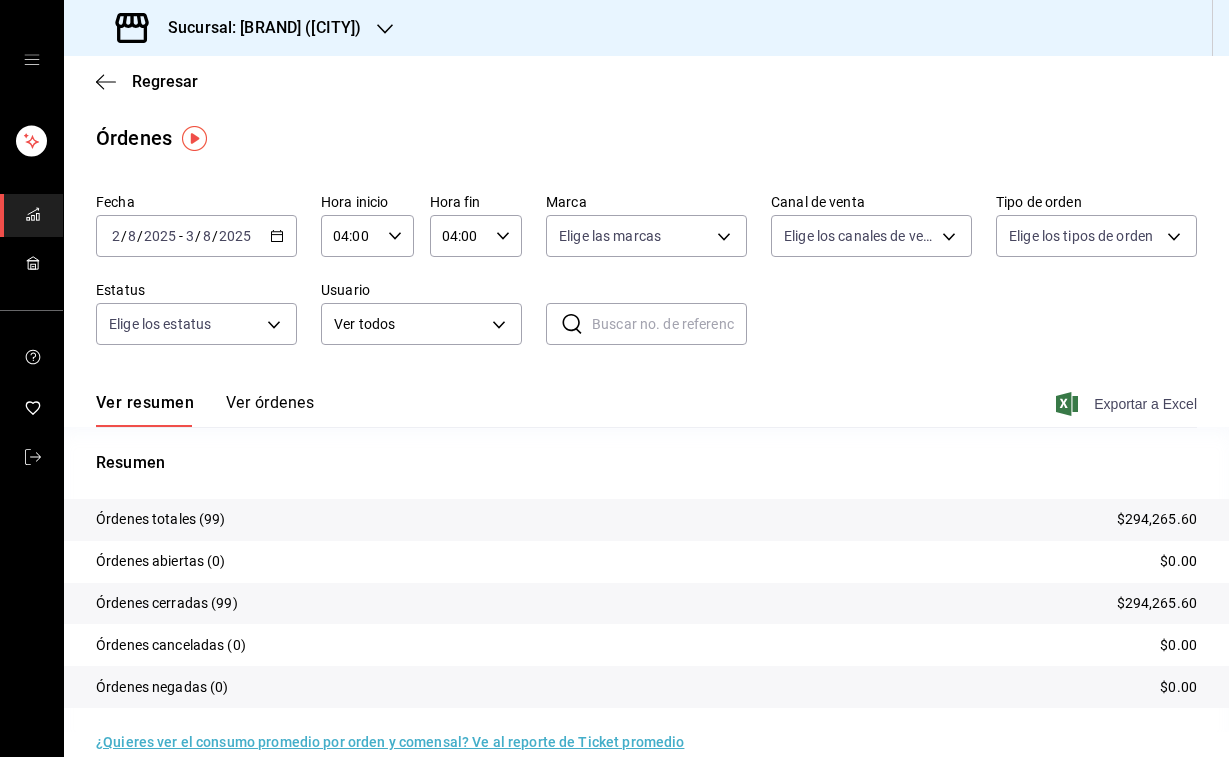 click 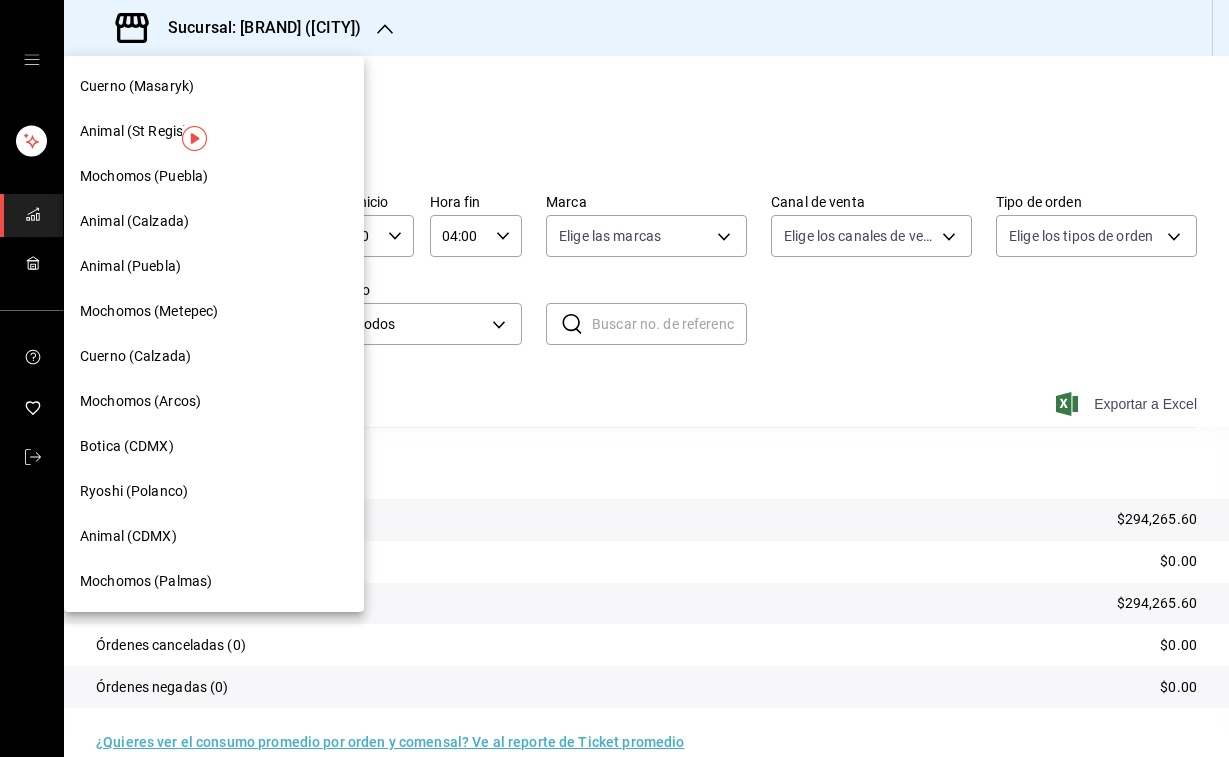 click on "Mochomos (Puebla)" at bounding box center [214, 176] 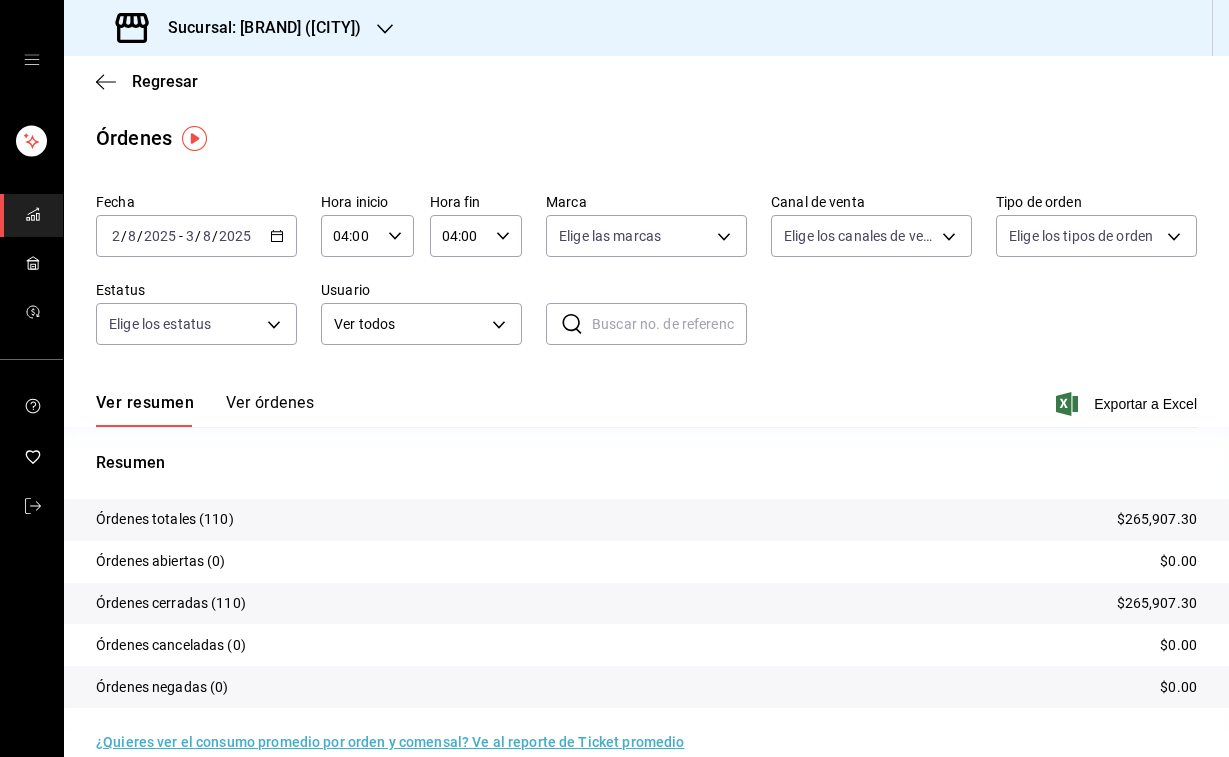 click on "Ver resumen Ver órdenes Exportar a Excel" at bounding box center [646, 398] 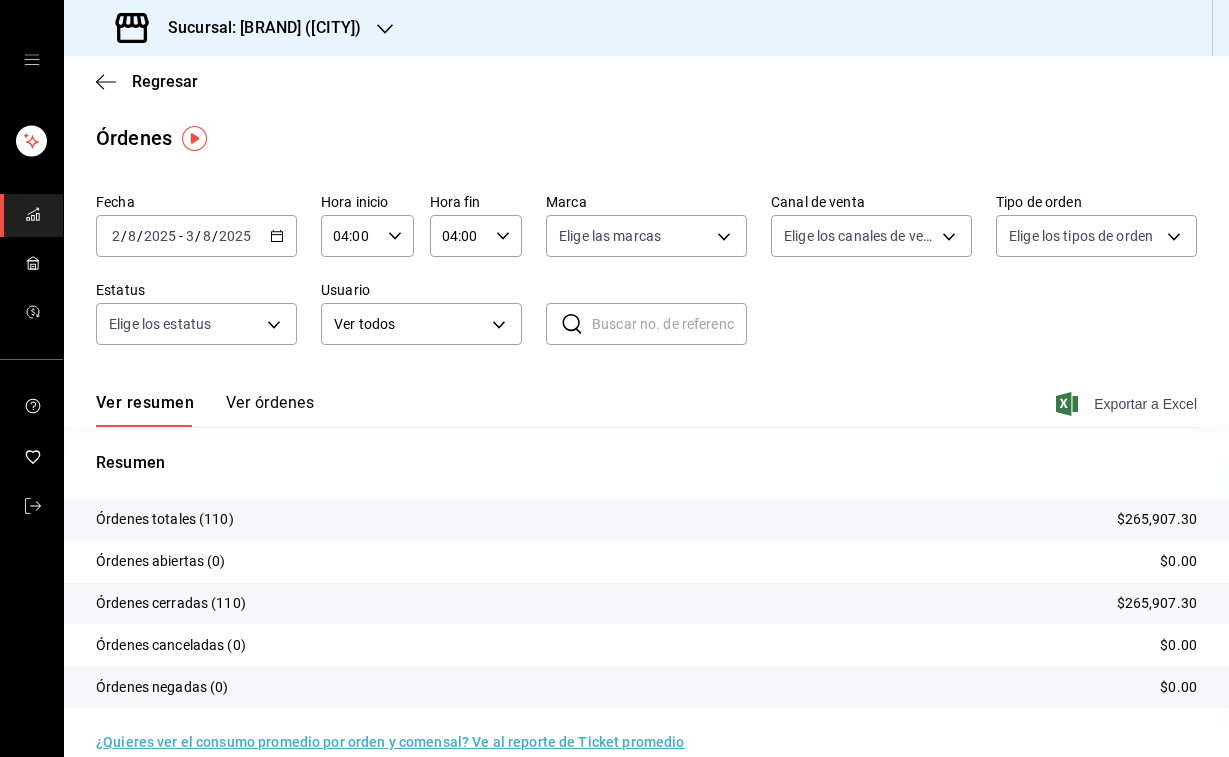 click 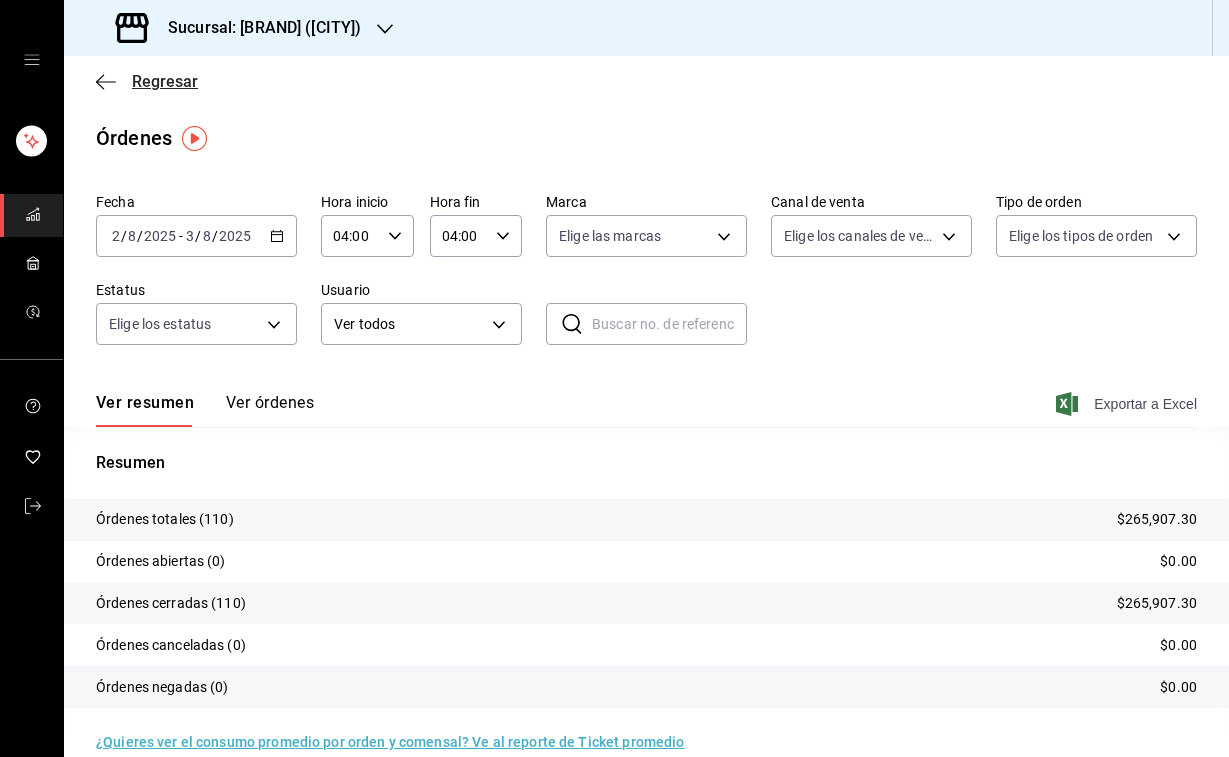 click on "Regresar" at bounding box center (165, 81) 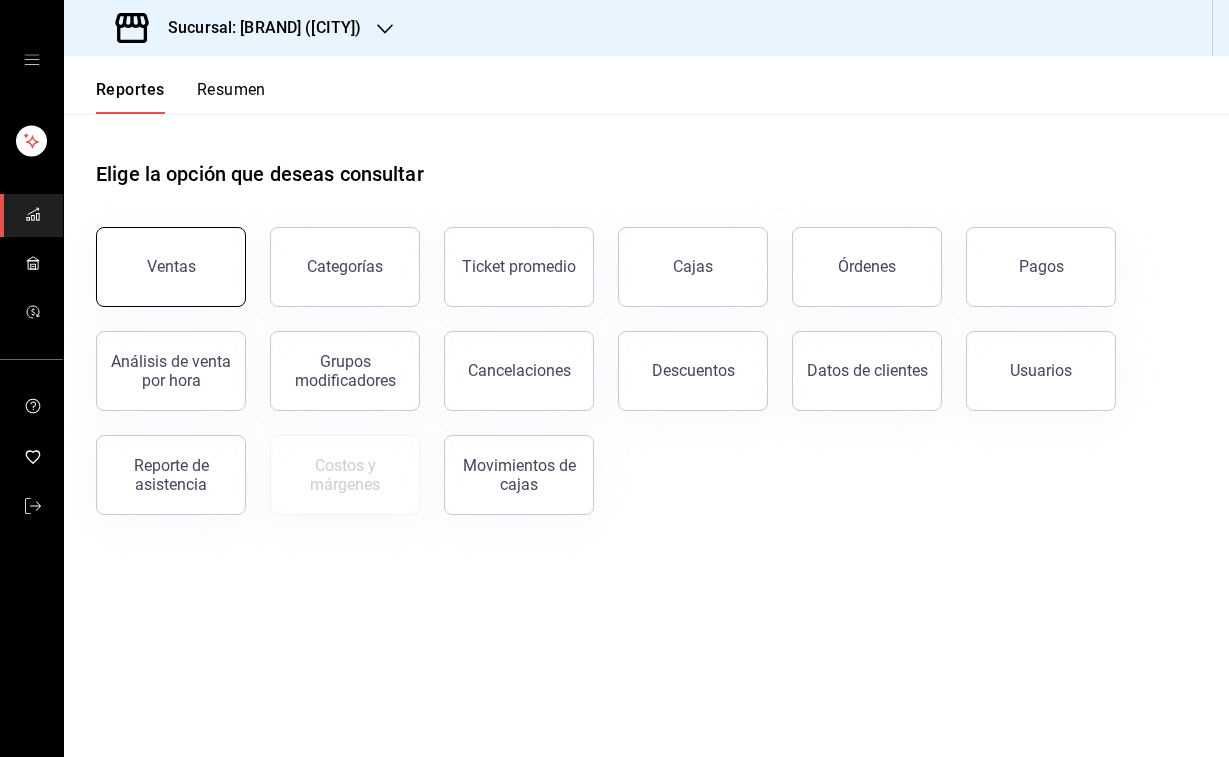 click on "Ventas" at bounding box center (171, 266) 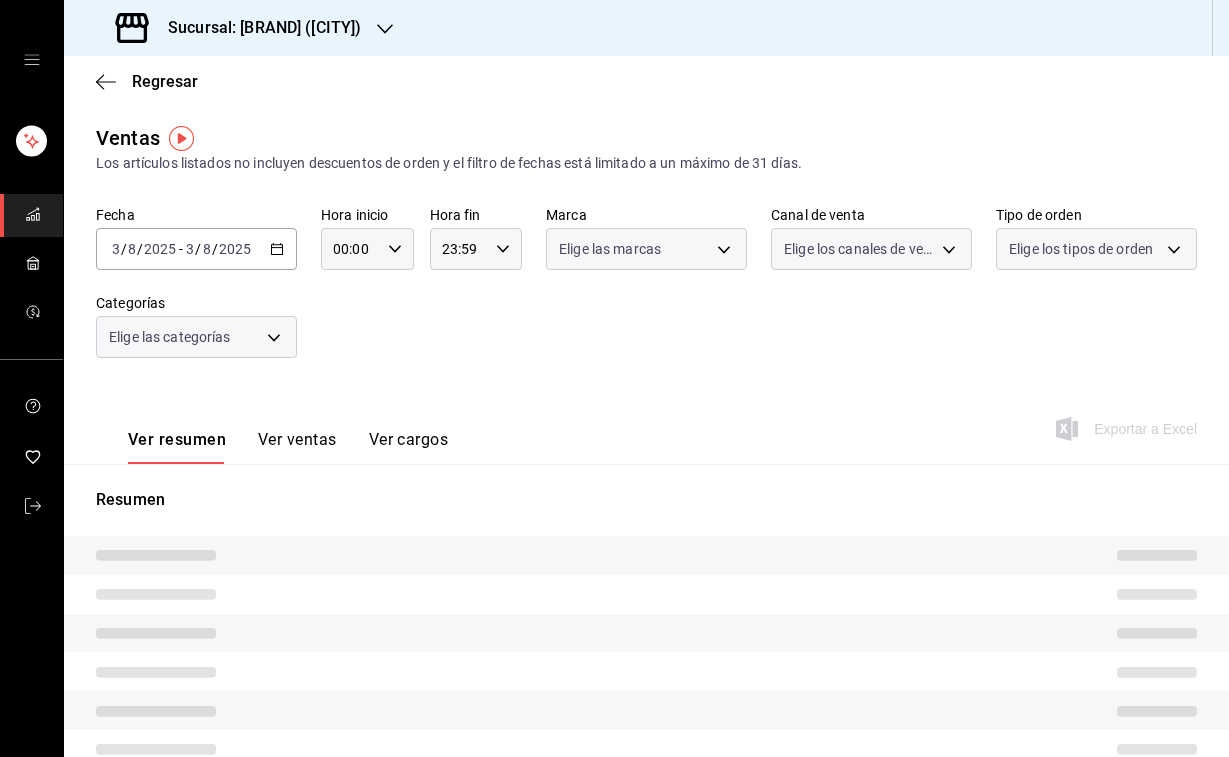 click on "Sucursal: [BRAND] ([CITY])" at bounding box center (240, 28) 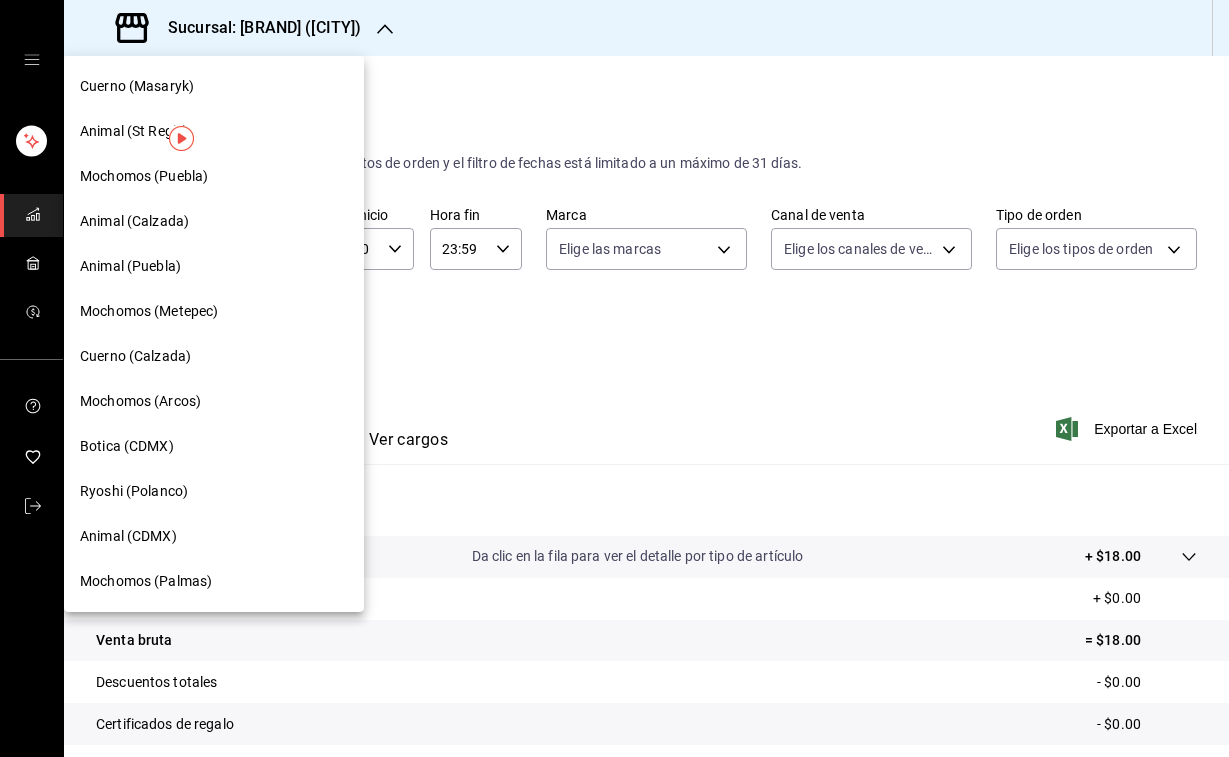 click on "Cuerno (Masaryk)" at bounding box center (137, 86) 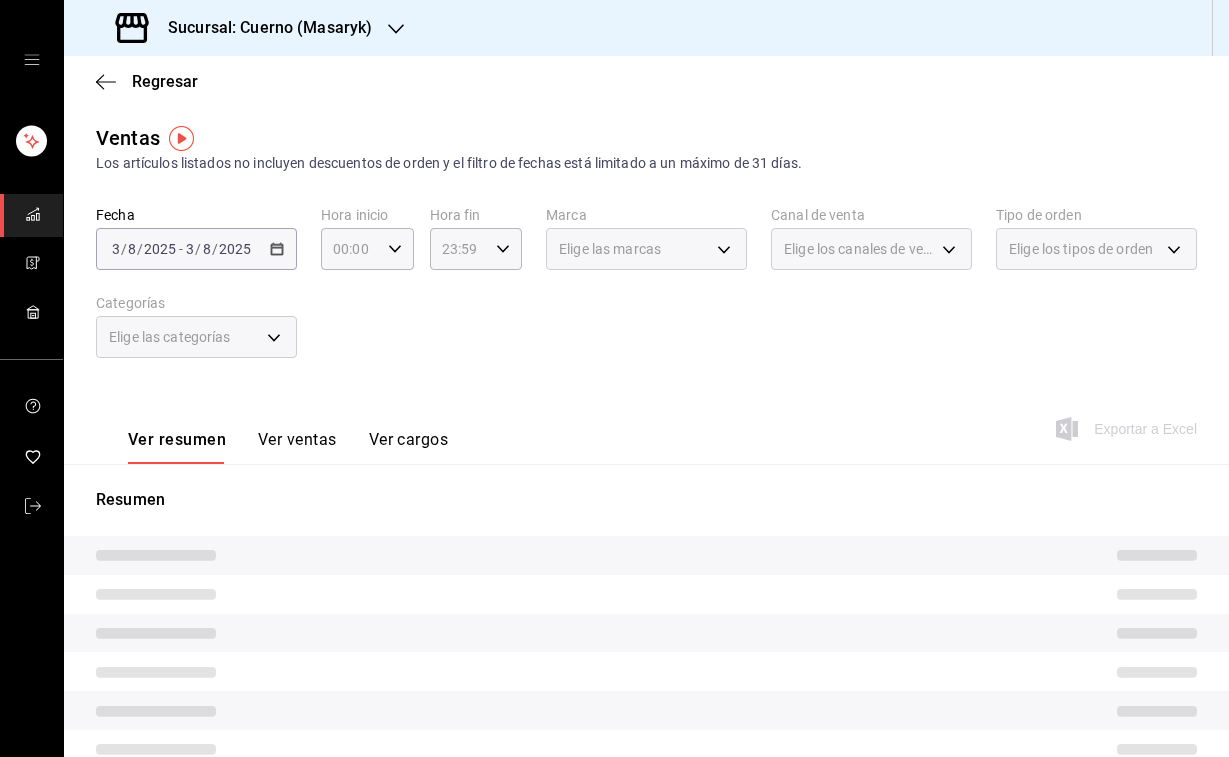 click on "2025-08-03 3 / 8 / 2025 - 2025-08-03 3 / 8 / 2025" at bounding box center [196, 249] 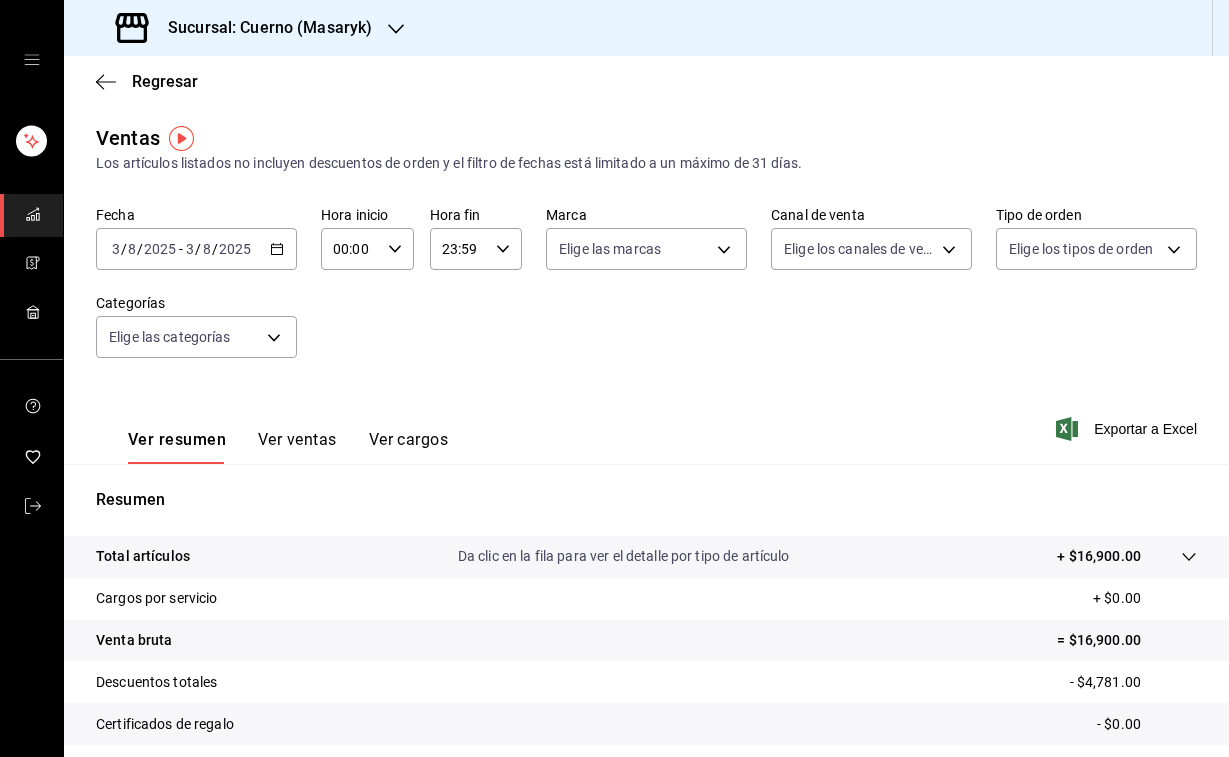 click on "/" at bounding box center [140, 249] 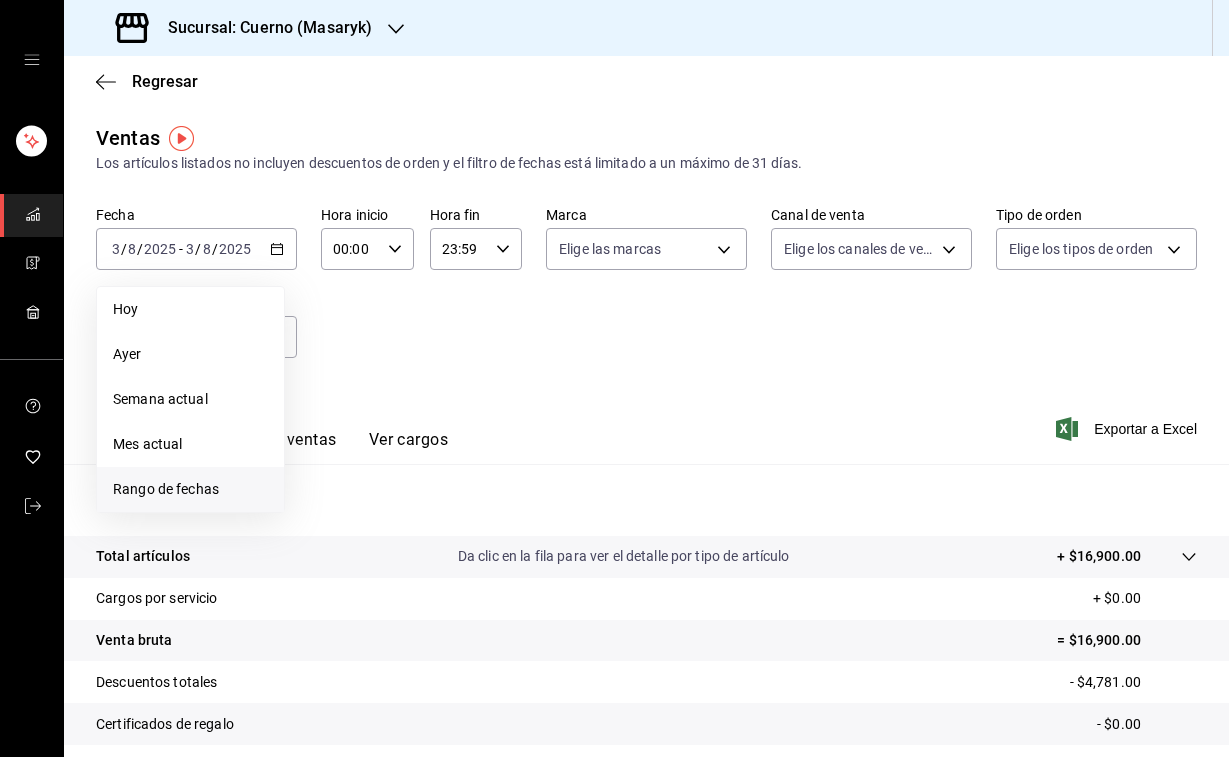 click on "Rango de fechas" at bounding box center (190, 489) 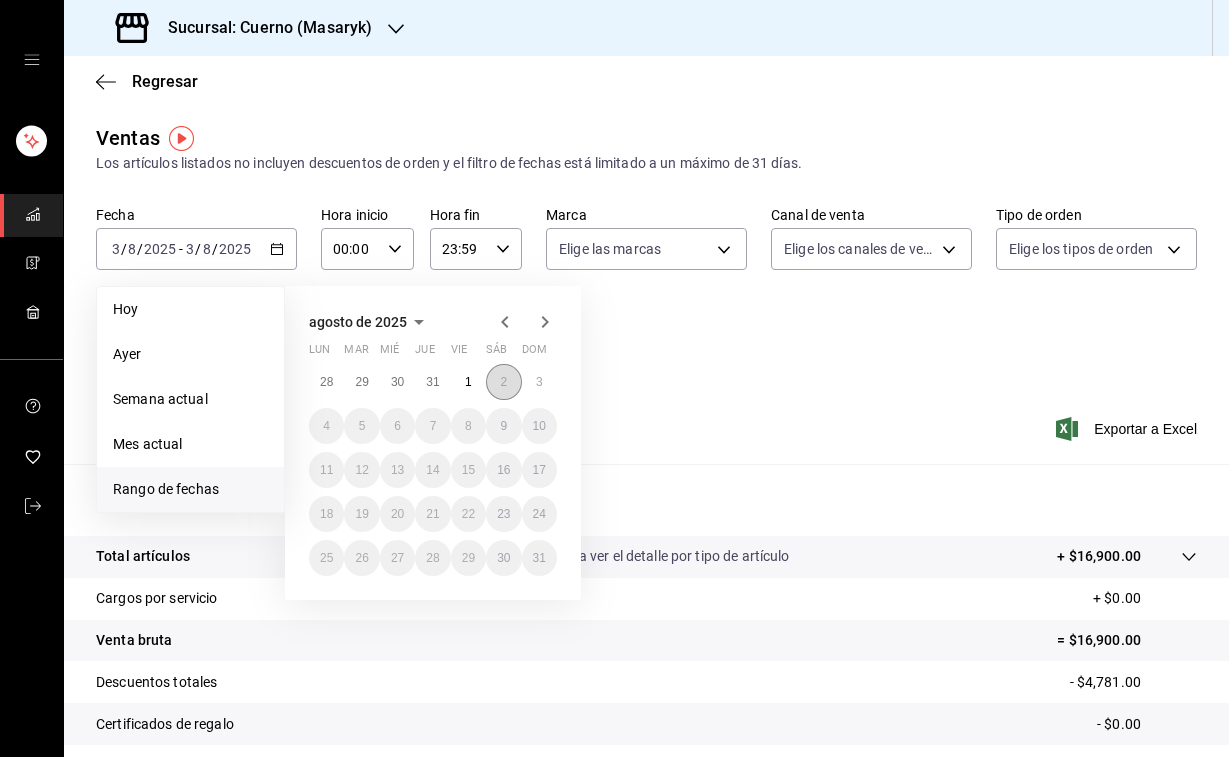 click on "2" at bounding box center [503, 382] 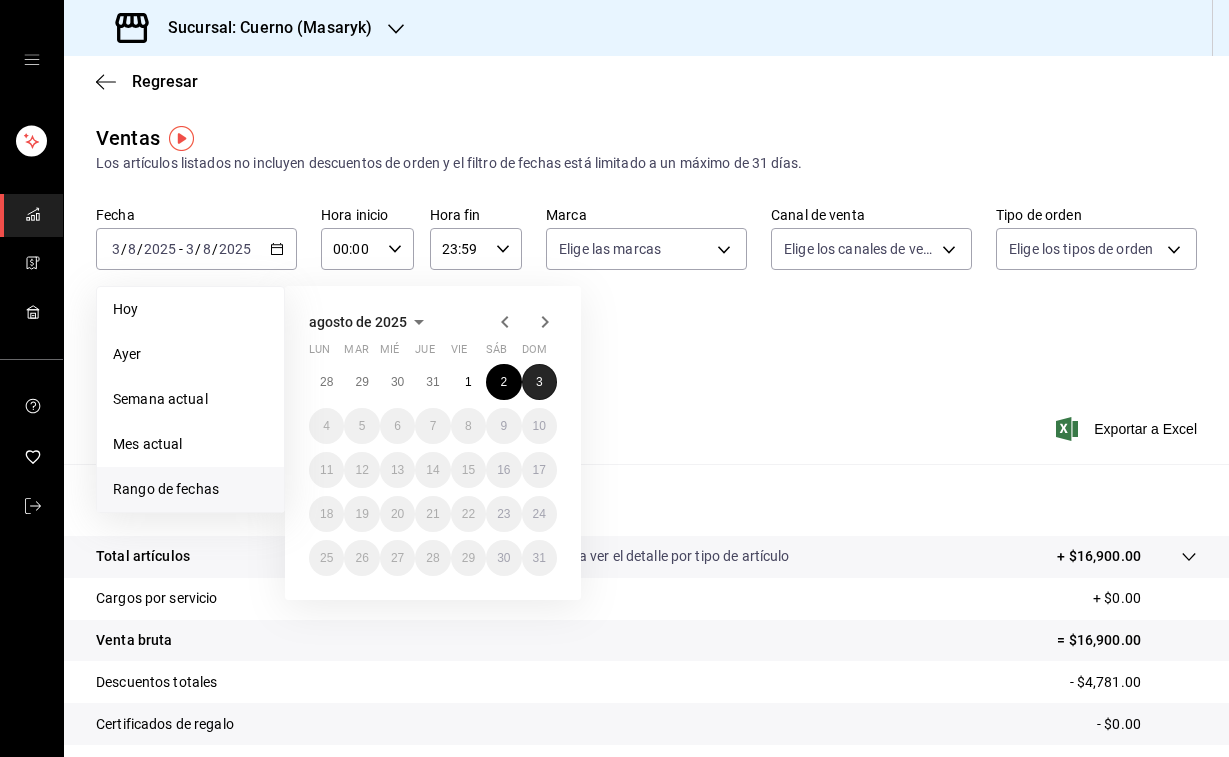 click on "3" at bounding box center (539, 382) 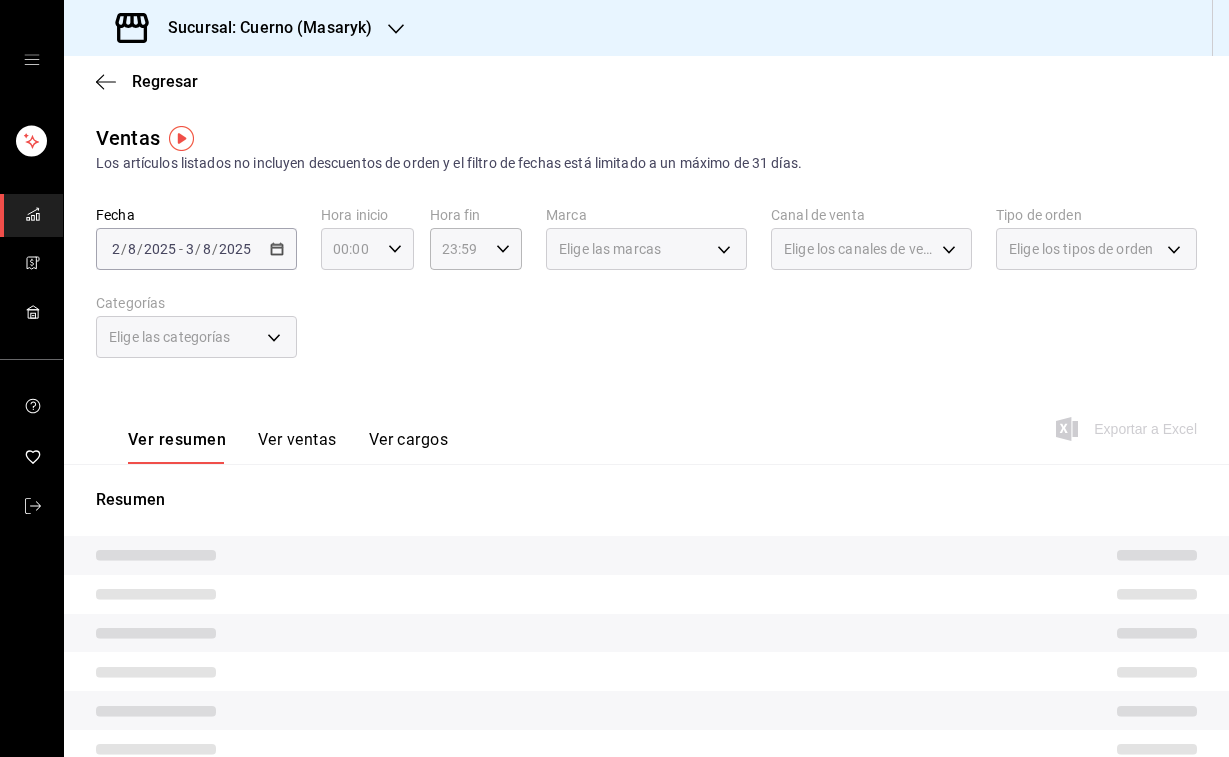 click 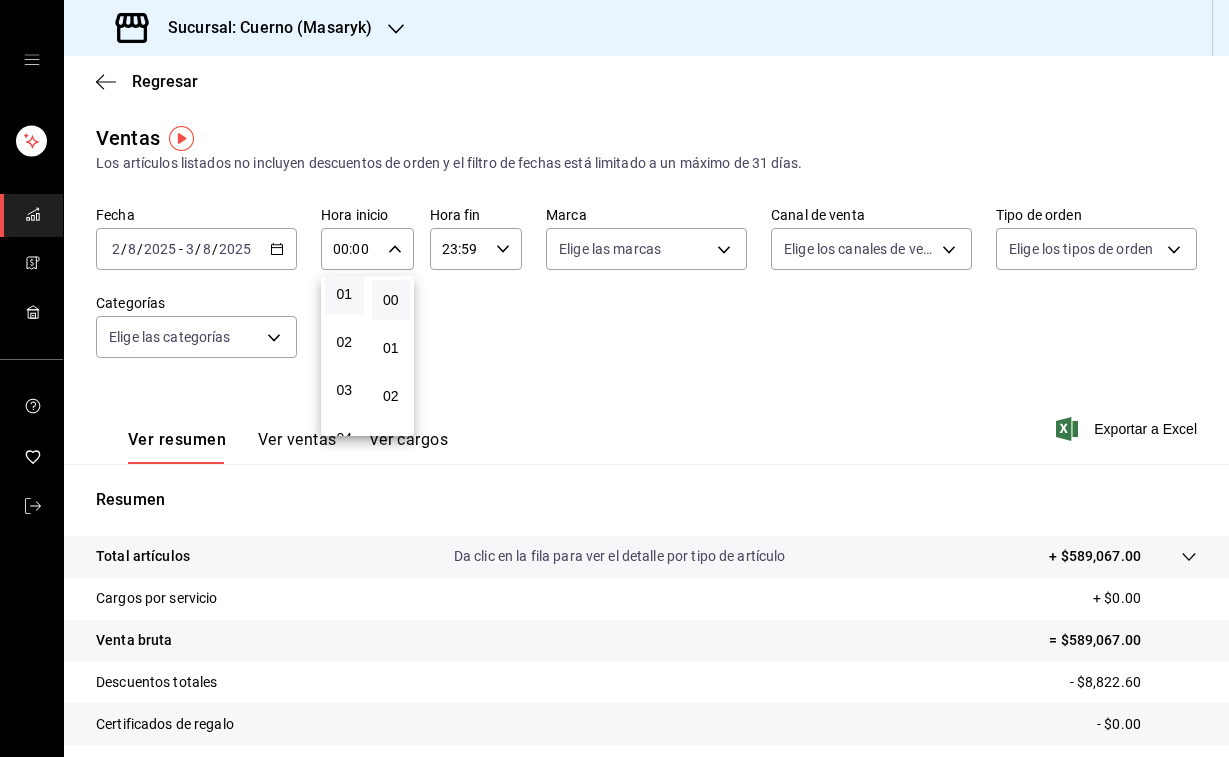 scroll, scrollTop: 142, scrollLeft: 0, axis: vertical 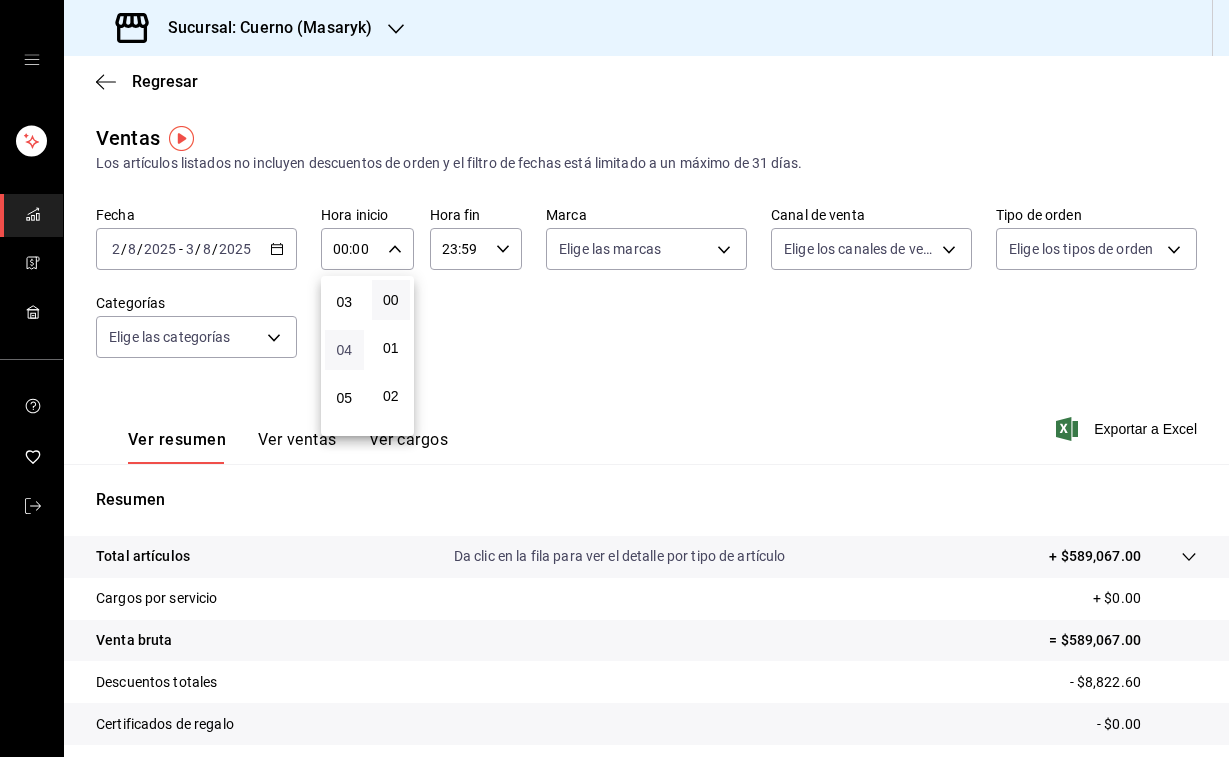 click on "04" at bounding box center (344, 350) 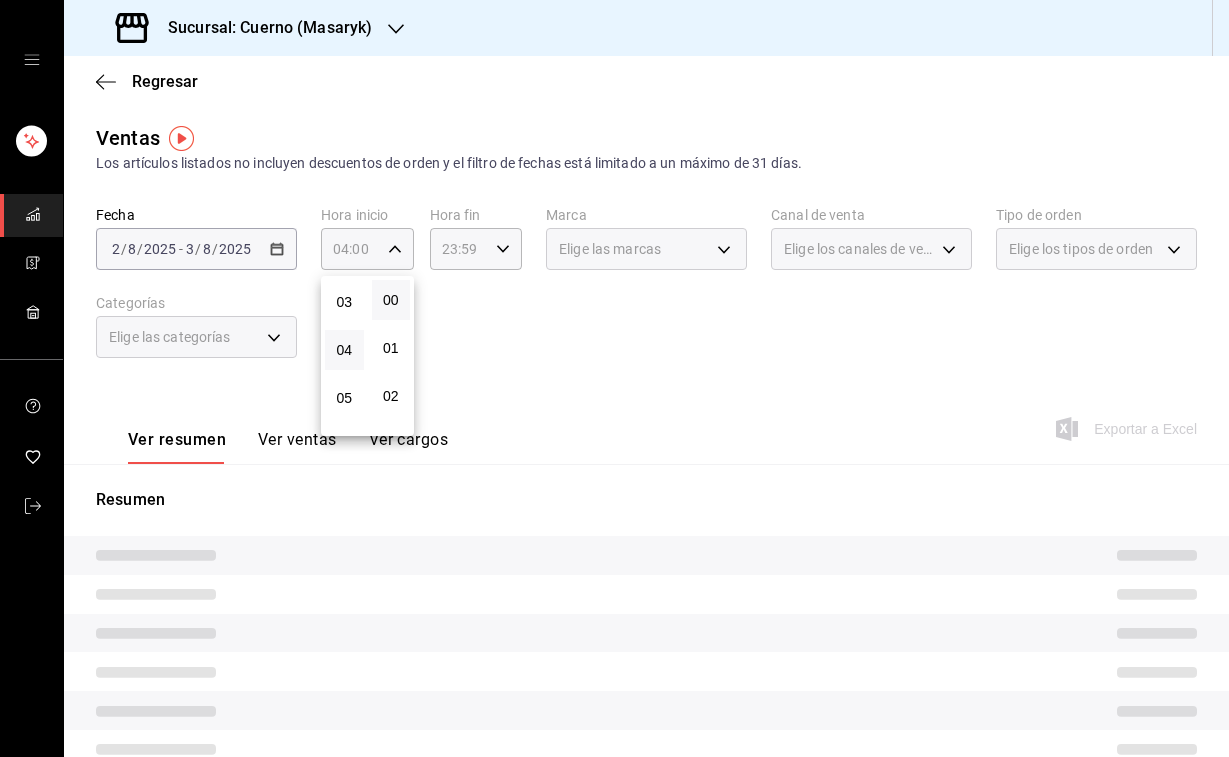 click at bounding box center (614, 378) 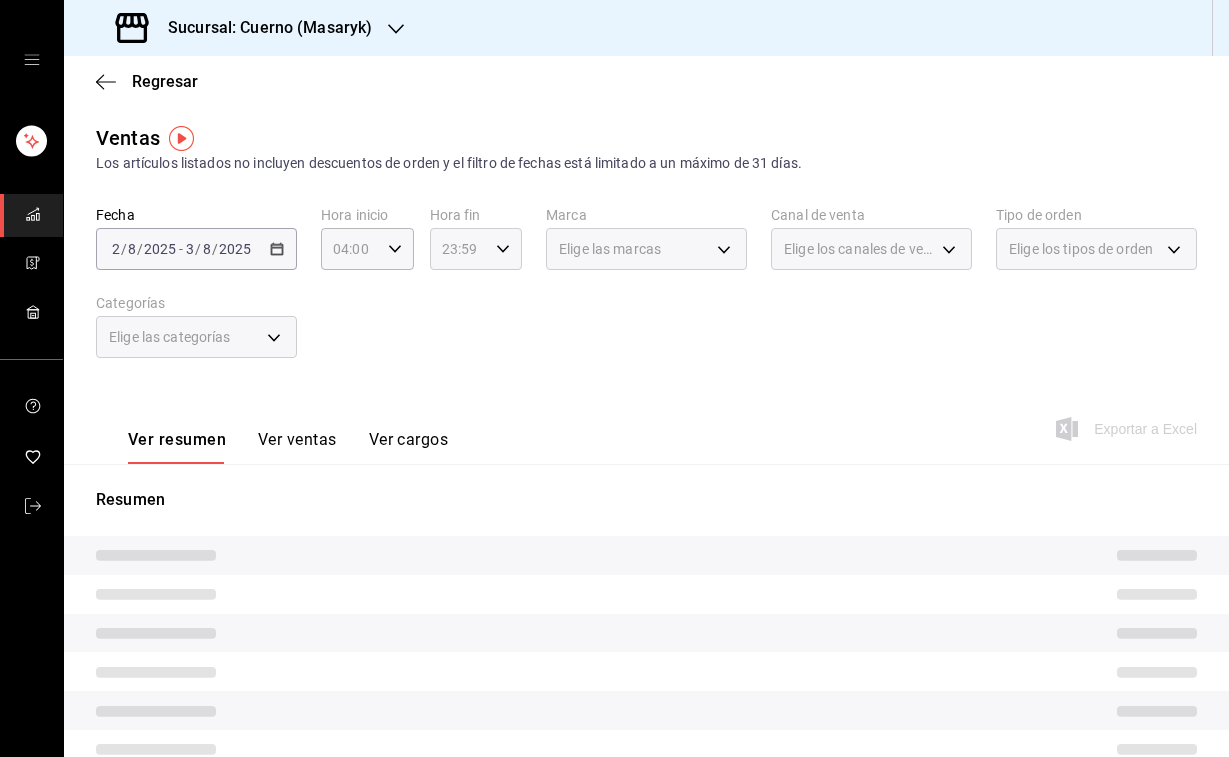 click 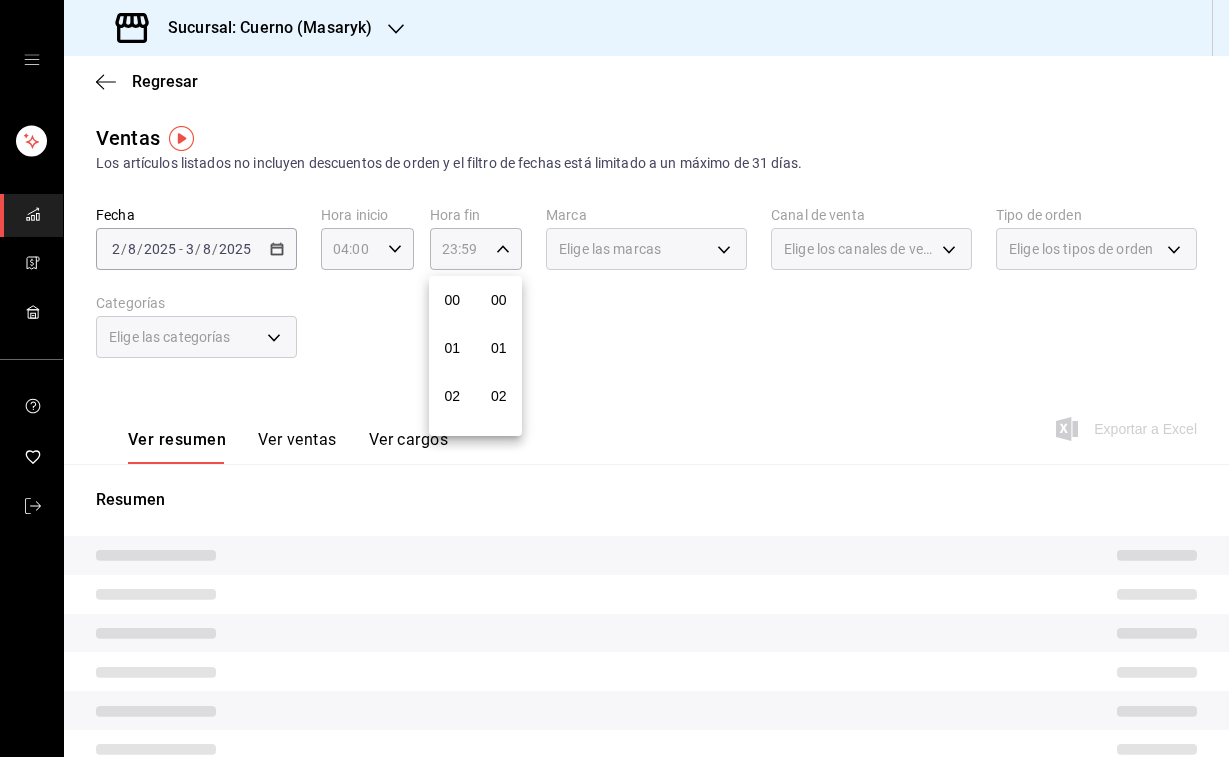 scroll, scrollTop: 1016, scrollLeft: 0, axis: vertical 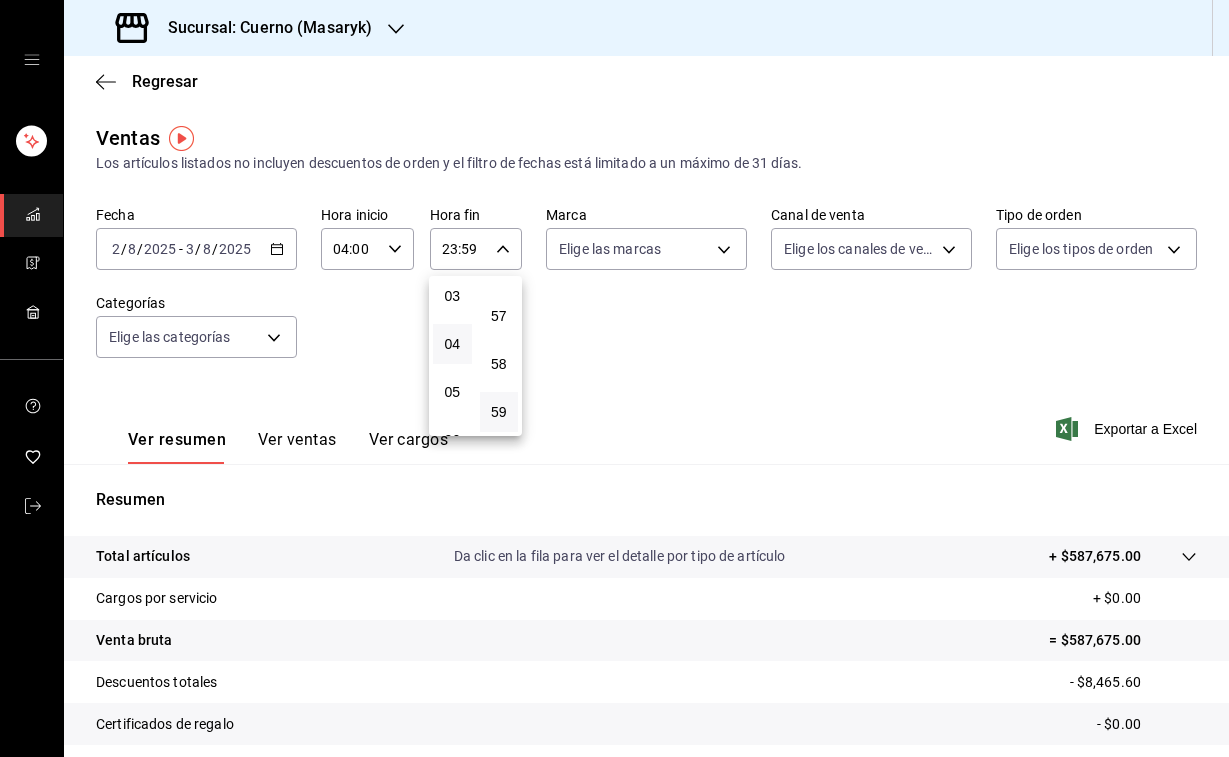 click on "04" at bounding box center (452, 344) 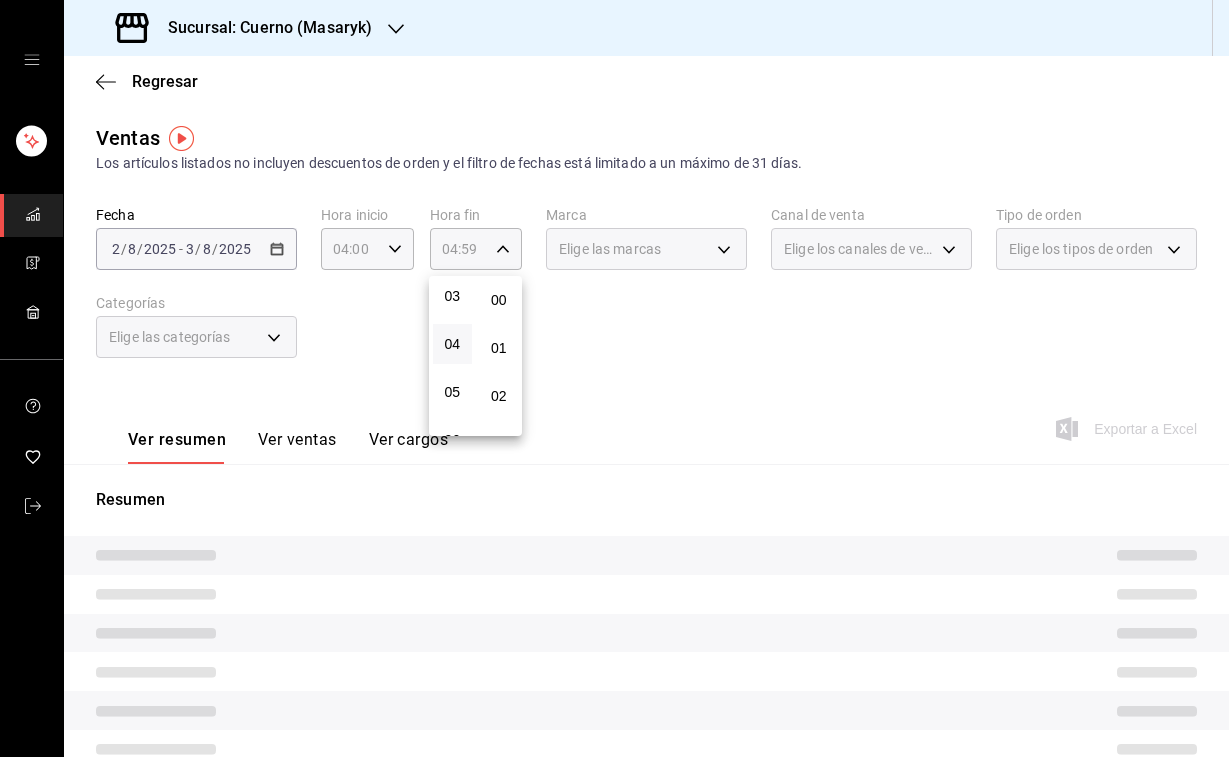 scroll, scrollTop: 0, scrollLeft: 0, axis: both 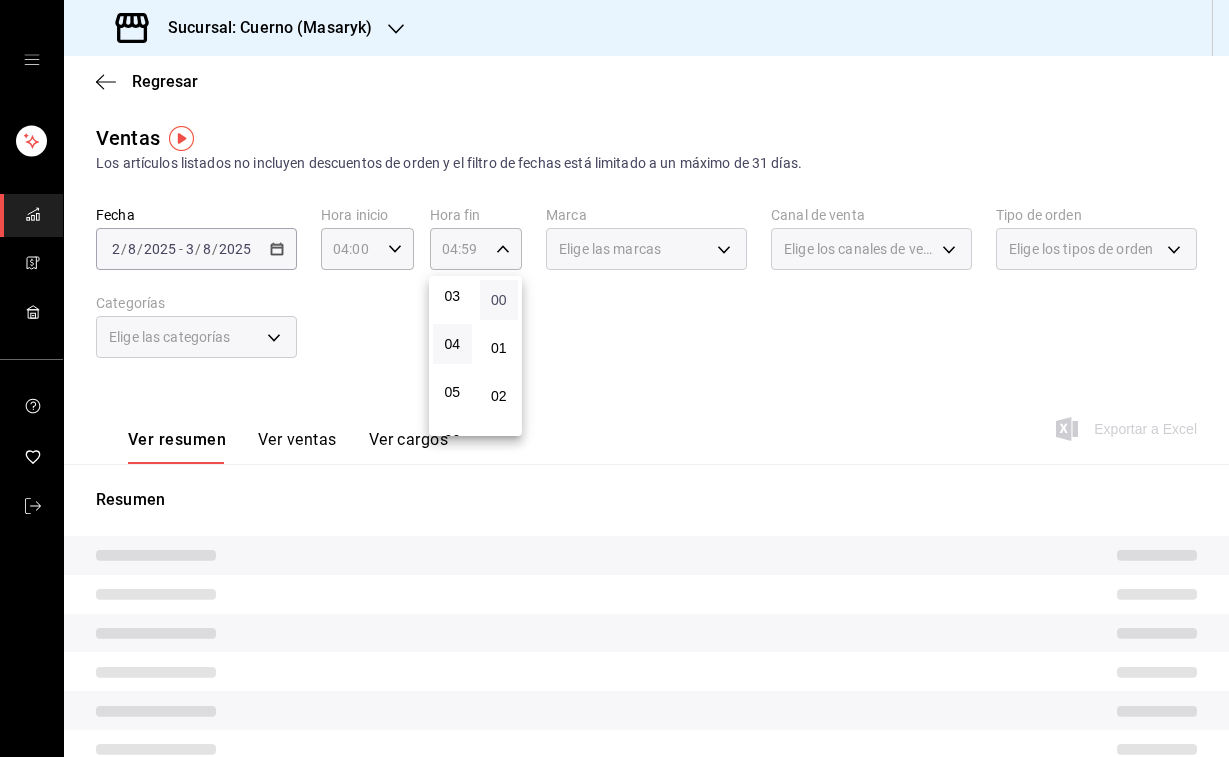 click on "00" at bounding box center (499, 300) 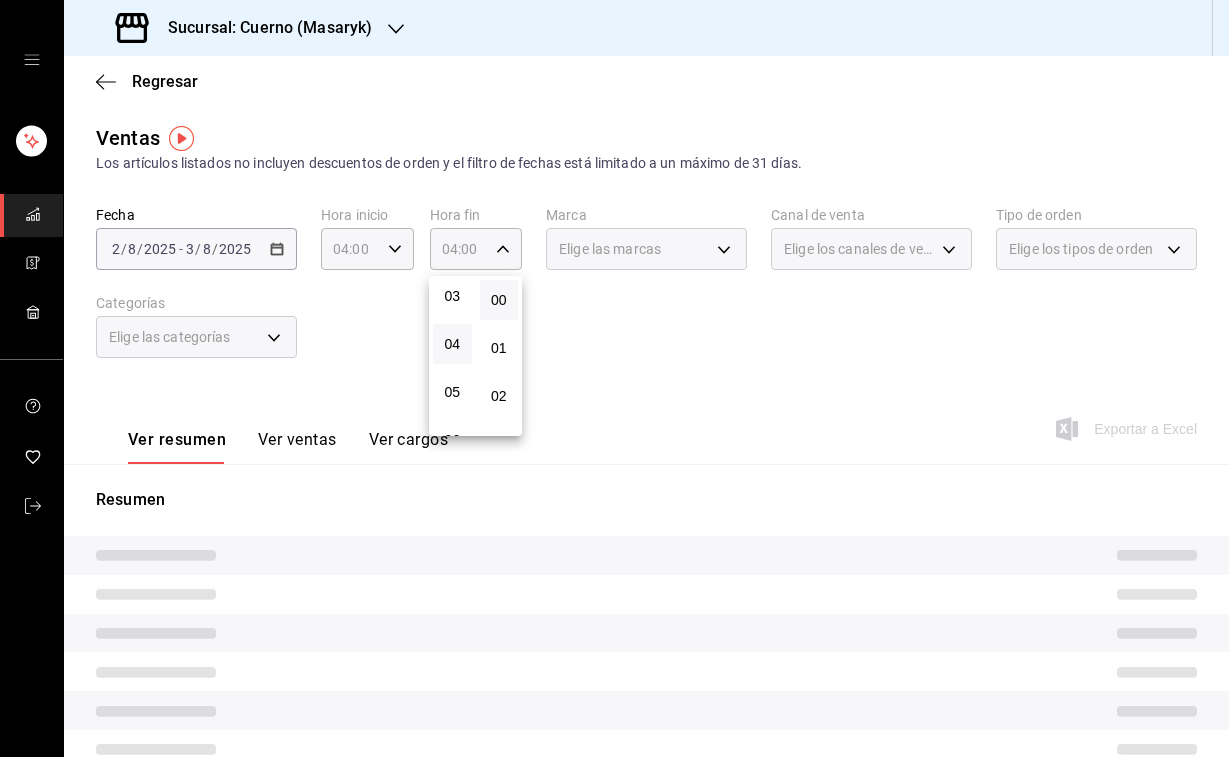 click at bounding box center [614, 378] 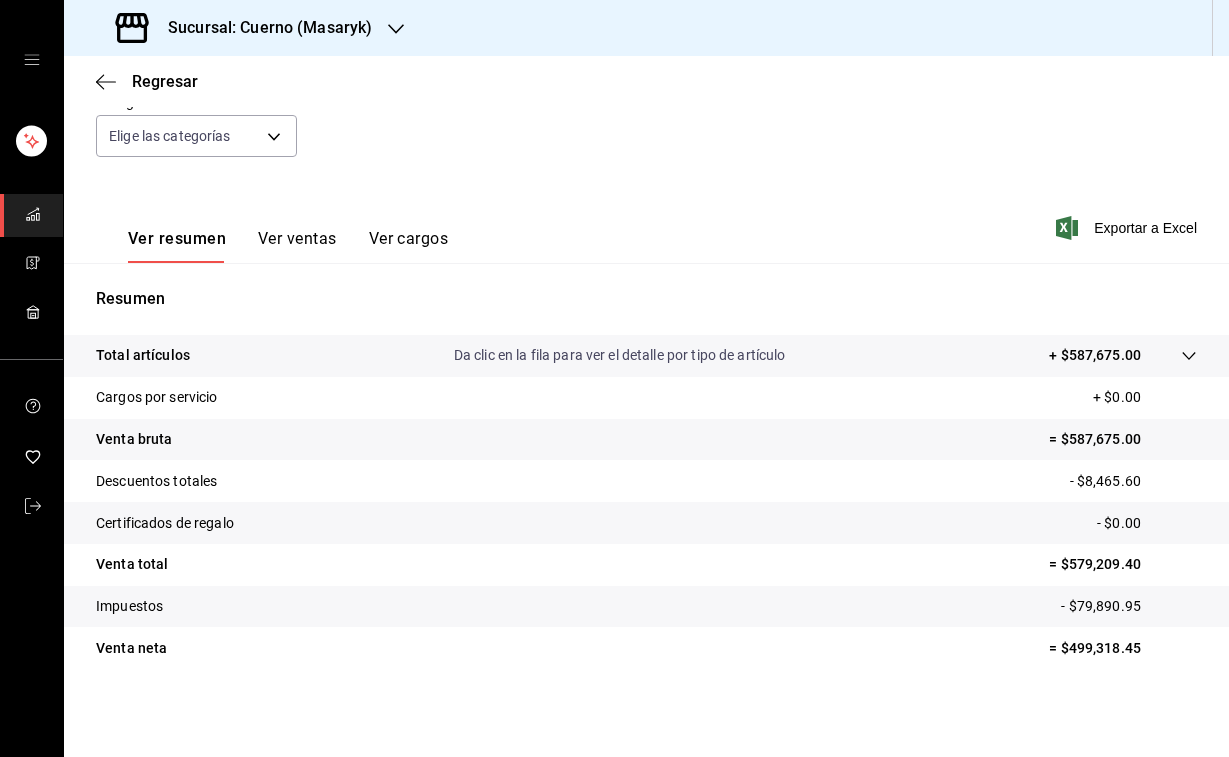 scroll, scrollTop: 201, scrollLeft: 0, axis: vertical 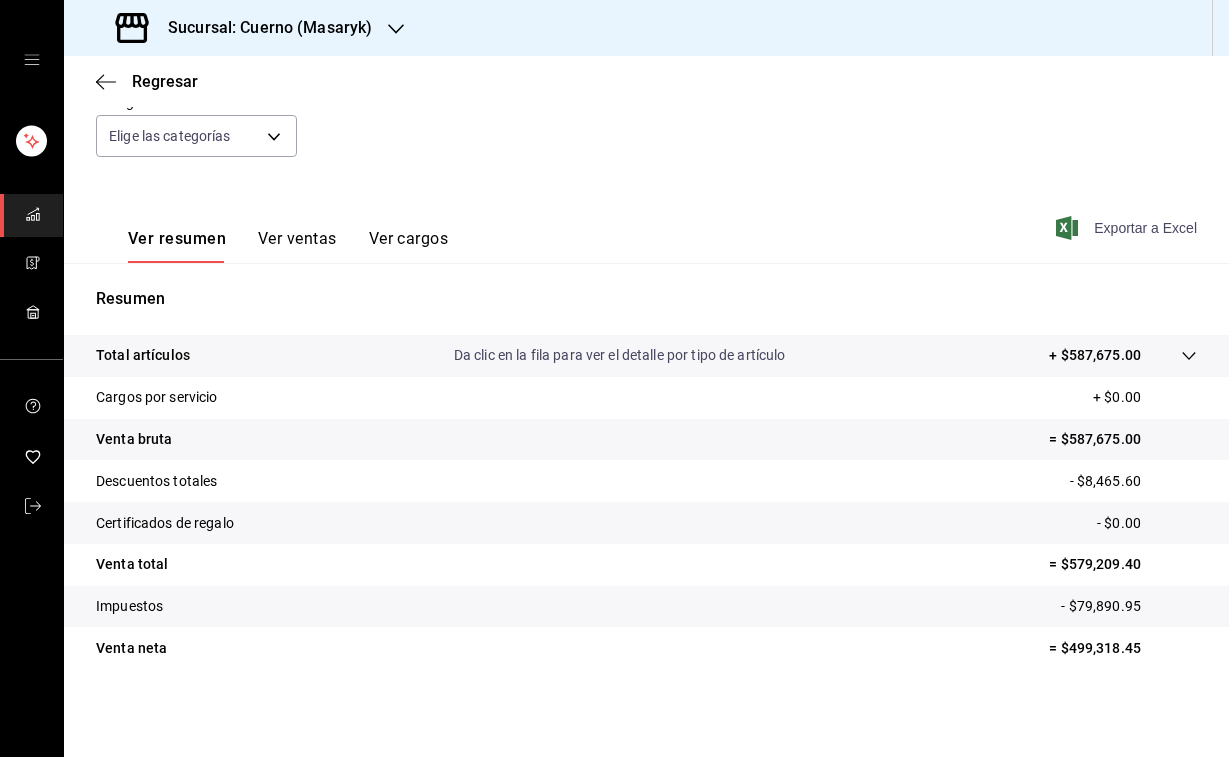 click 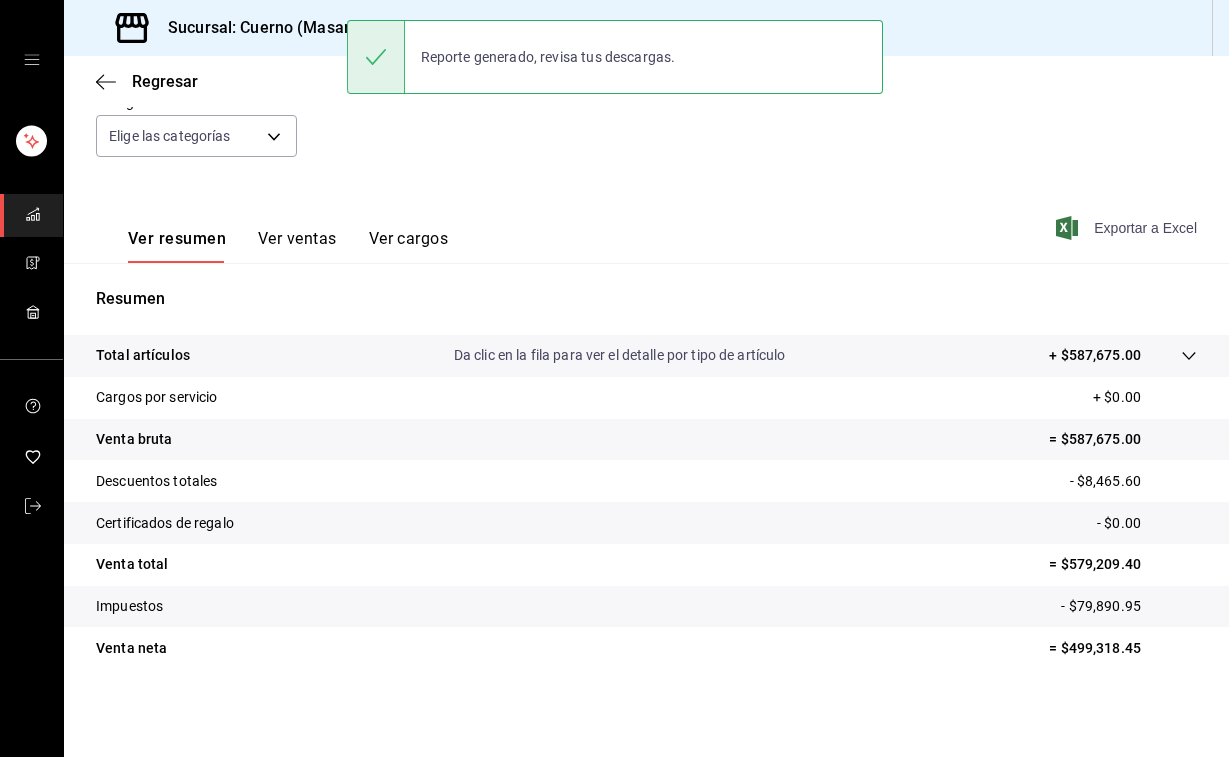 click on "Sucursal: Cuerno (Masaryk)" at bounding box center [246, 28] 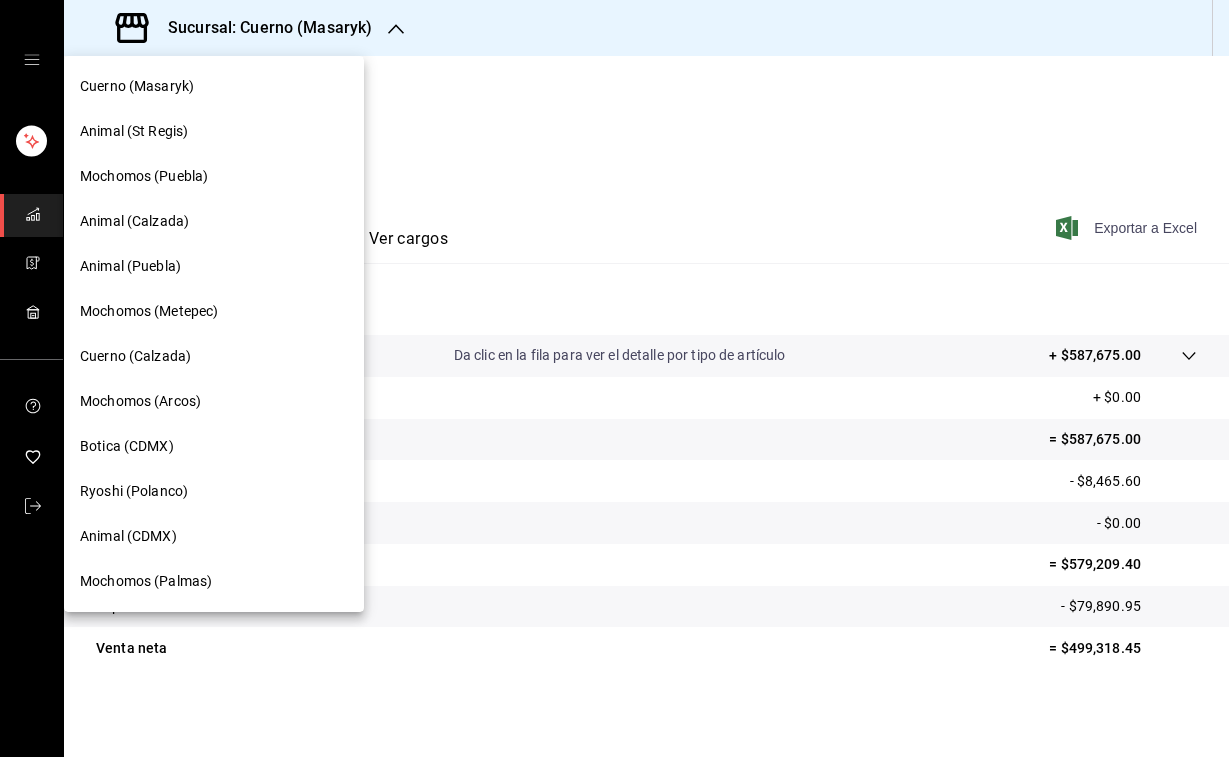 click on "Animal (CDMX)" at bounding box center (128, 536) 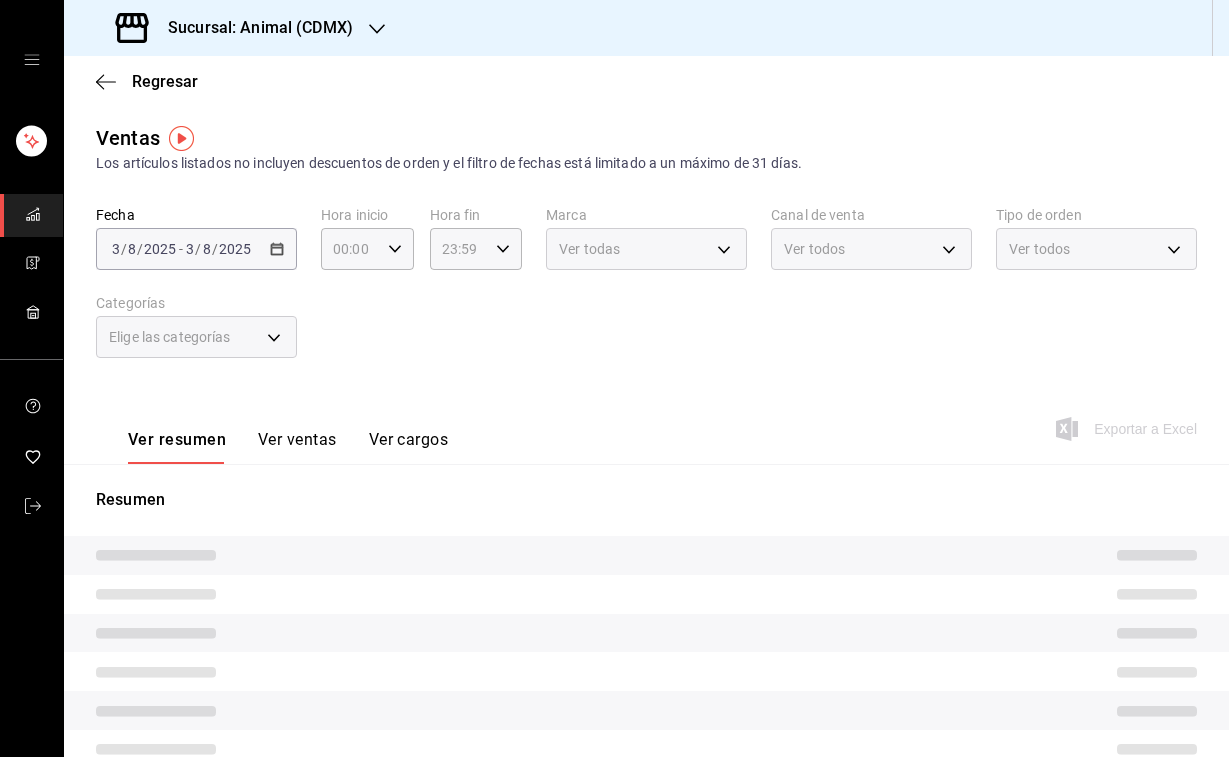 type on "04:00" 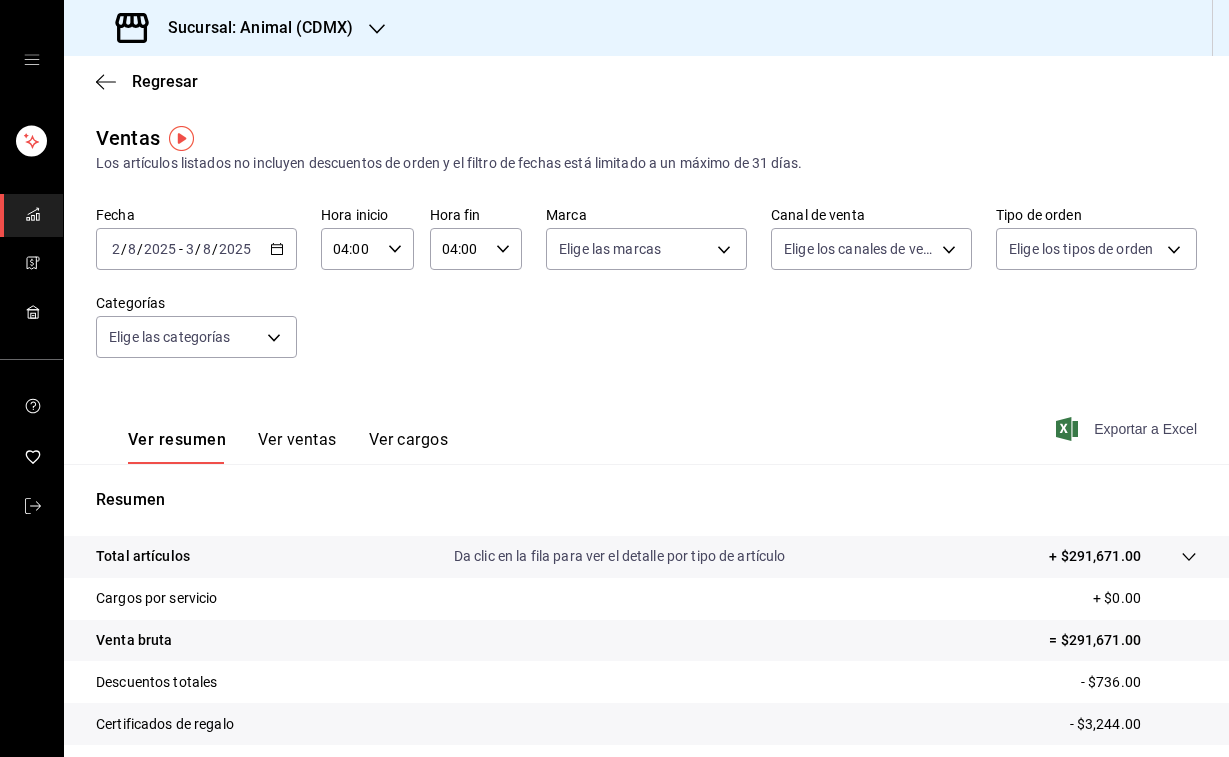 click 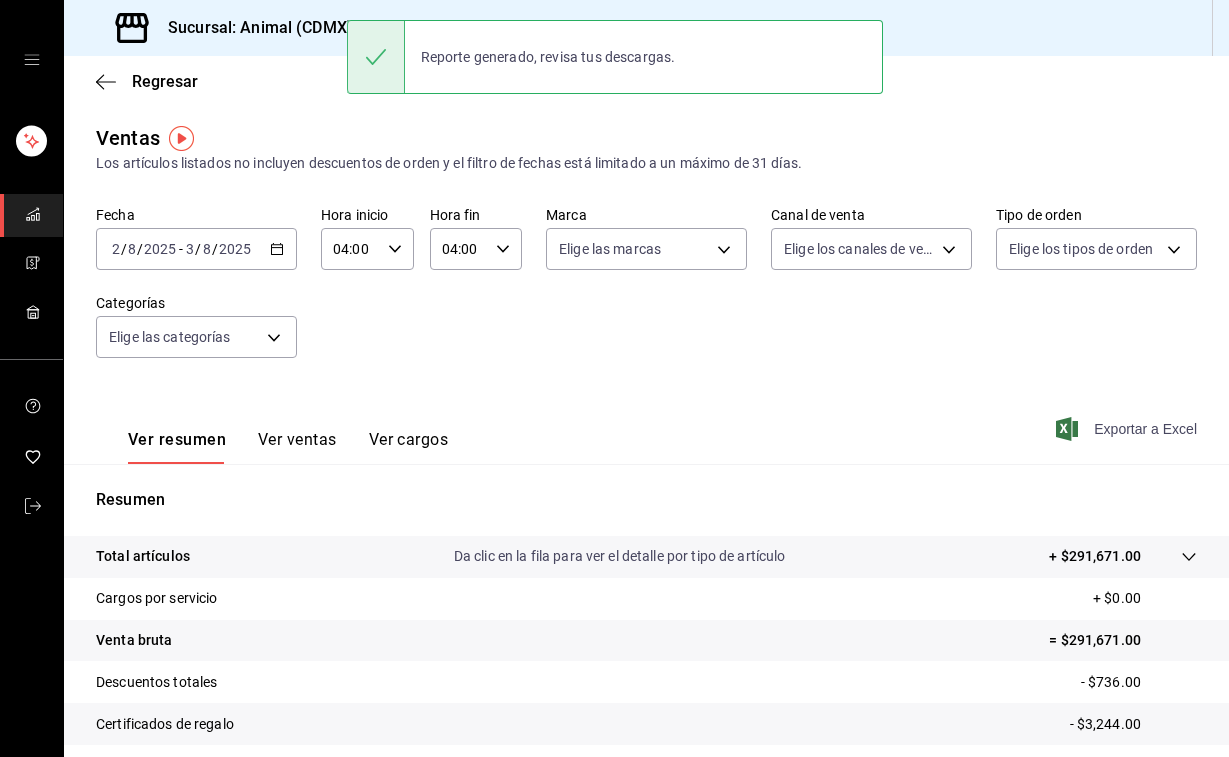 click on "Fecha [DATE] [DATE] - [DATE] [DATE] Hora inicio 04:00 Hora inicio Hora fin 04:00 Hora fin Marca Elige las marcas Canal de venta Elige los canales de venta Tipo de orden Elige los tipos de orden Categorías Elige las categorías" at bounding box center [646, 294] 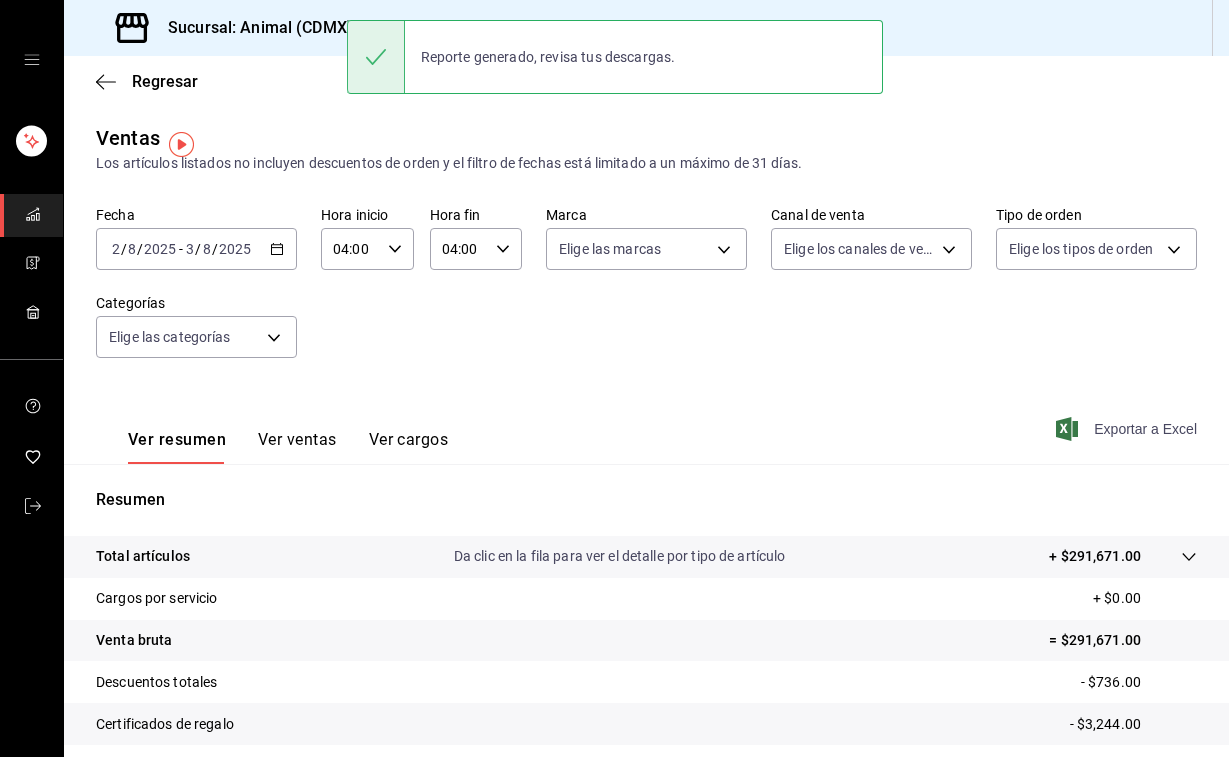 scroll, scrollTop: 0, scrollLeft: 0, axis: both 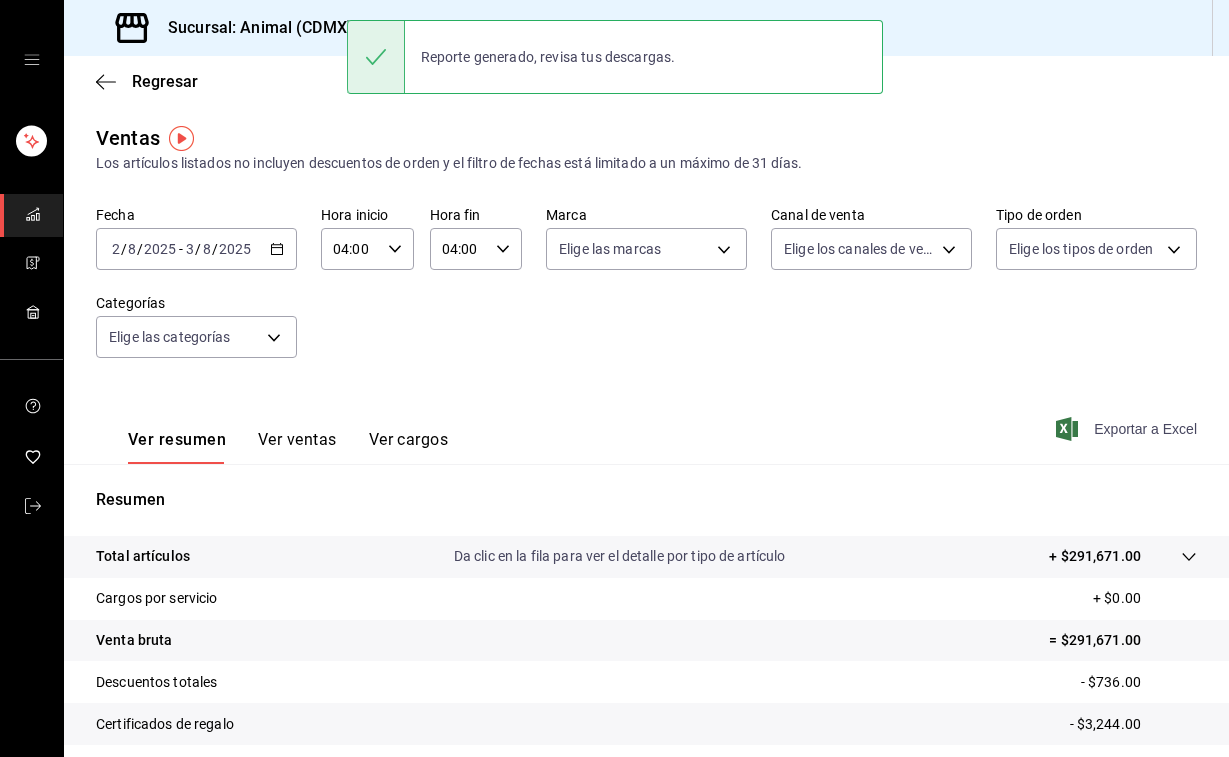 click on "Sucursal: Animal (CDMX)" at bounding box center (252, 28) 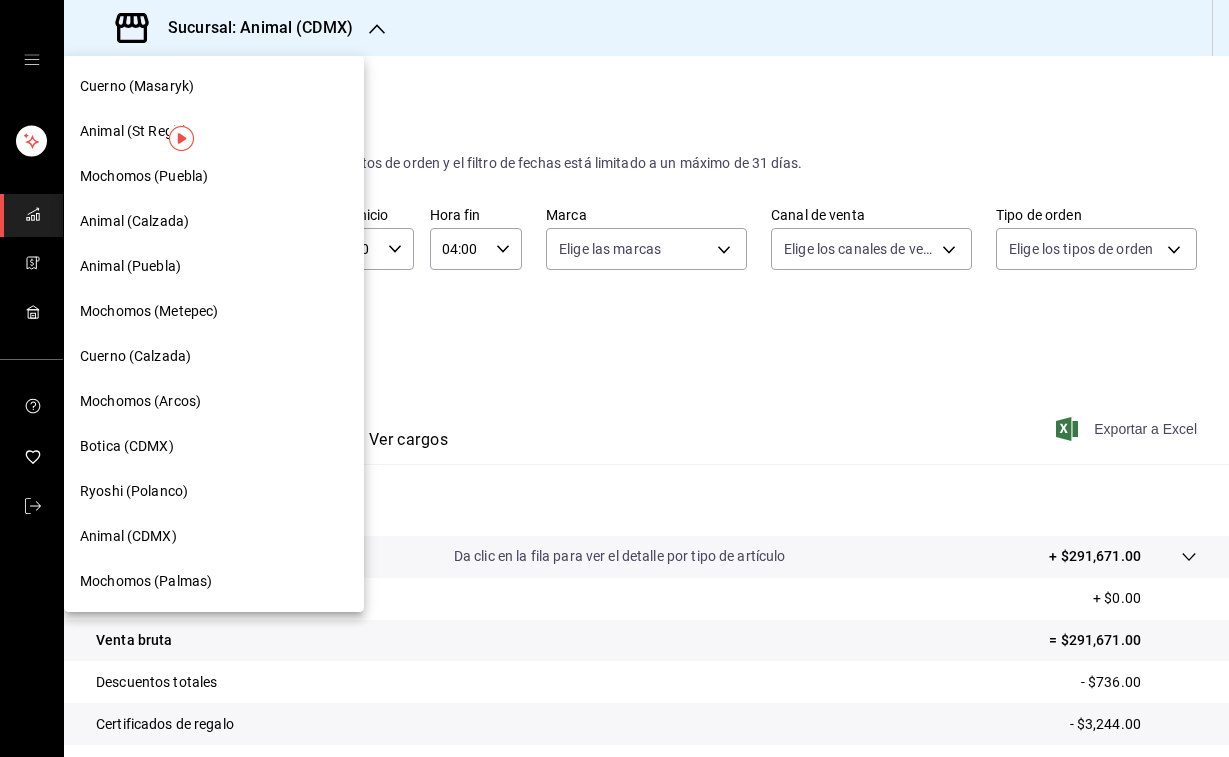 click on "Animal (St Regis)" at bounding box center [214, 131] 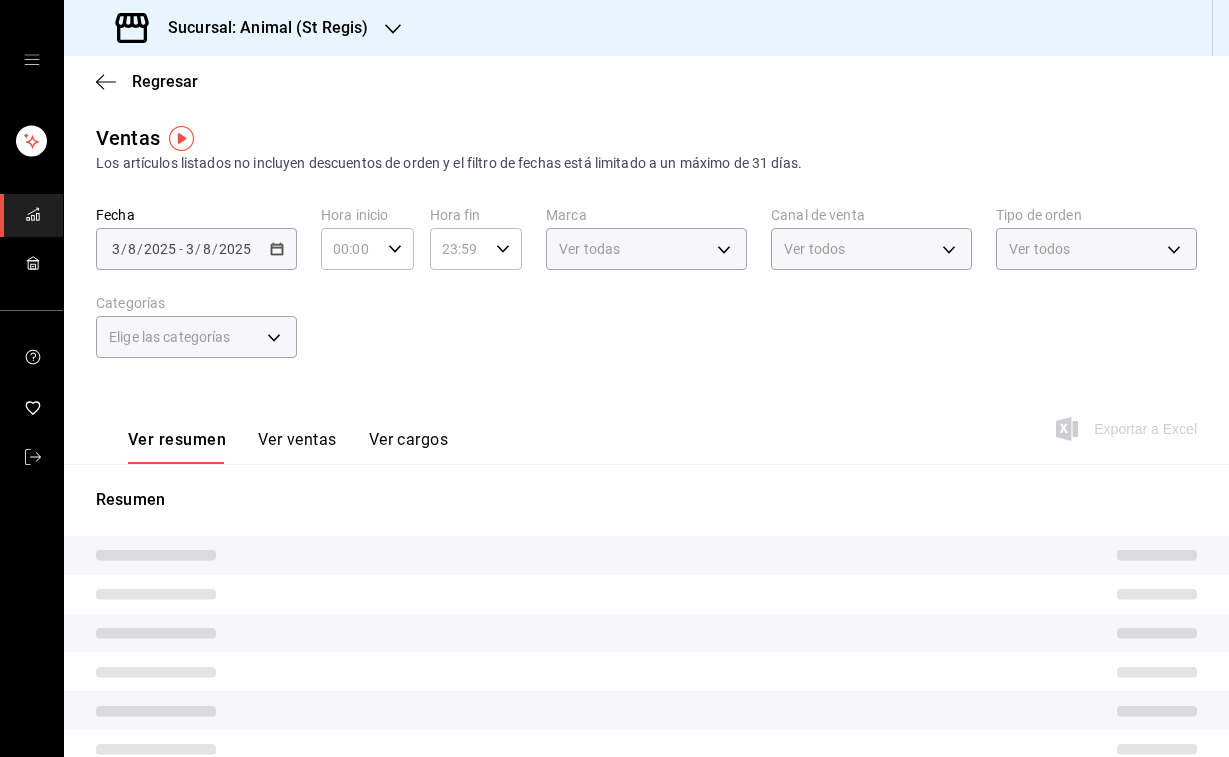 type on "04:00" 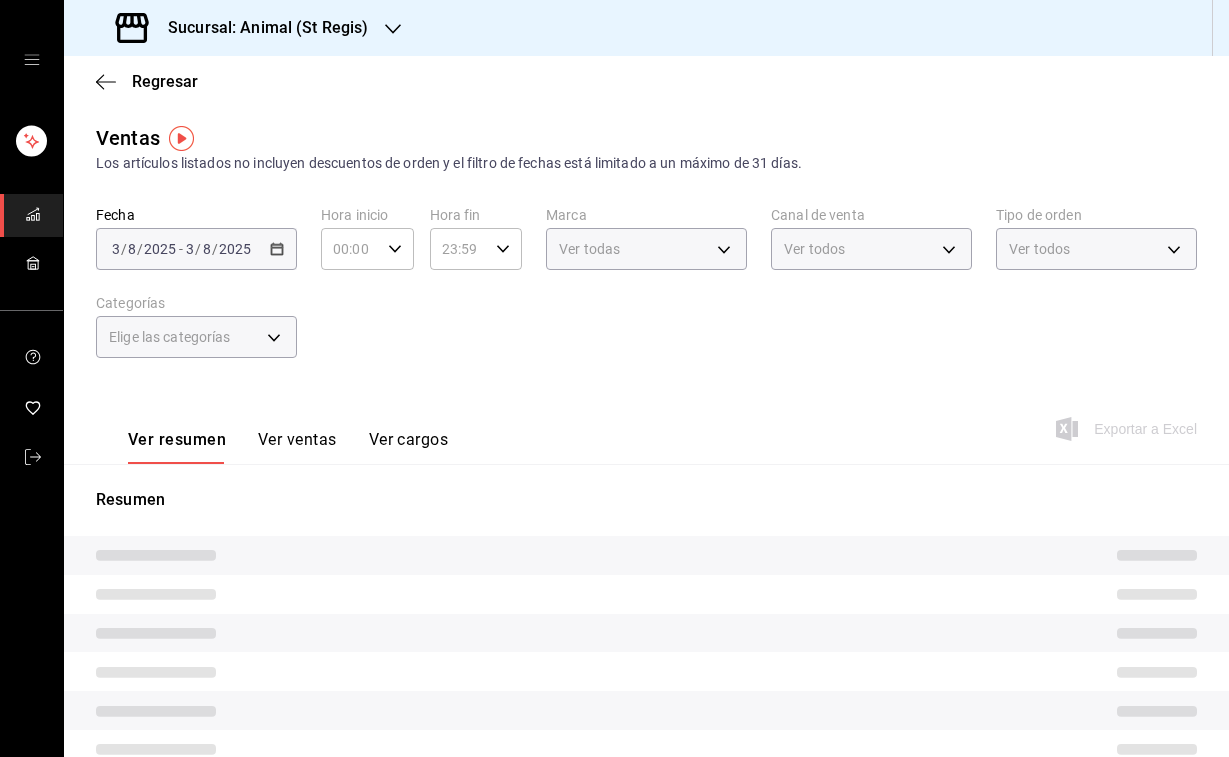 type on "04:00" 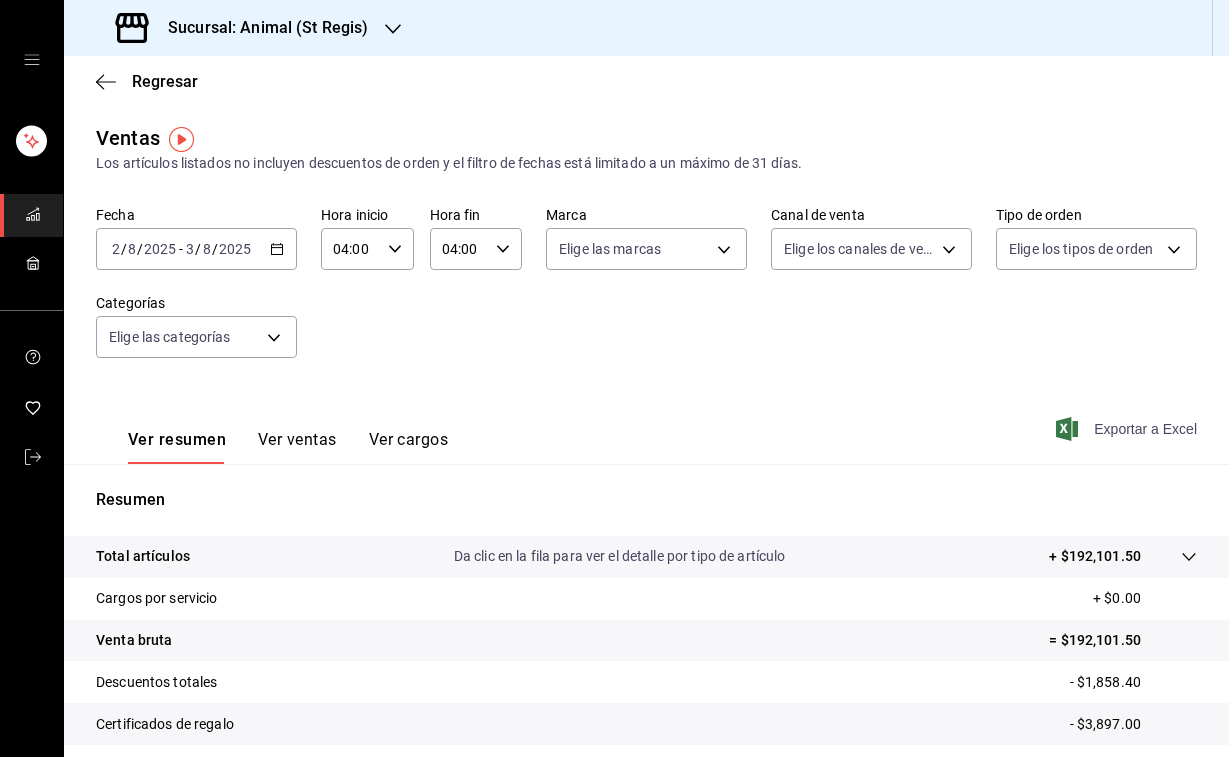 scroll, scrollTop: 0, scrollLeft: 0, axis: both 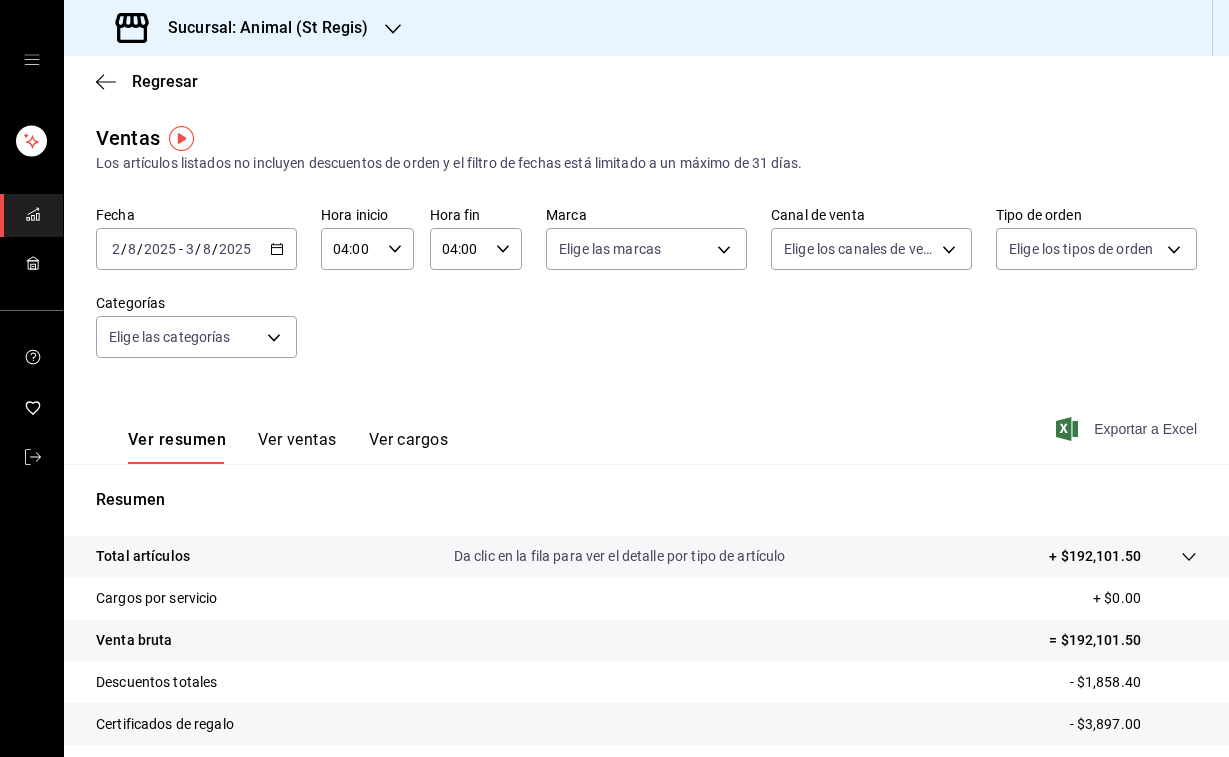 click 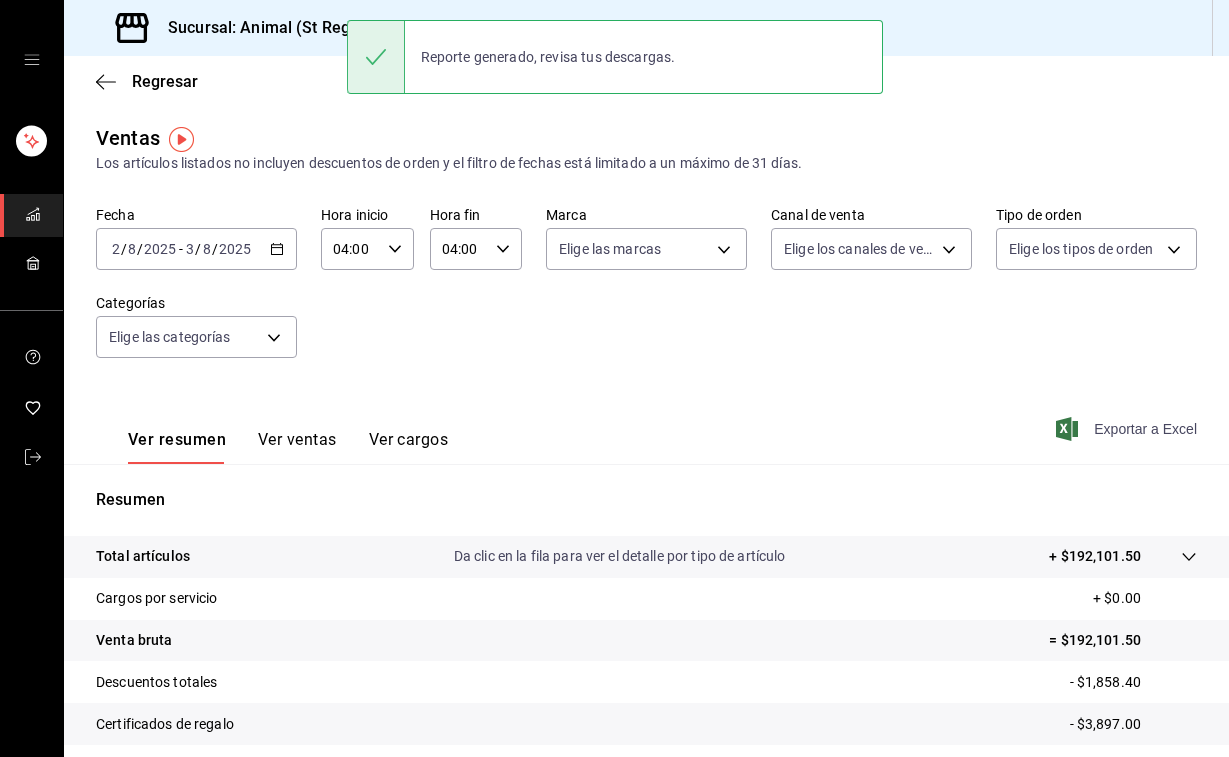 scroll, scrollTop: 0, scrollLeft: 0, axis: both 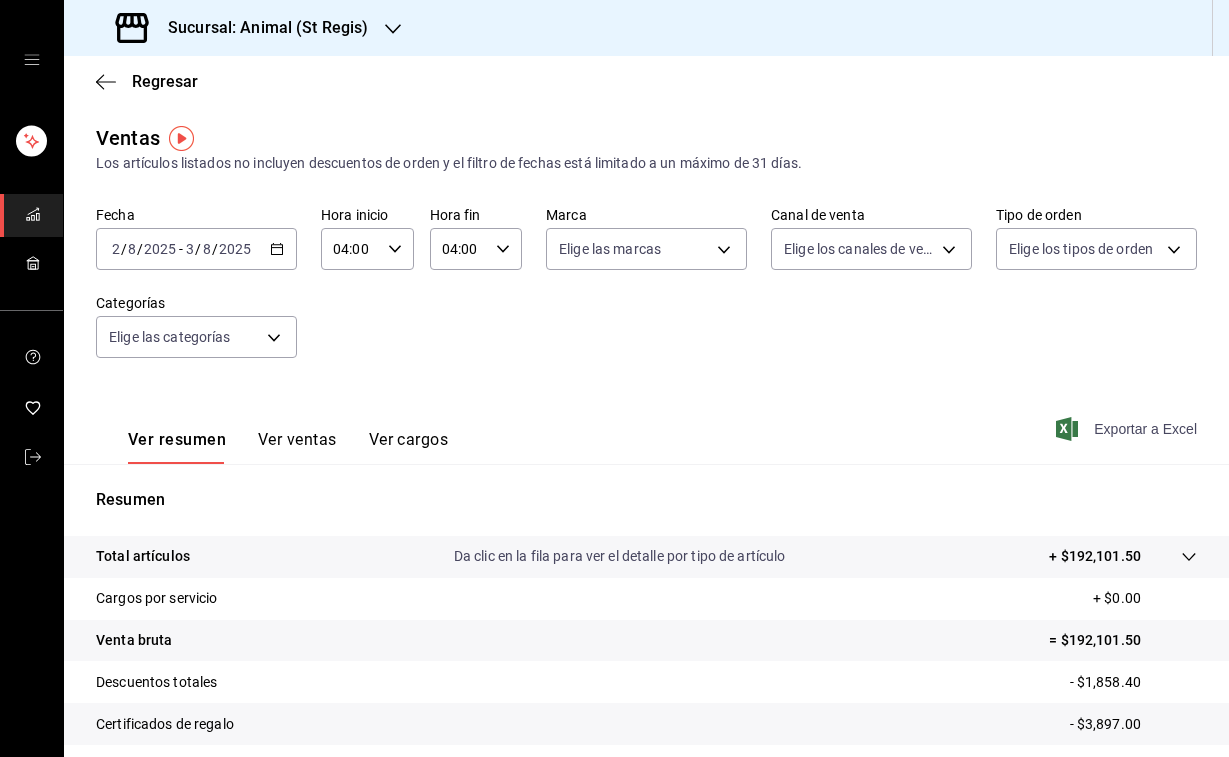 click on "Sucursal: Animal (St Regis)" at bounding box center [260, 28] 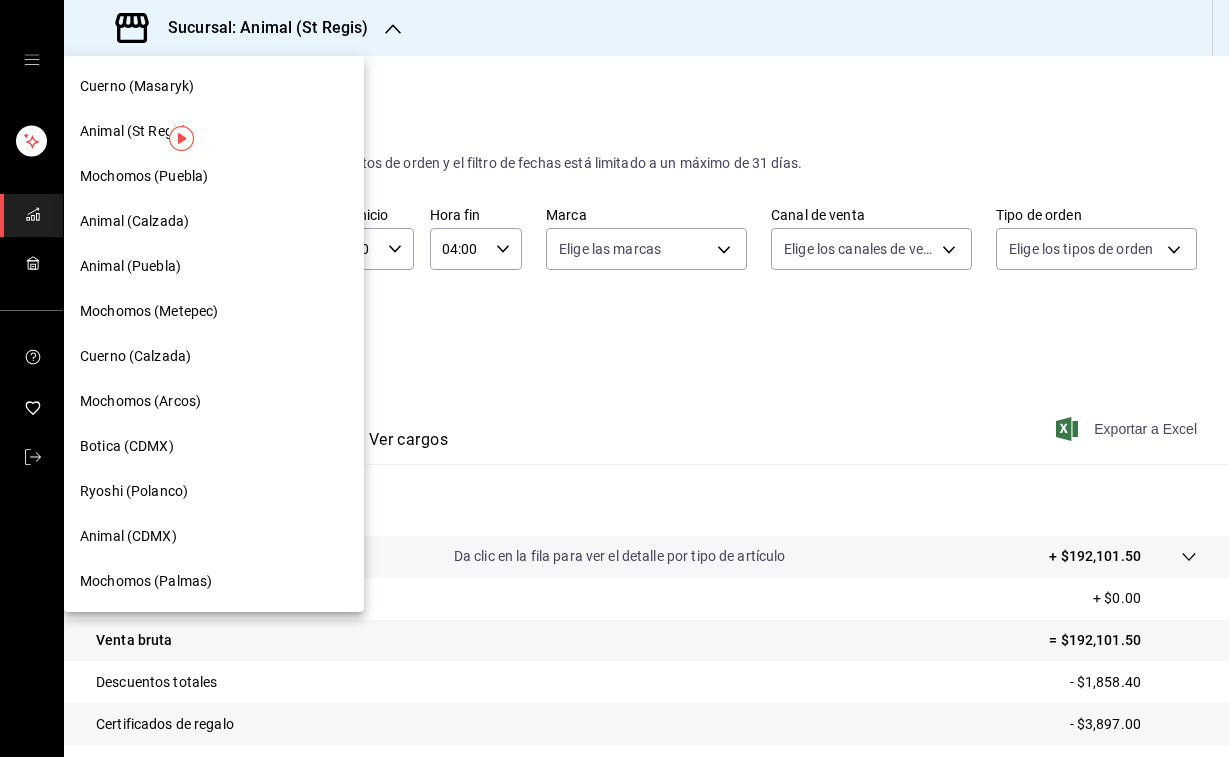 click on "Animal (Puebla)" at bounding box center (130, 266) 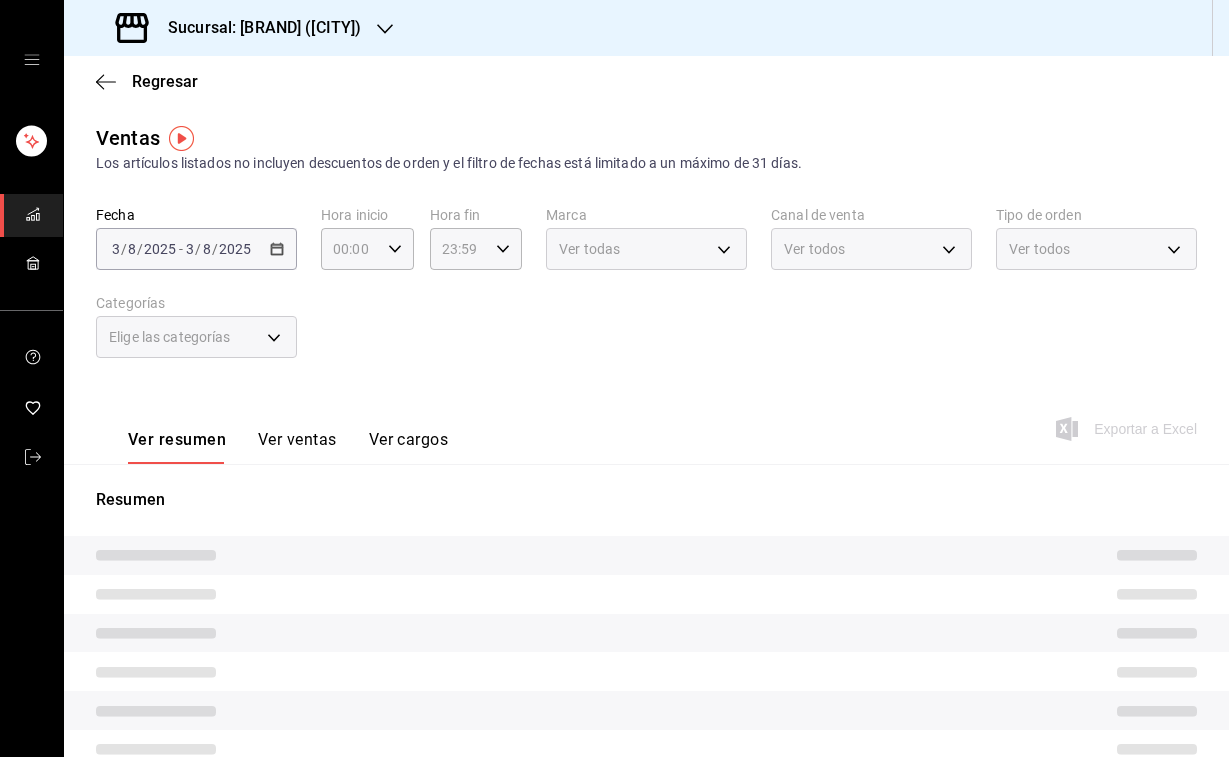 type on "04:00" 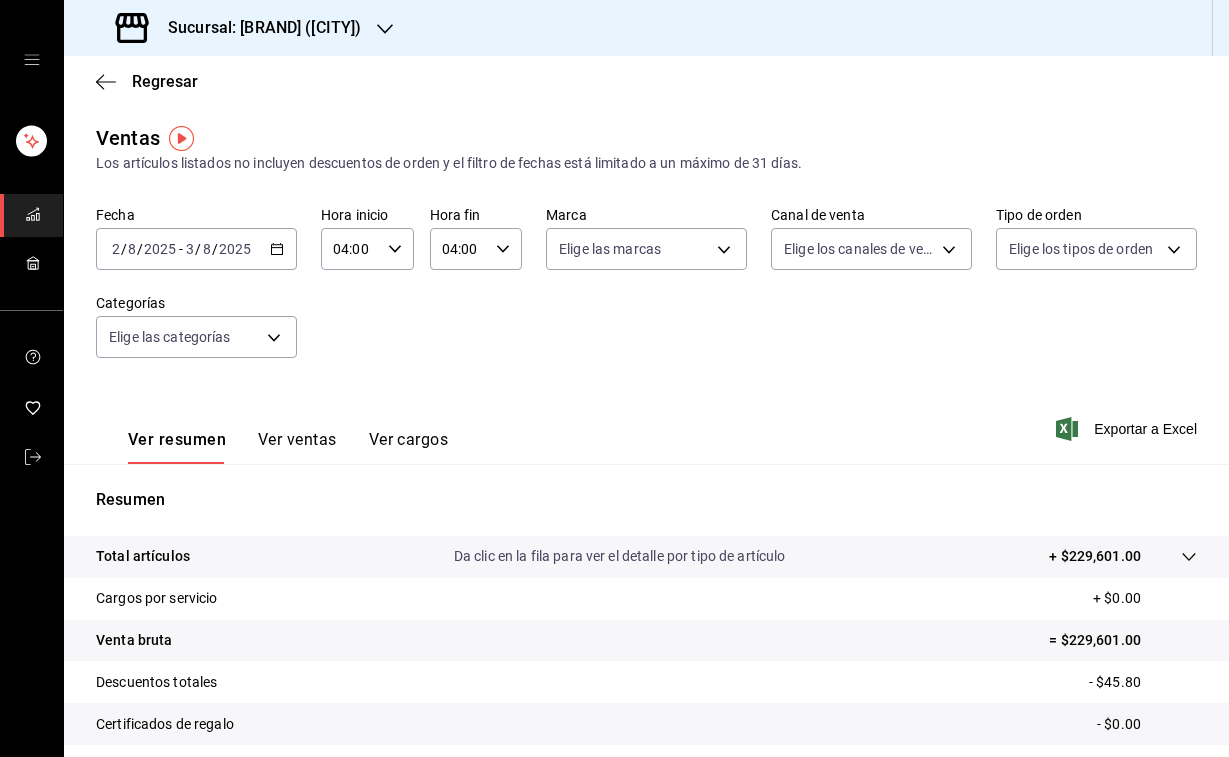 scroll, scrollTop: 0, scrollLeft: 0, axis: both 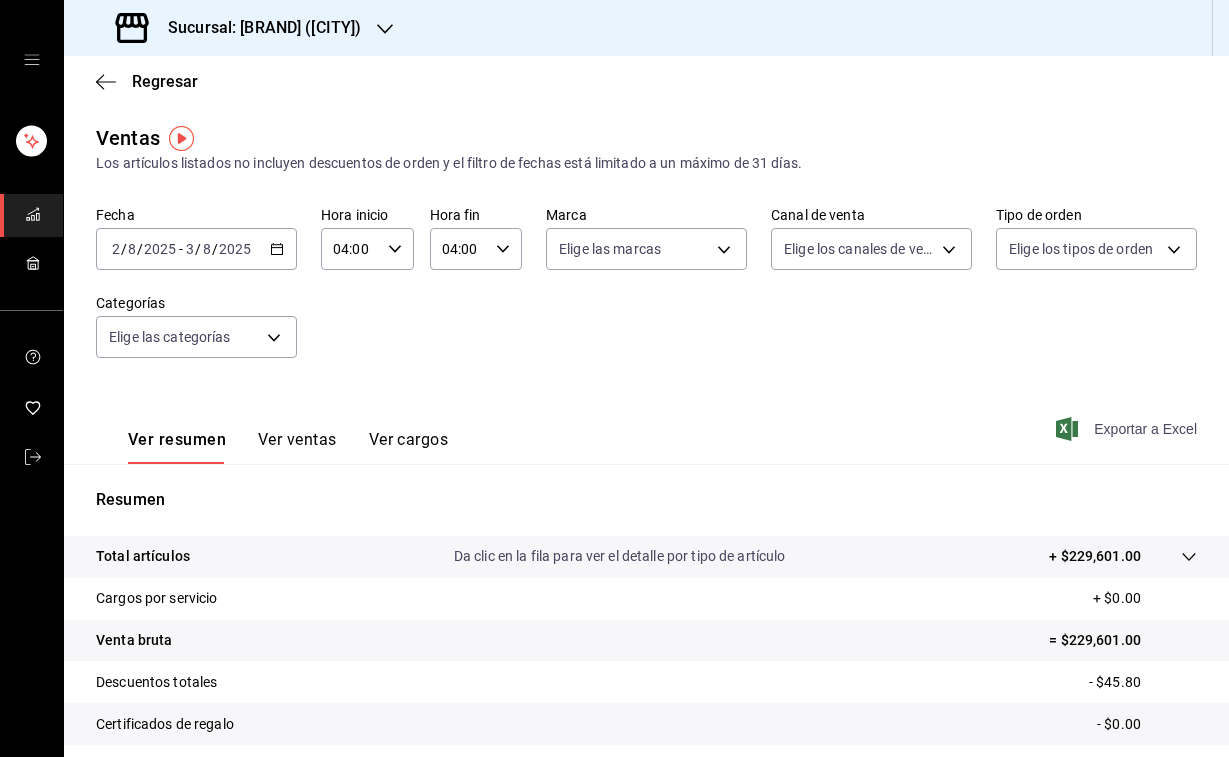 click 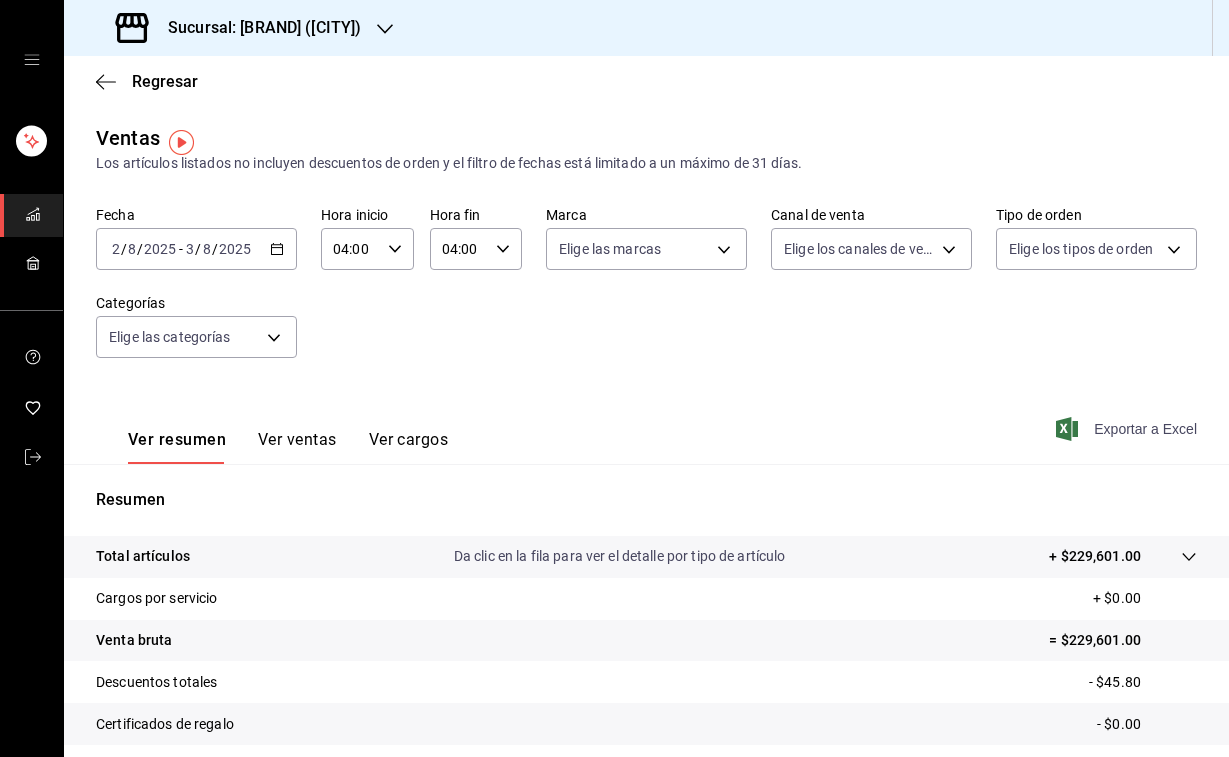 scroll, scrollTop: -1, scrollLeft: 0, axis: vertical 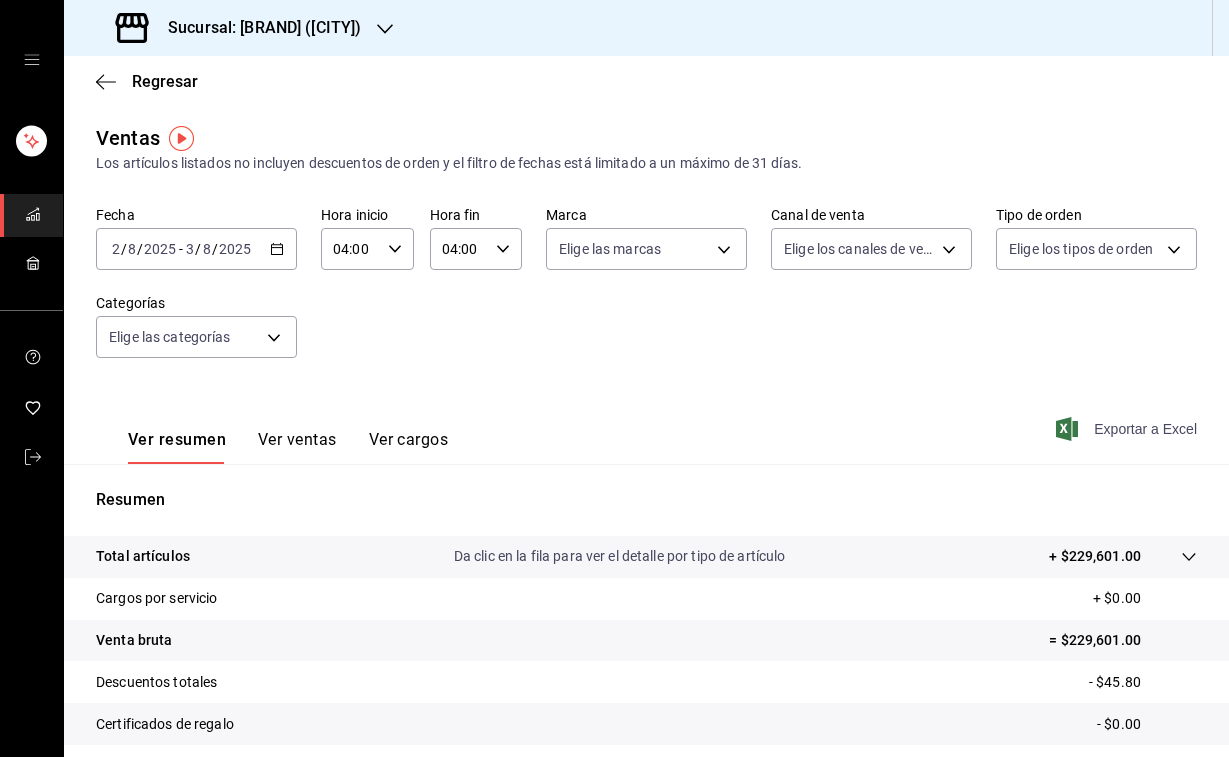 click on "Sucursal: [BRAND] ([CITY])" at bounding box center [256, 28] 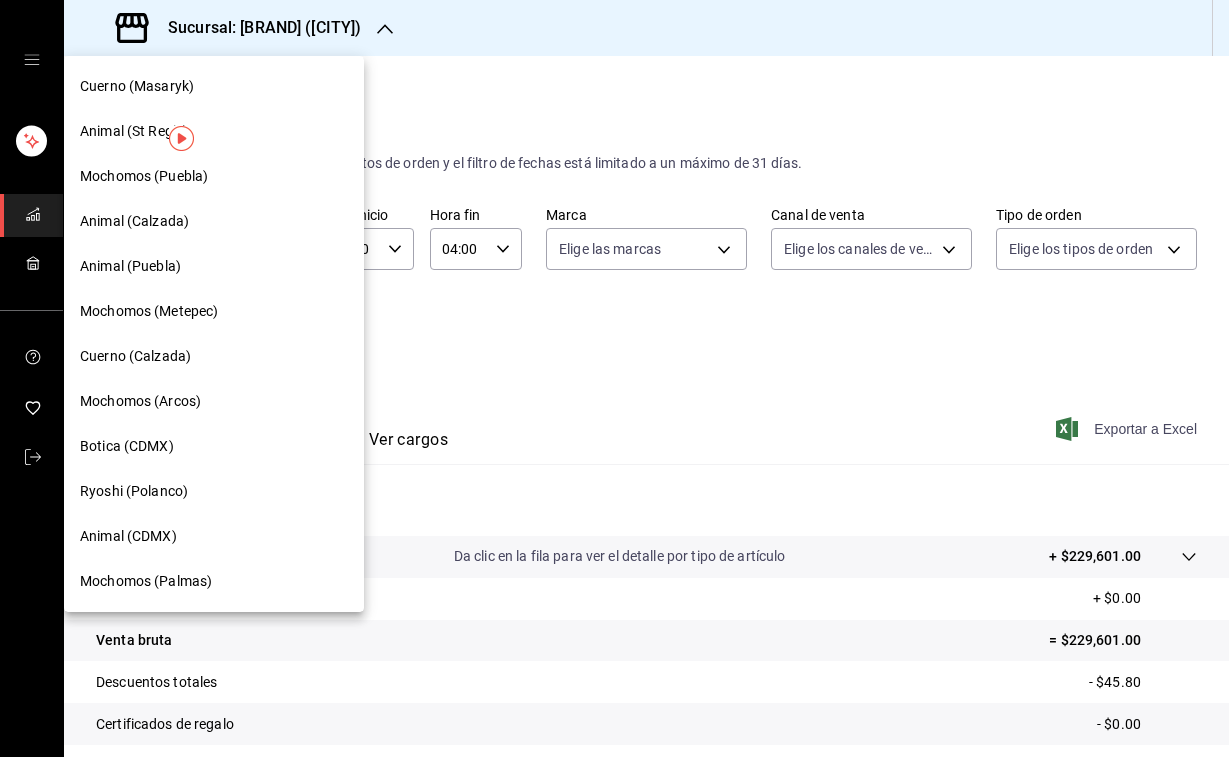 click on "Mochomos (Palmas)" at bounding box center (146, 581) 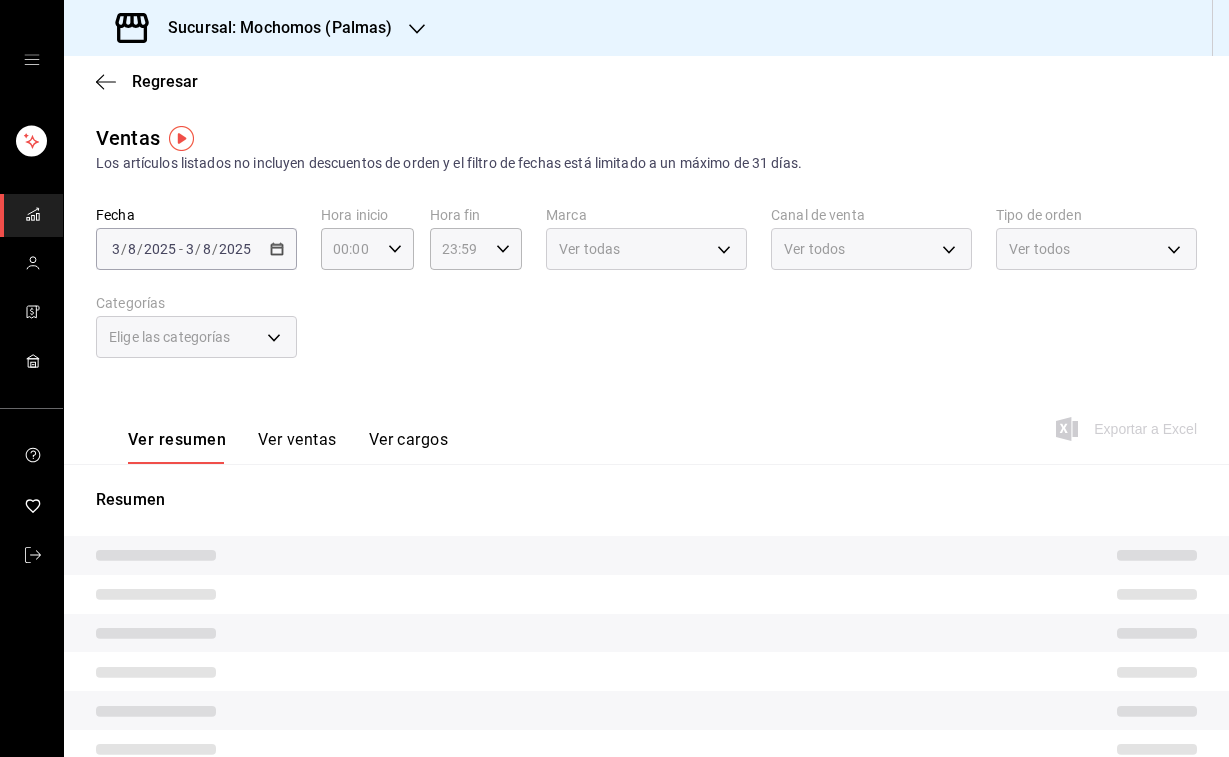 type on "04:00" 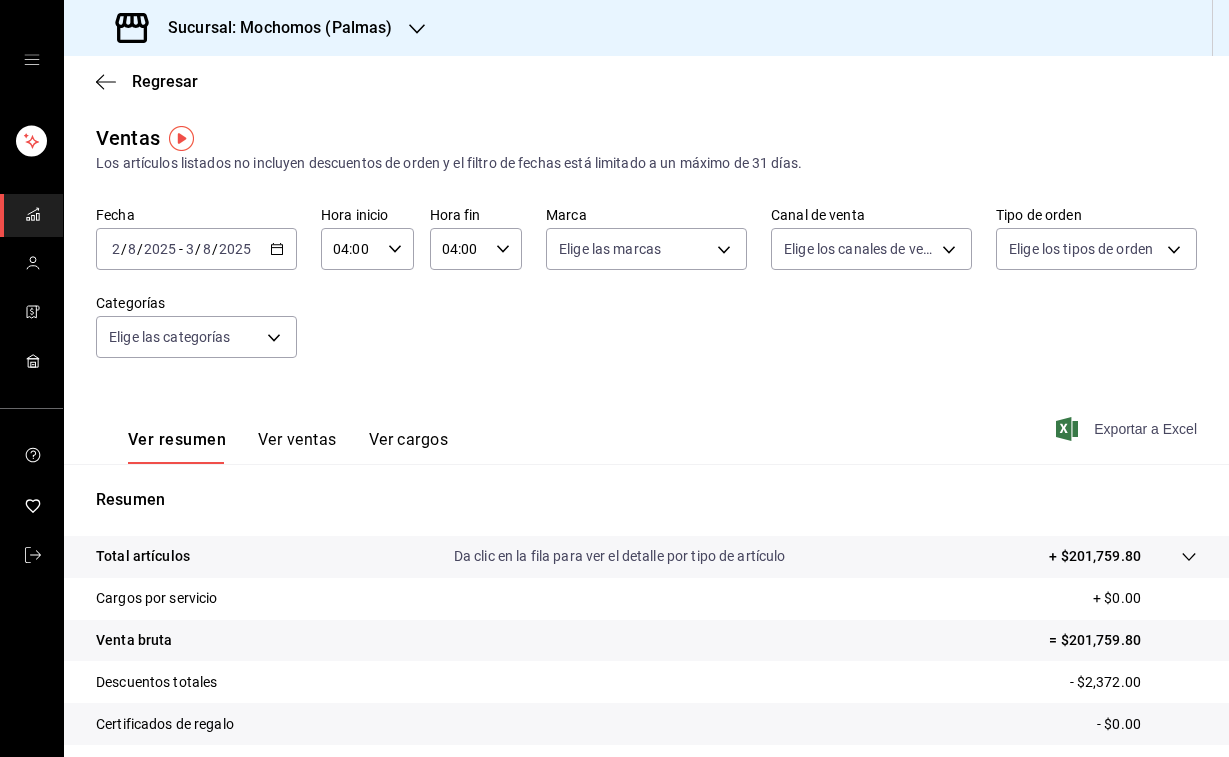 click 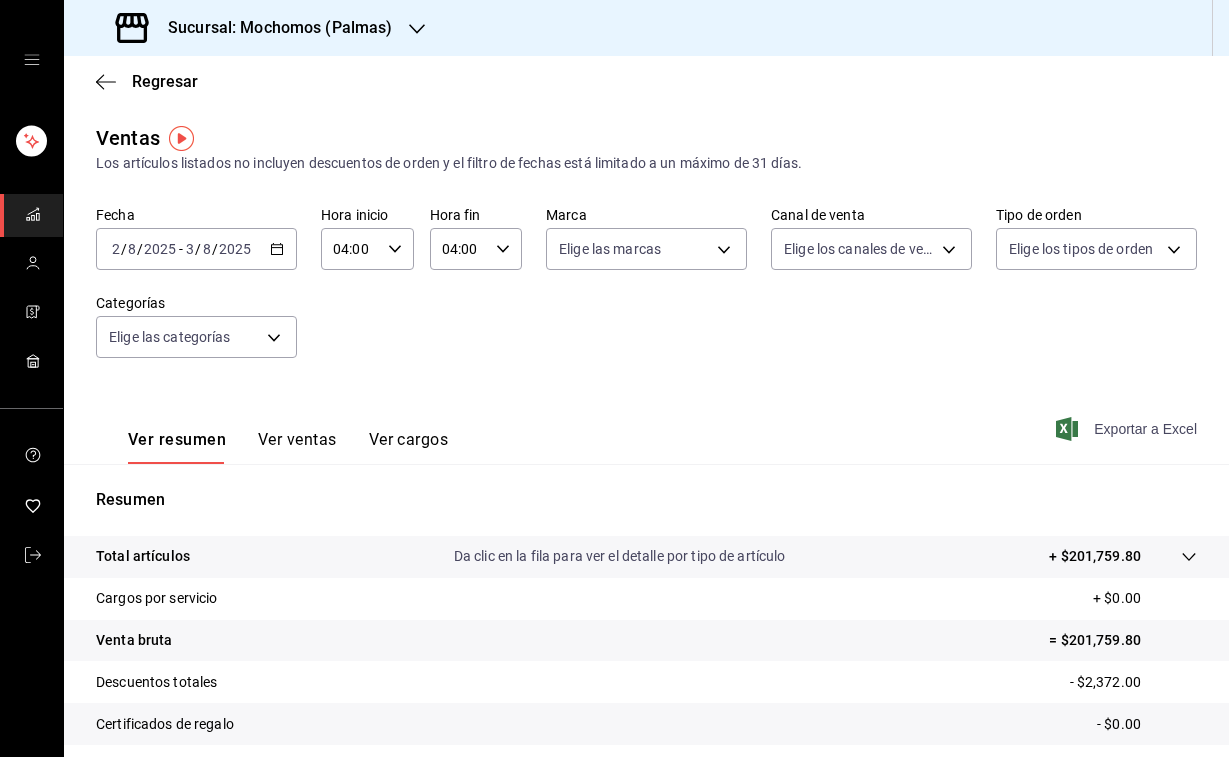 click on "Fecha [DATE] [DATE] - [DATE] [DATE] Hora inicio 04:00 Hora inicio Hora fin 04:00 Hora fin Marca Elige las marcas Canal de venta Elige los canales de venta Tipo de orden Elige los tipos de orden Categorías Elige las categorías" at bounding box center (646, 294) 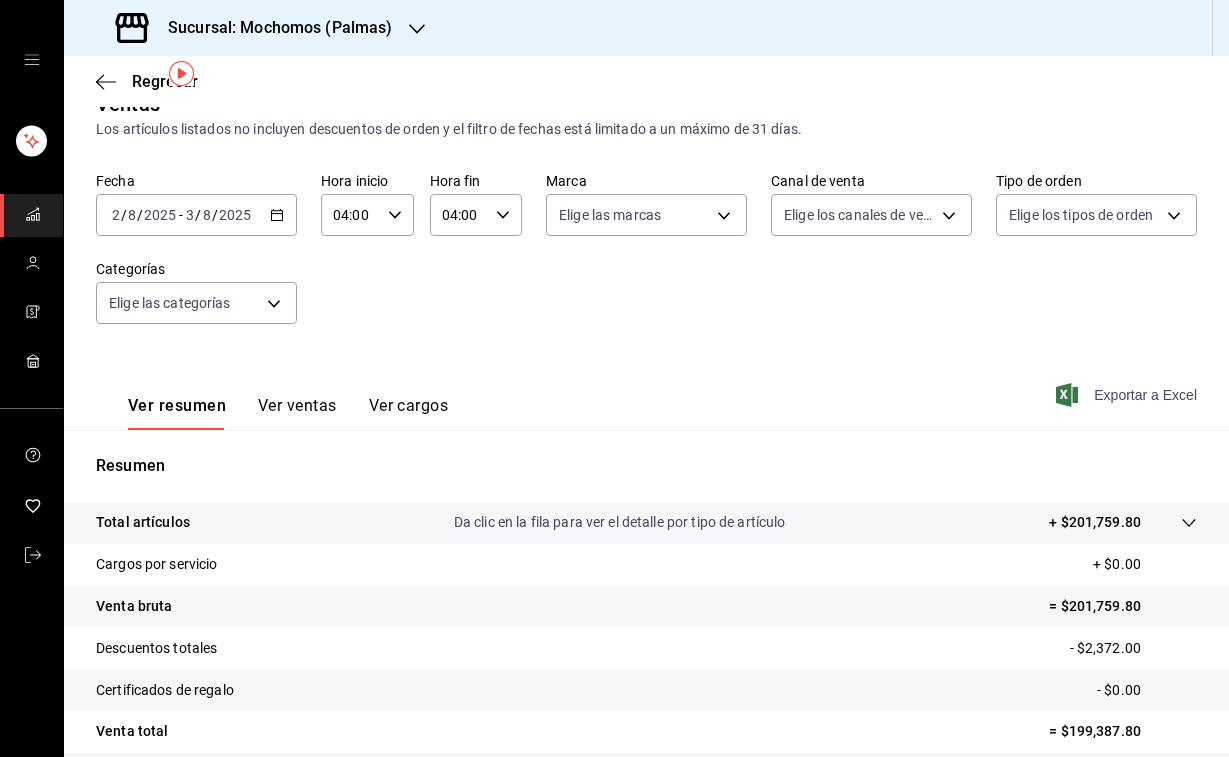 scroll, scrollTop: 70, scrollLeft: 0, axis: vertical 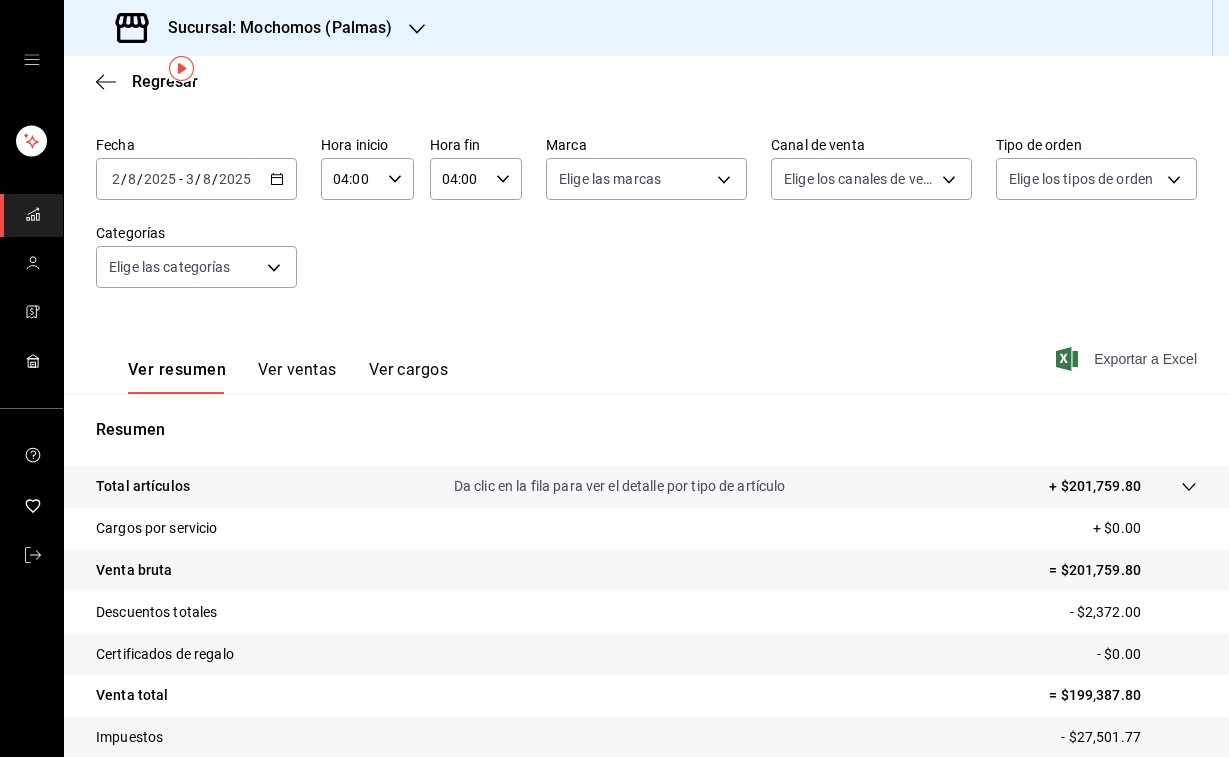 click on "04:00 Hora fin" at bounding box center [476, 179] 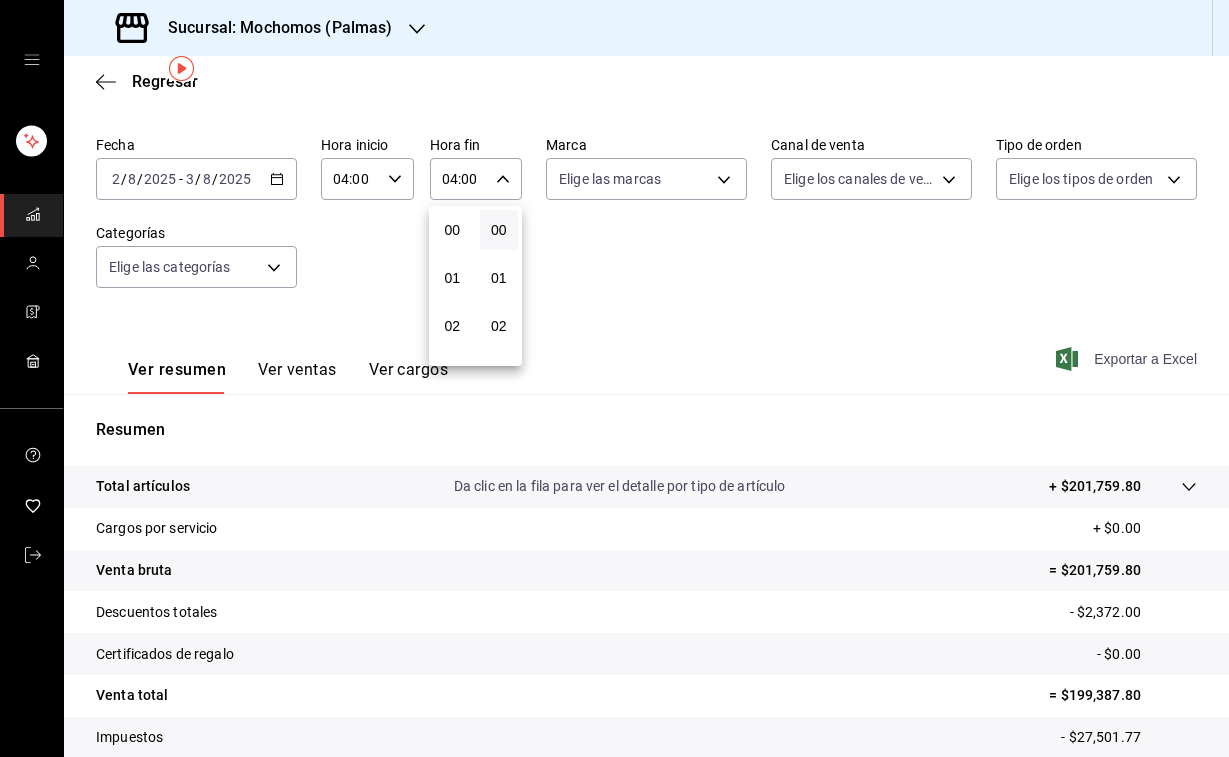 scroll, scrollTop: 196, scrollLeft: 0, axis: vertical 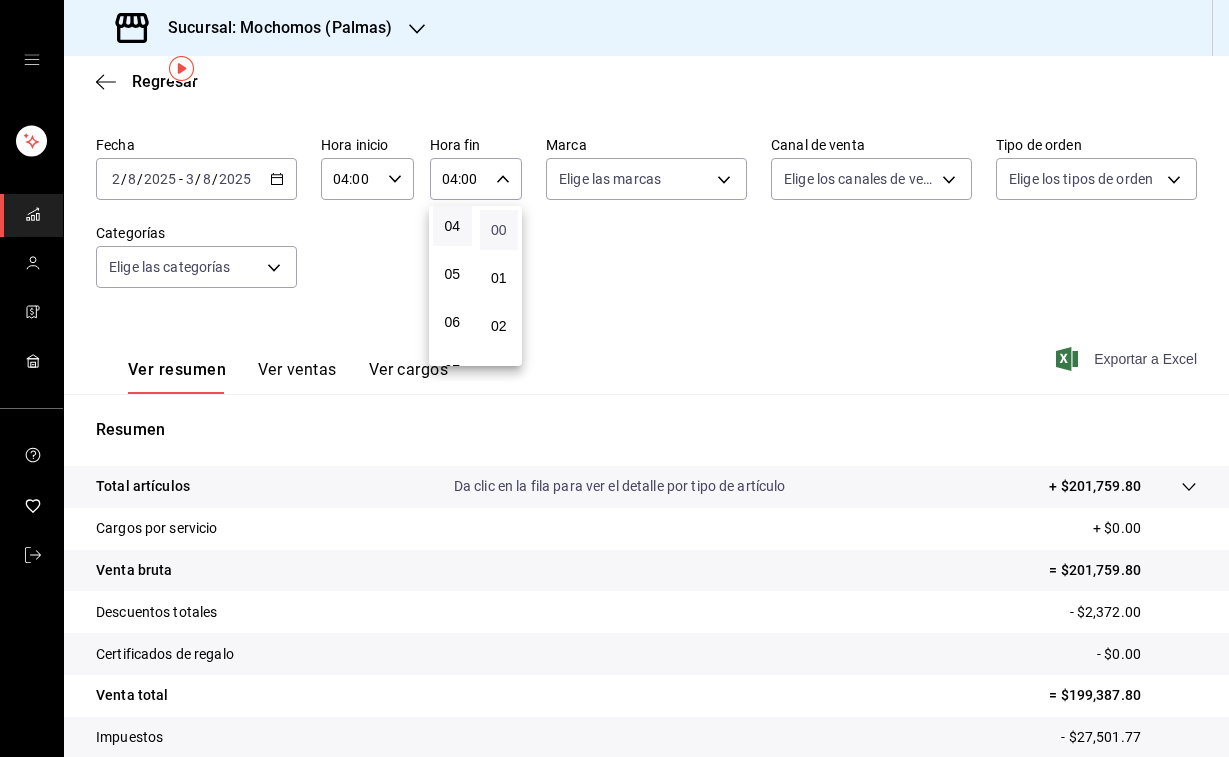 click on "00" at bounding box center [499, 230] 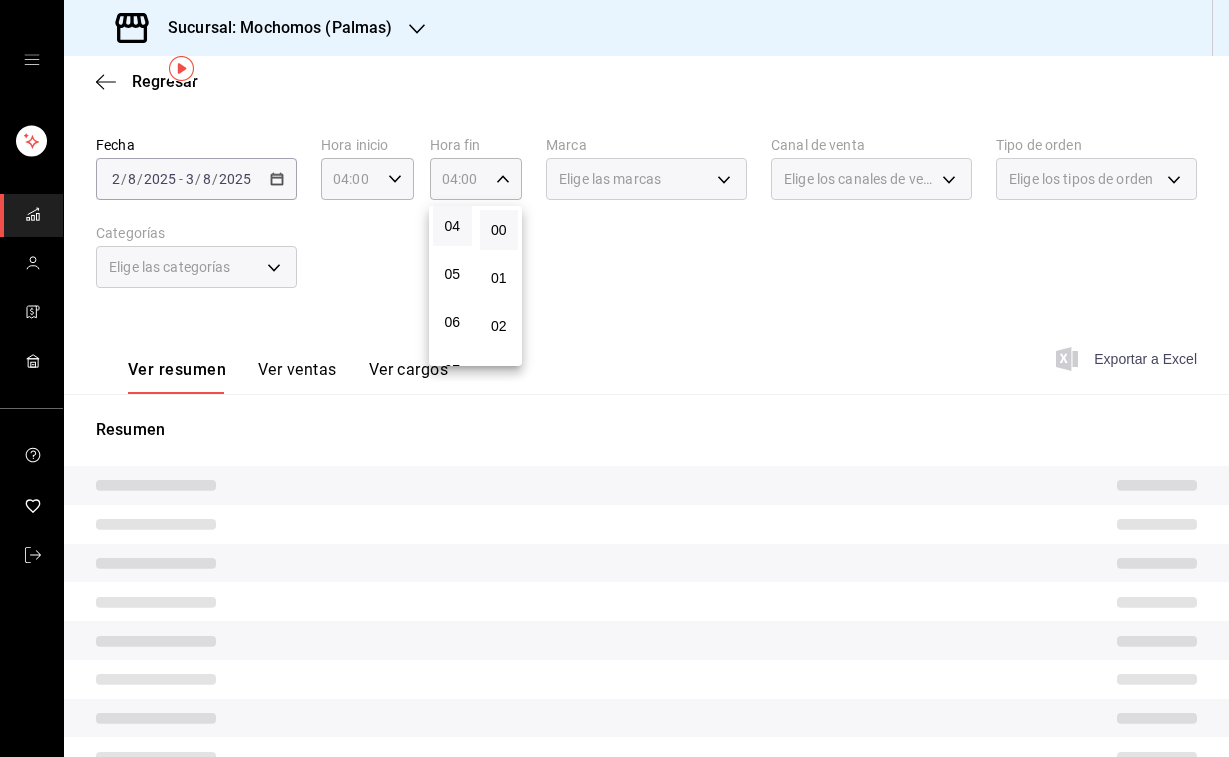 click at bounding box center [614, 378] 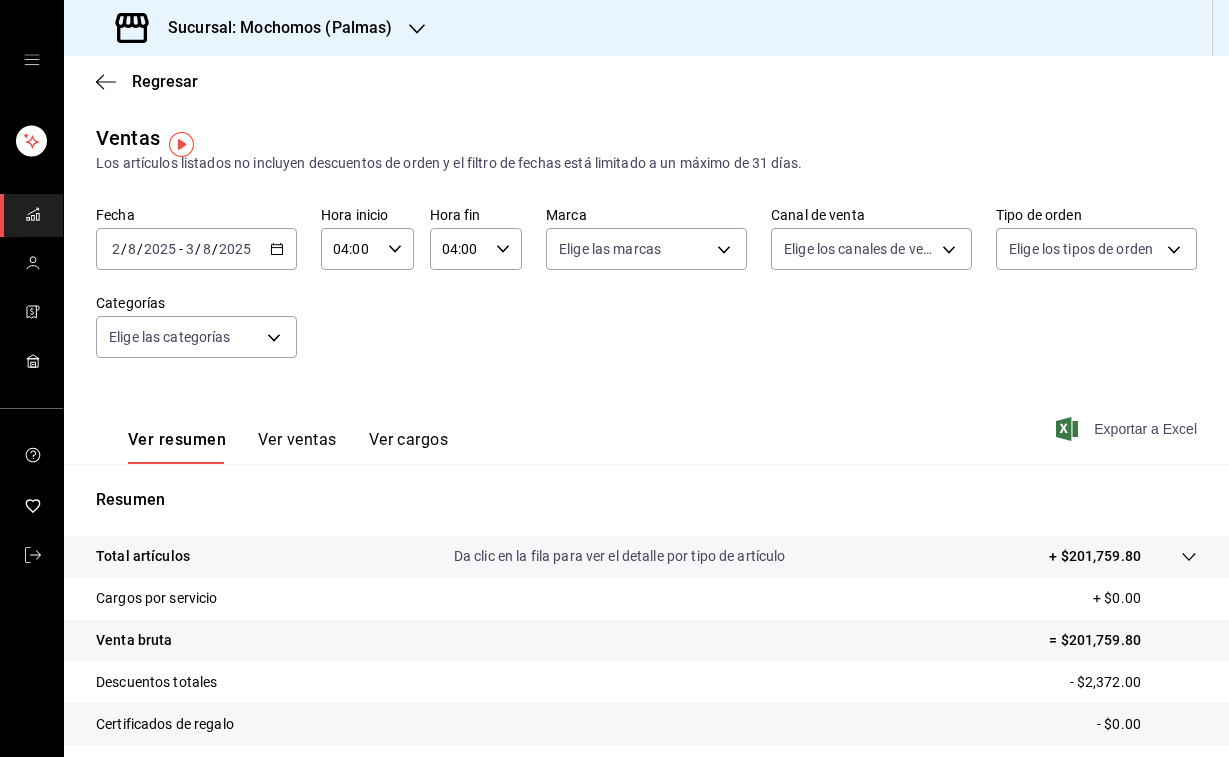 scroll, scrollTop: 0, scrollLeft: 0, axis: both 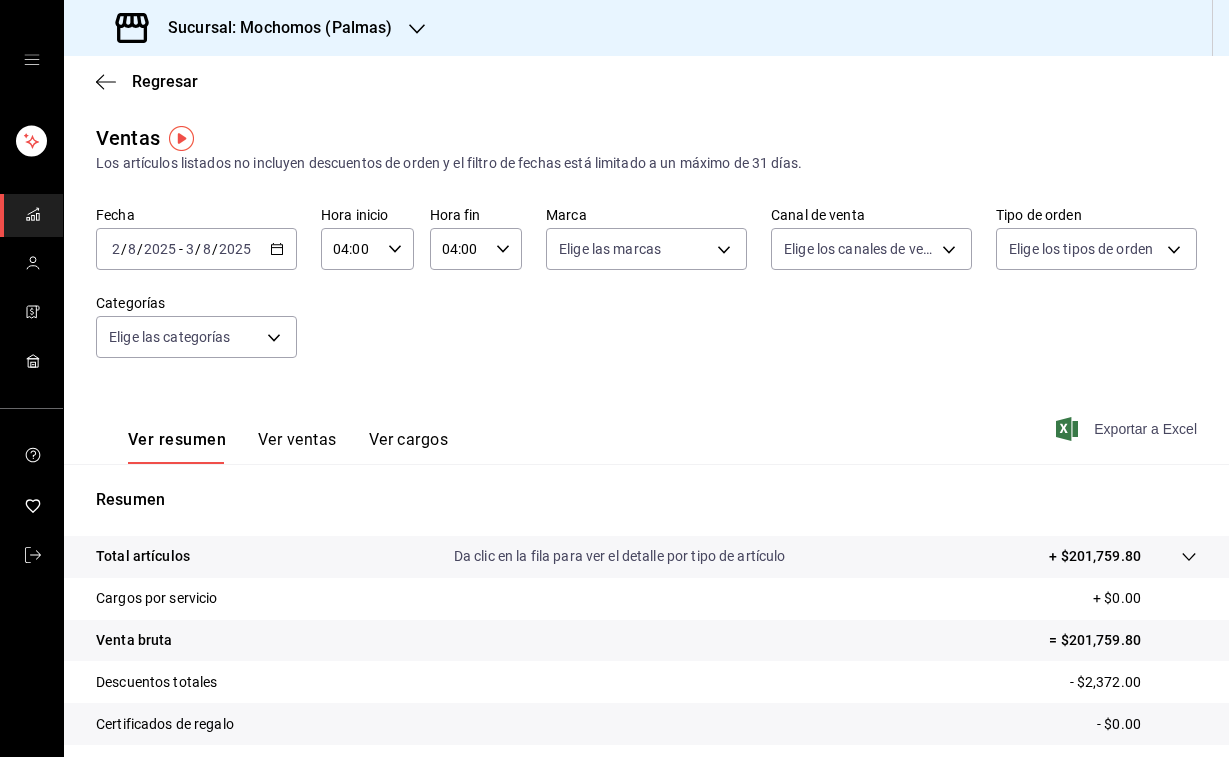 click 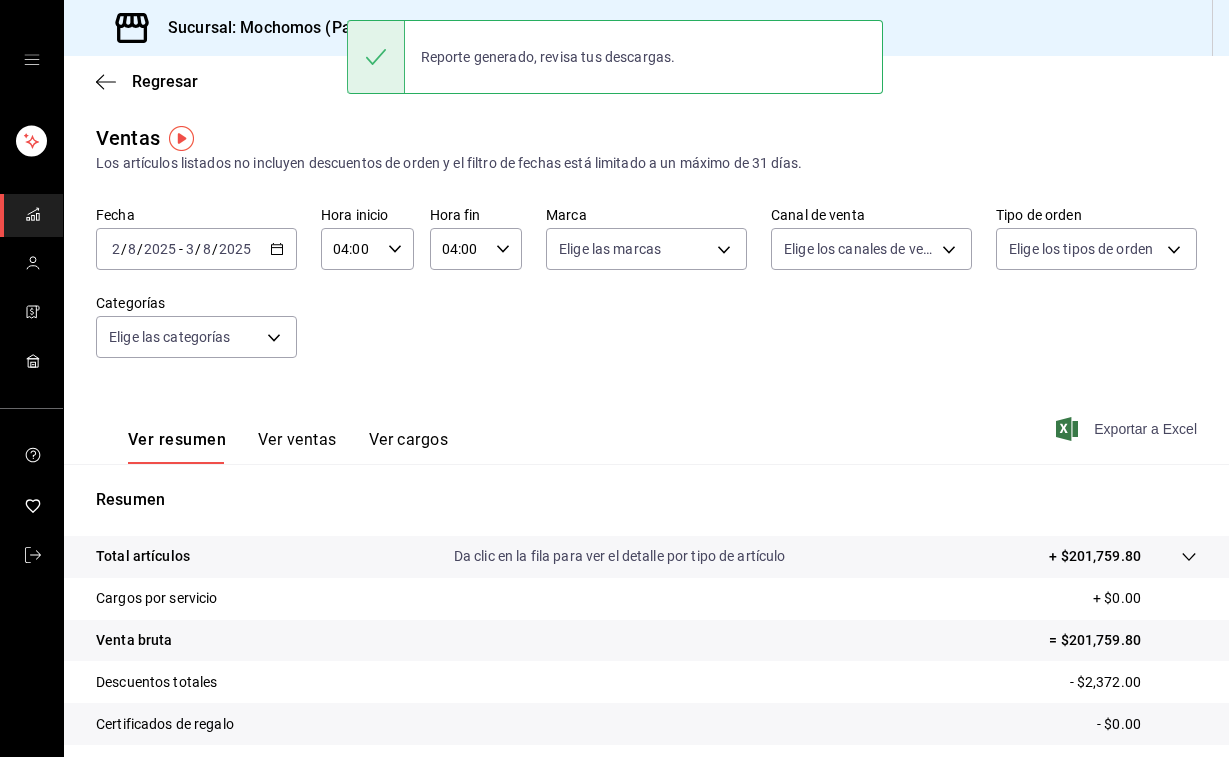 click on "Sucursal: Mochomos (Palmas)" at bounding box center (272, 28) 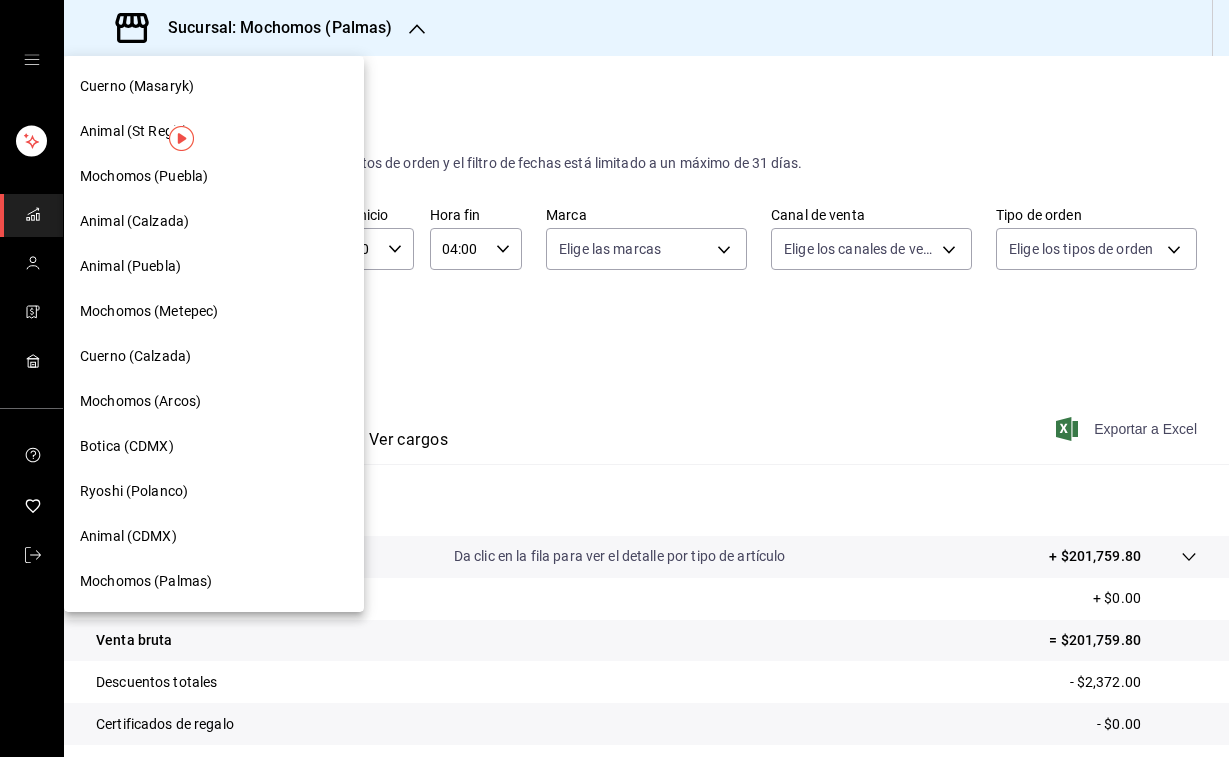 click on "Mochomos (Metepec)" at bounding box center [149, 311] 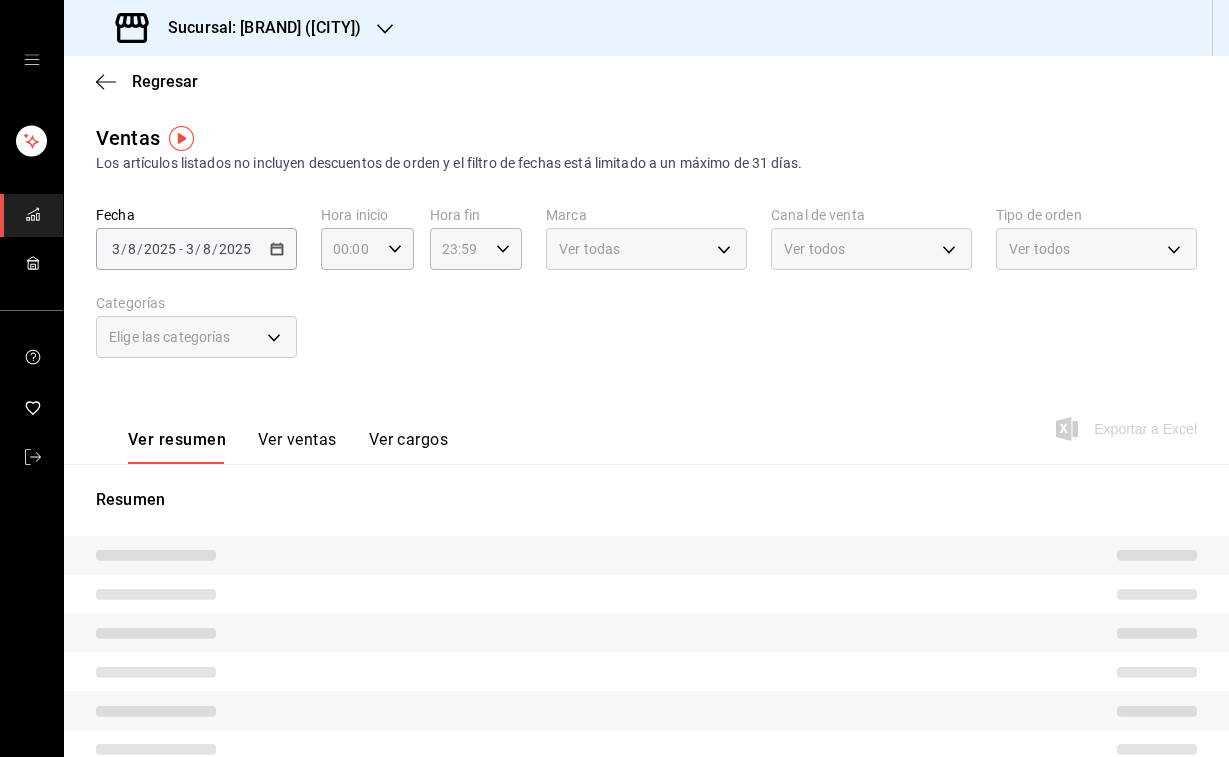 type on "04:00" 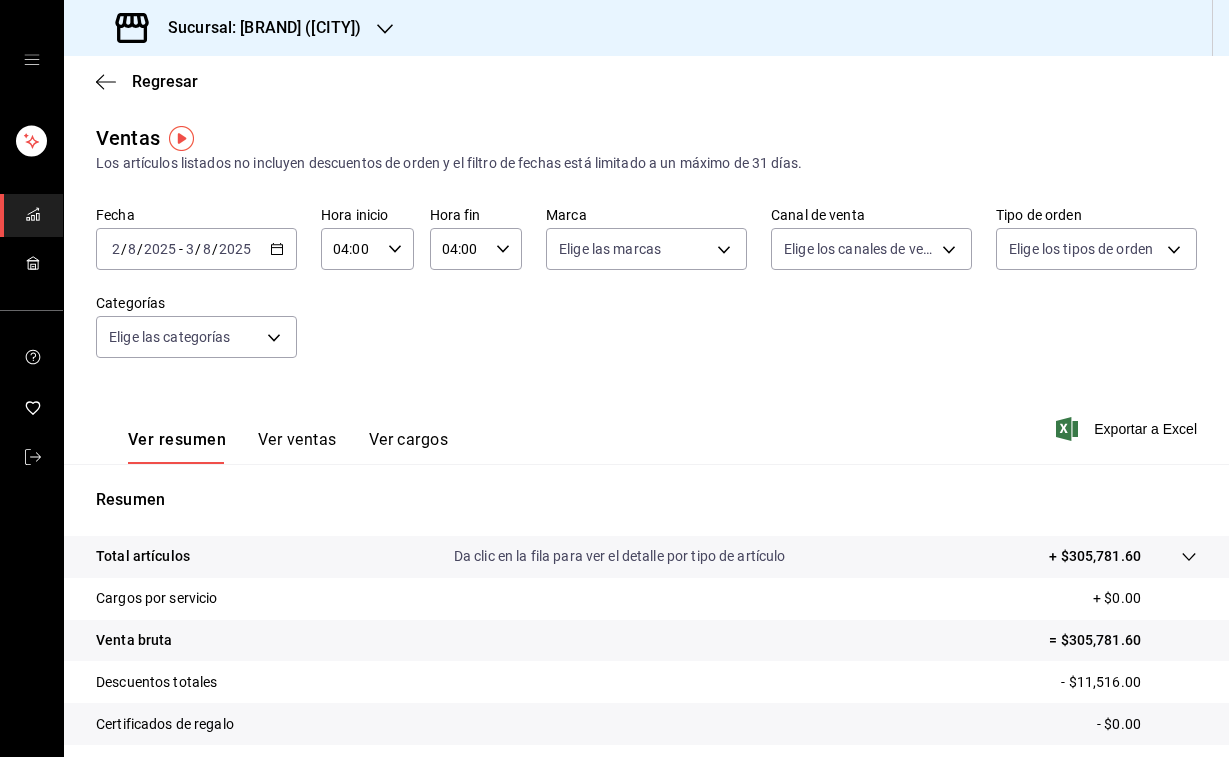 click on "Ver resumen Ver ventas Ver cargos Exportar a Excel" at bounding box center (646, 423) 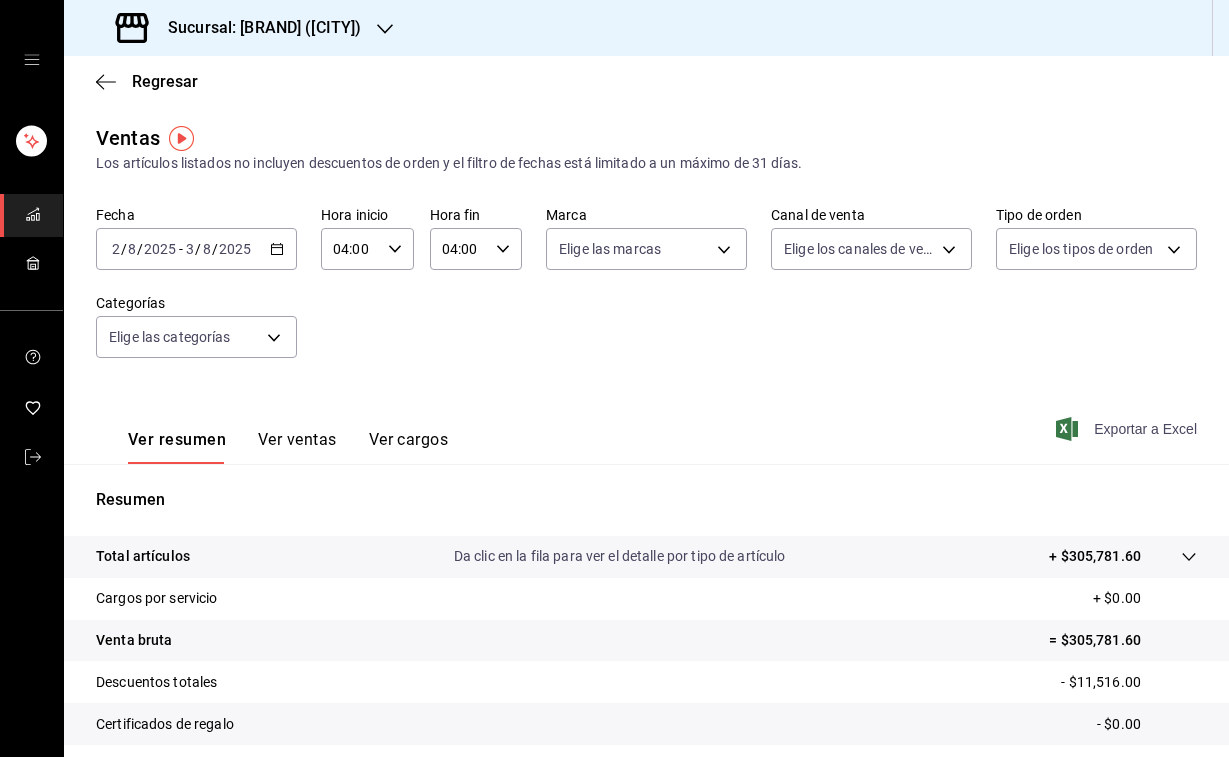 click 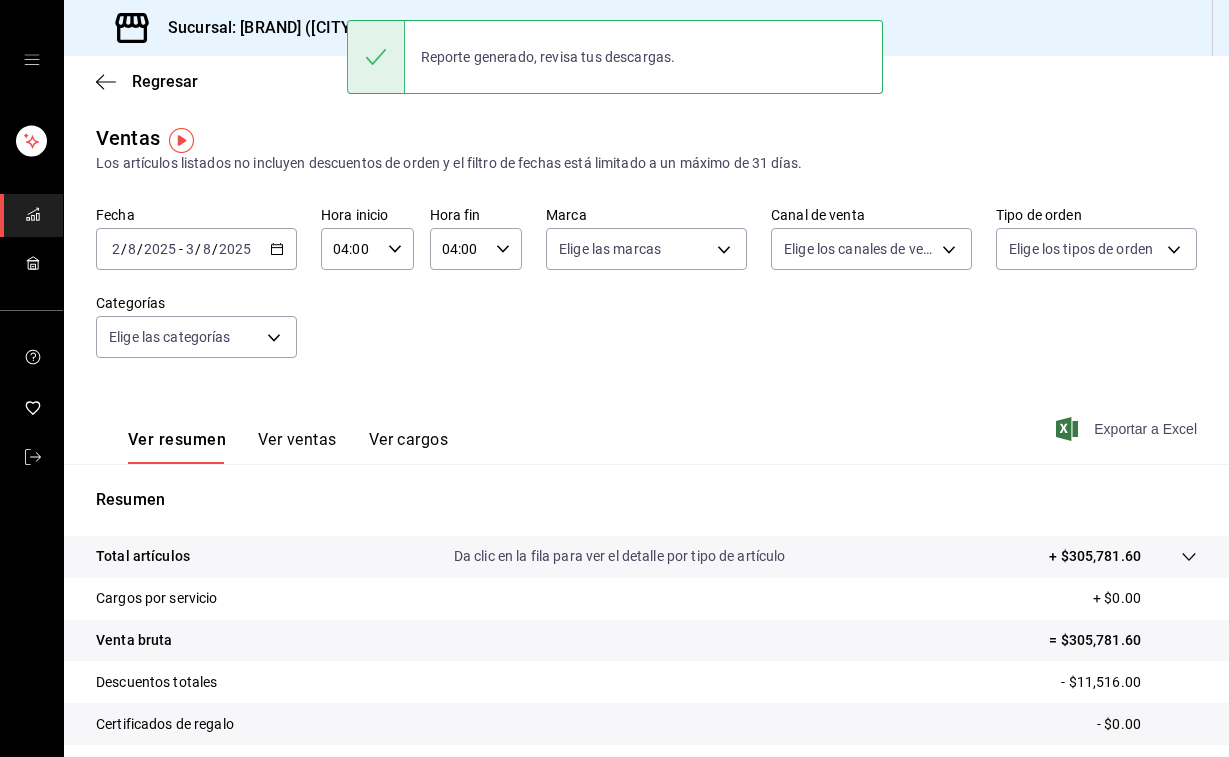 scroll, scrollTop: 0, scrollLeft: 0, axis: both 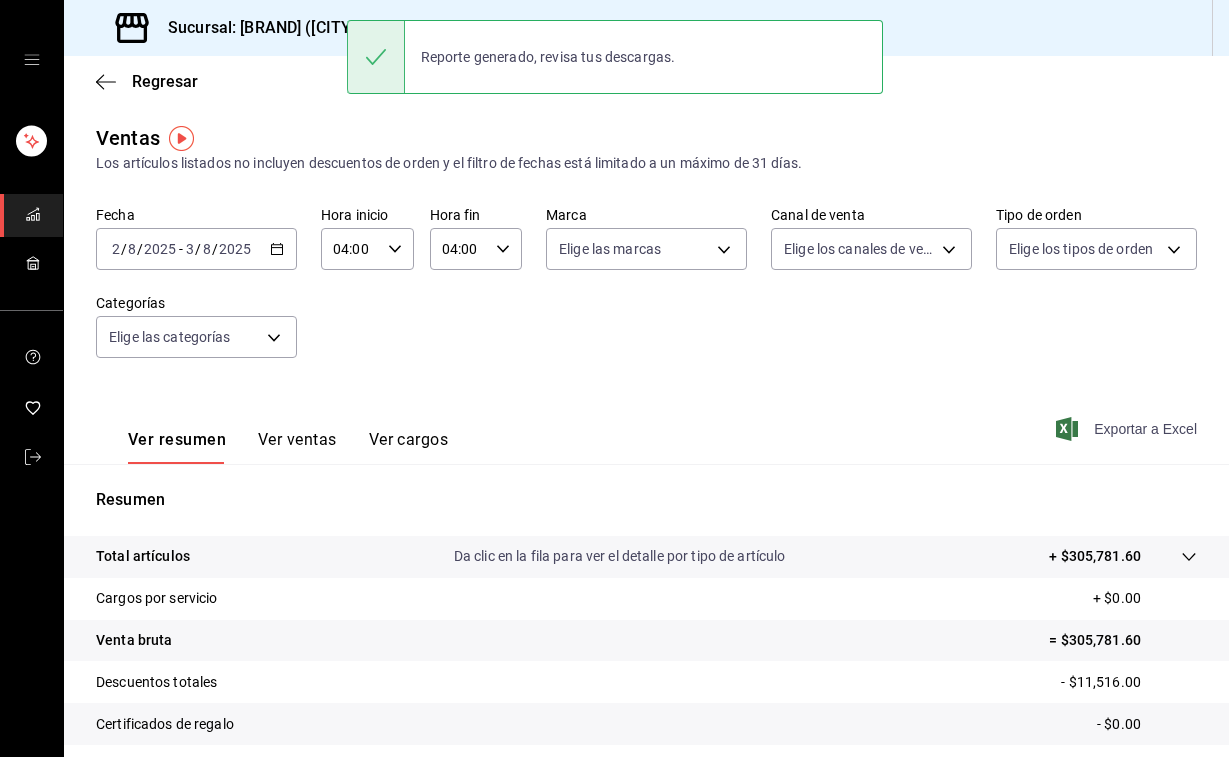 click on "Regresar" at bounding box center [646, 81] 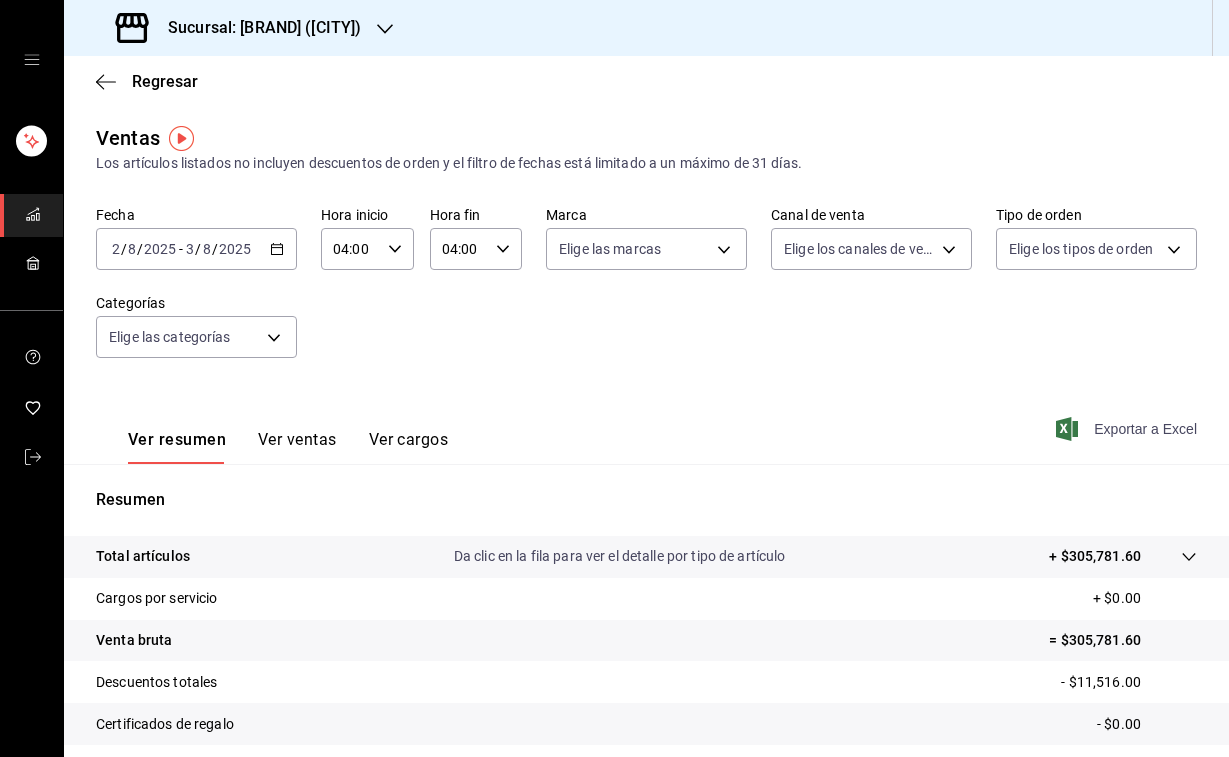 click on "Sucursal: [BRAND] ([CITY])" at bounding box center [240, 28] 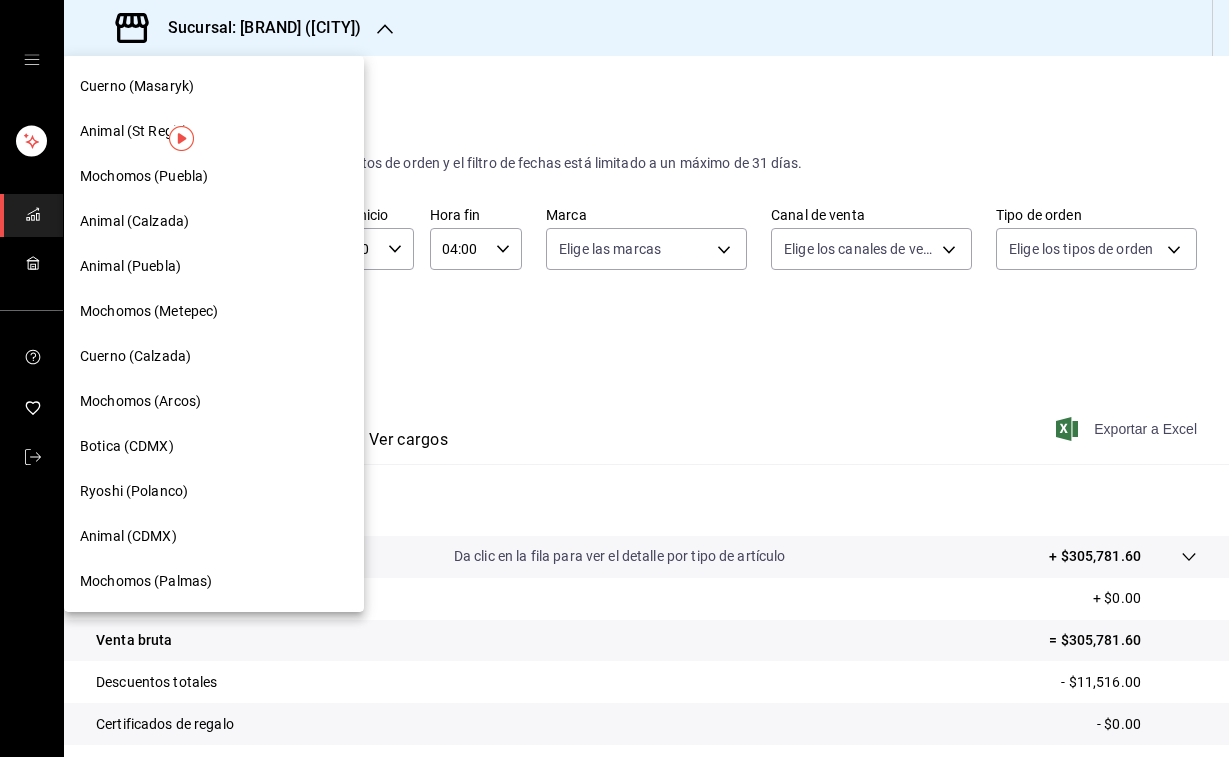 click on "Mochomos (Puebla)" at bounding box center [144, 176] 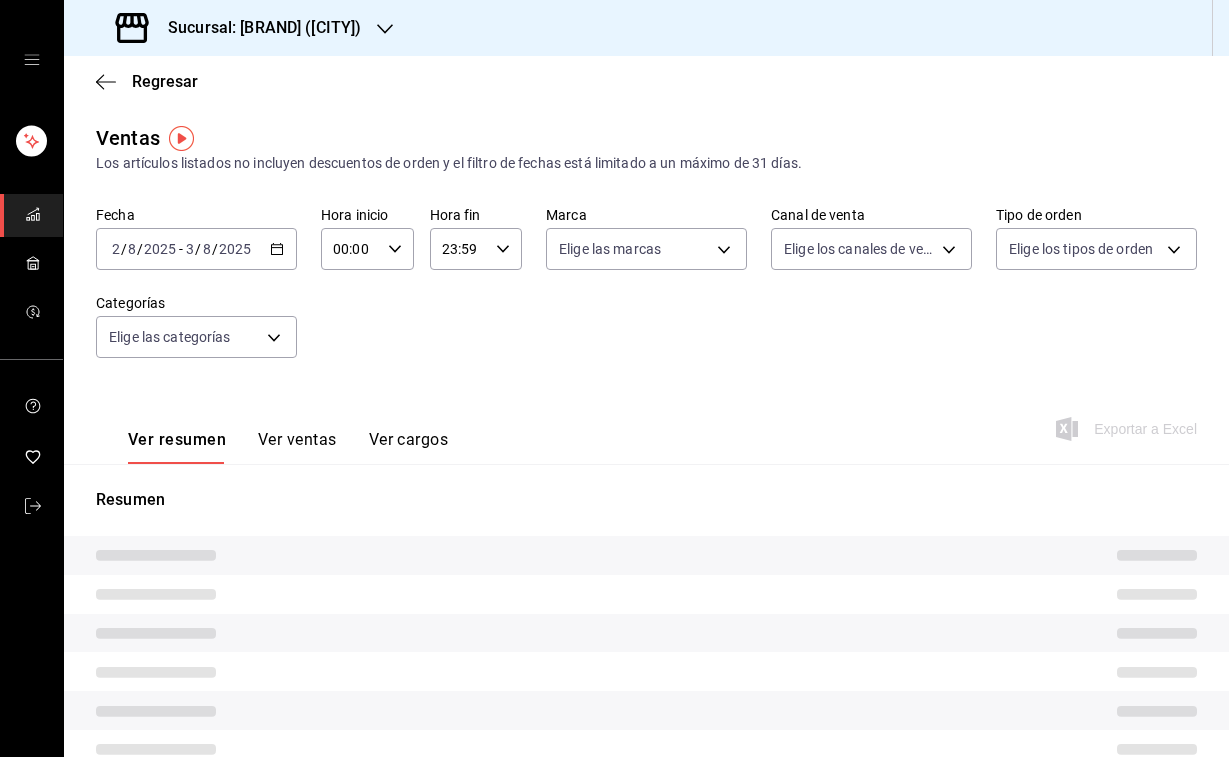 type on "04:00" 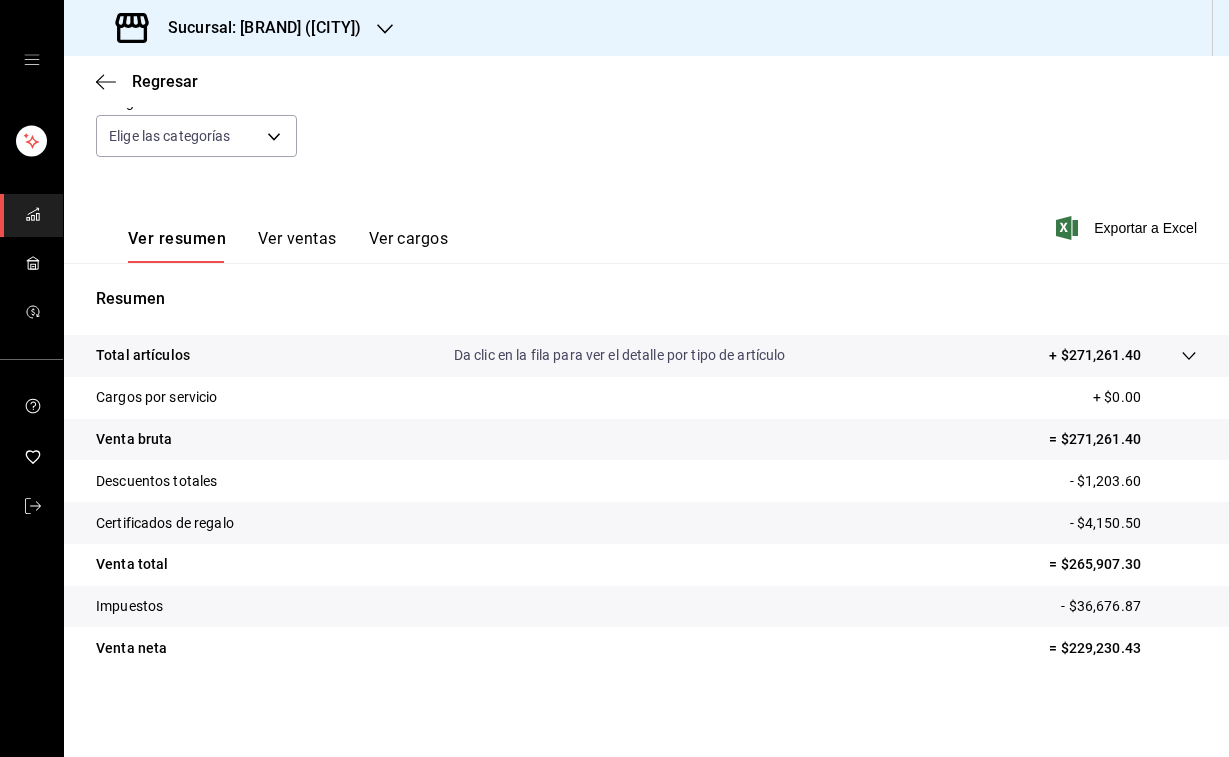 scroll, scrollTop: 201, scrollLeft: 0, axis: vertical 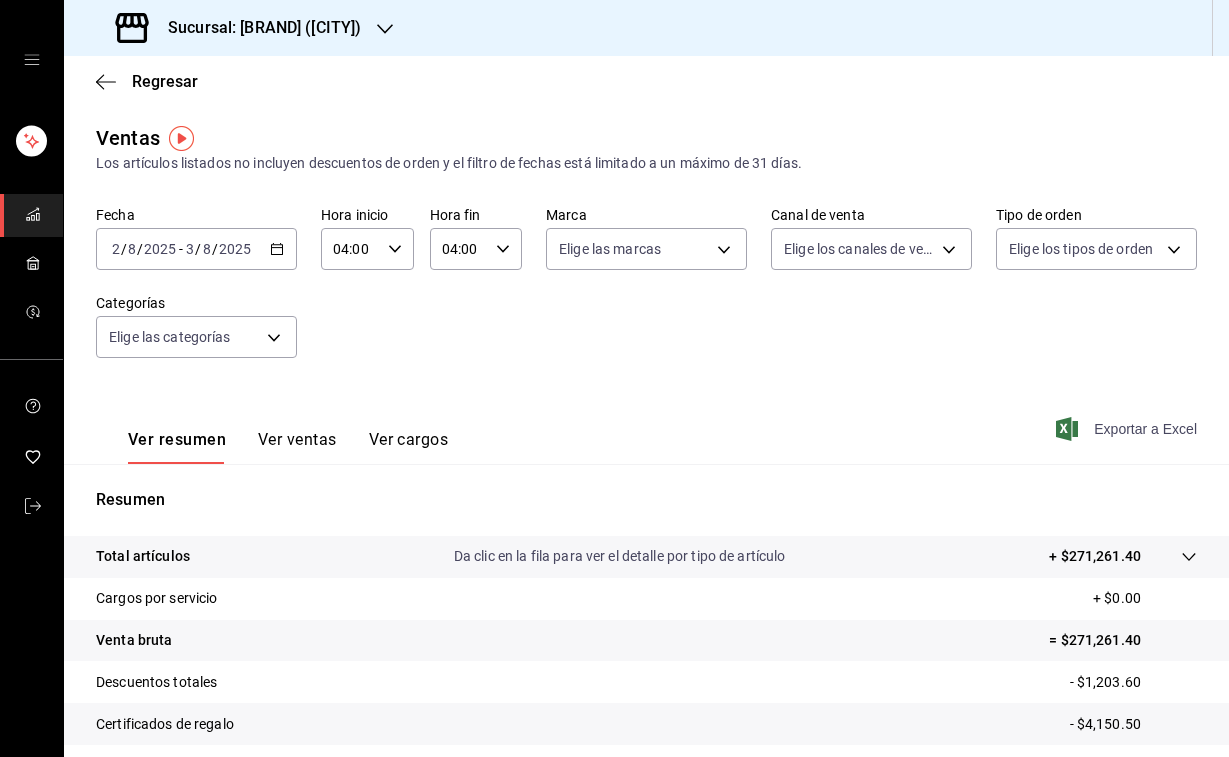 click on "Exportar a Excel" at bounding box center (1128, 429) 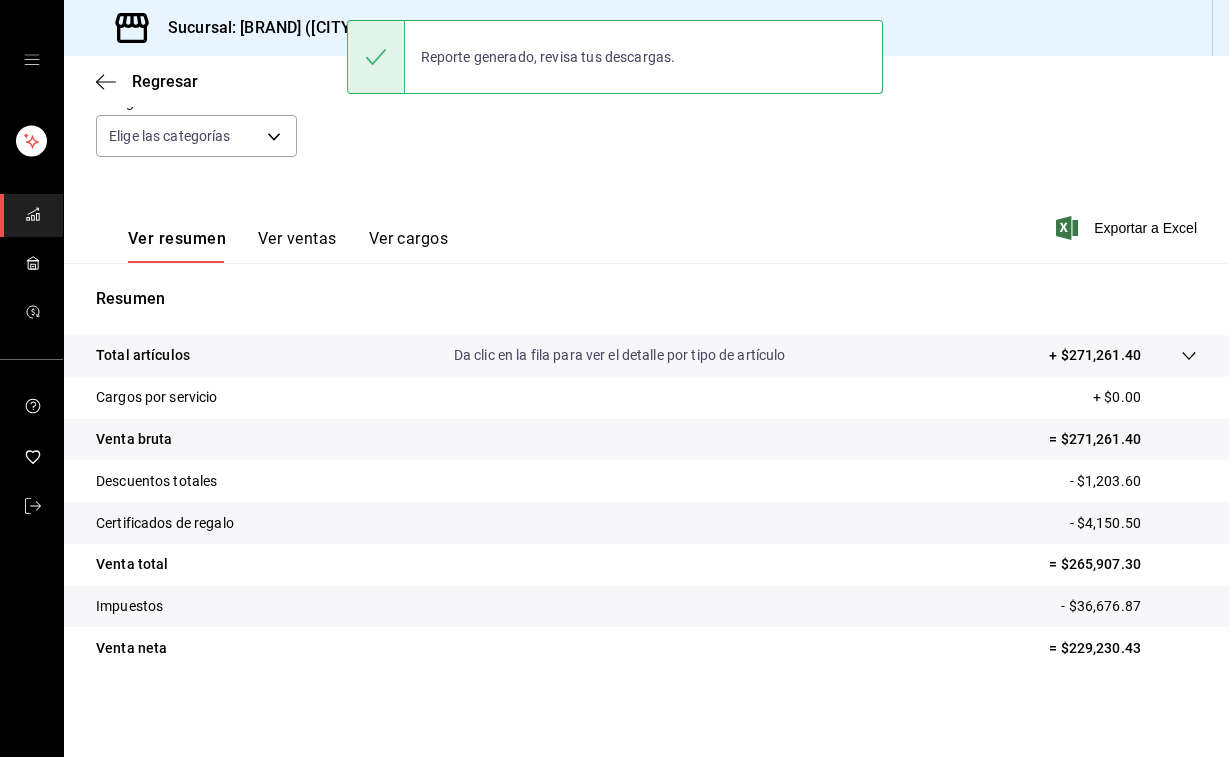 scroll, scrollTop: 201, scrollLeft: 0, axis: vertical 